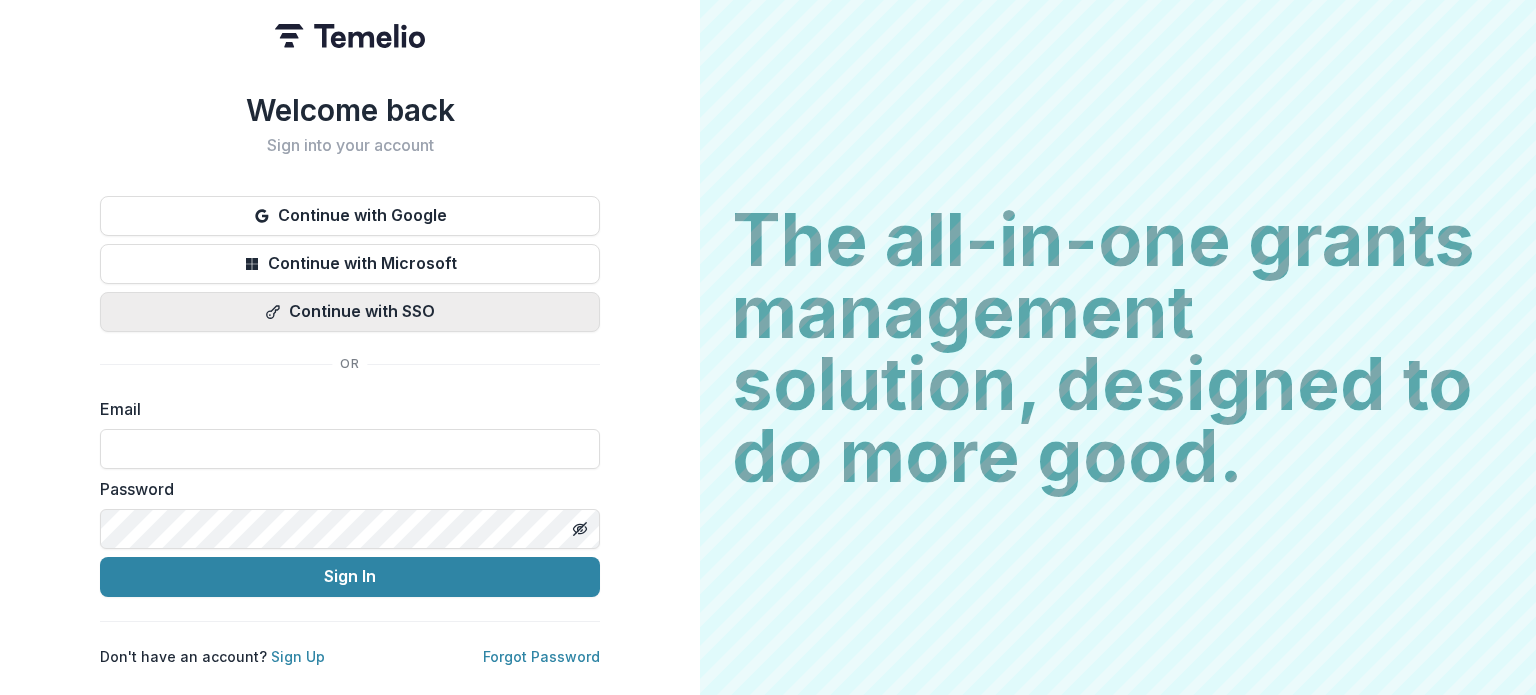 scroll, scrollTop: 0, scrollLeft: 0, axis: both 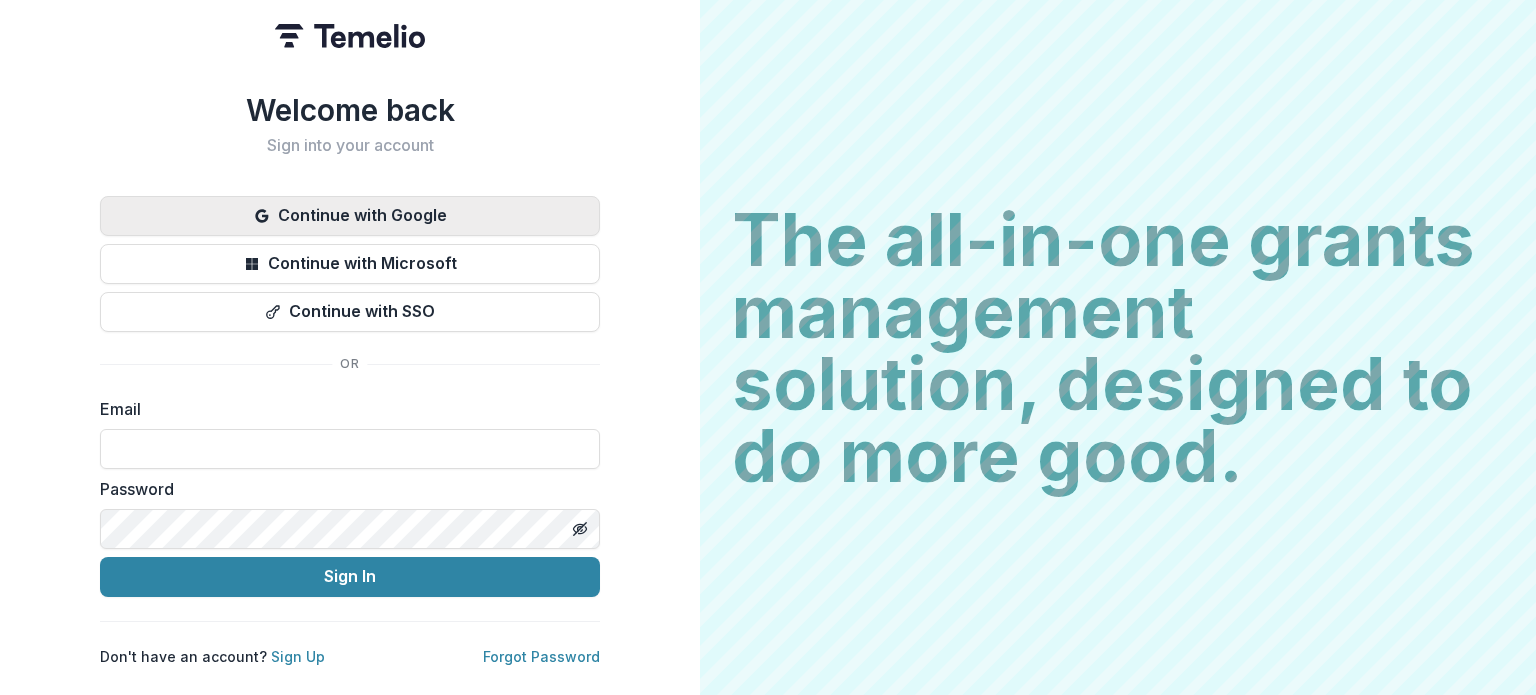 click on "Continue with Google" at bounding box center [350, 216] 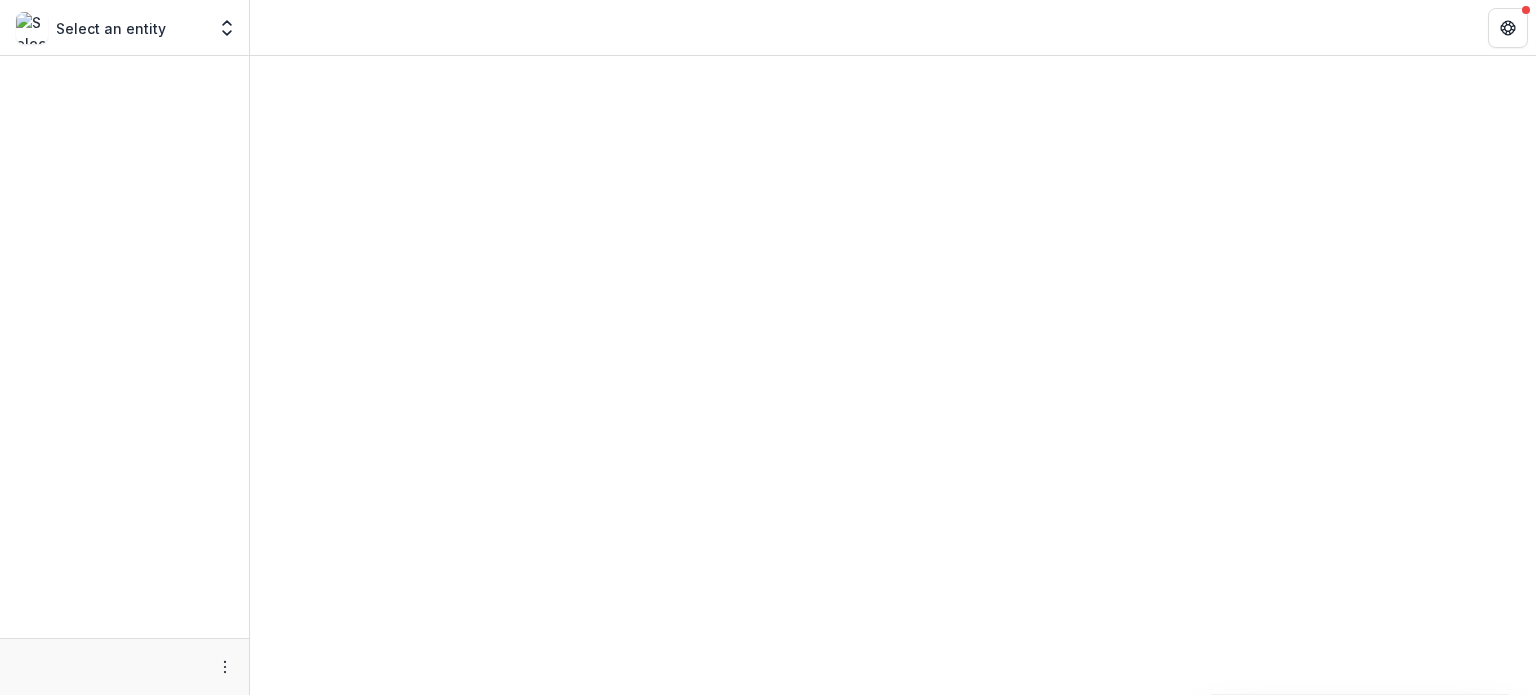 scroll, scrollTop: 0, scrollLeft: 0, axis: both 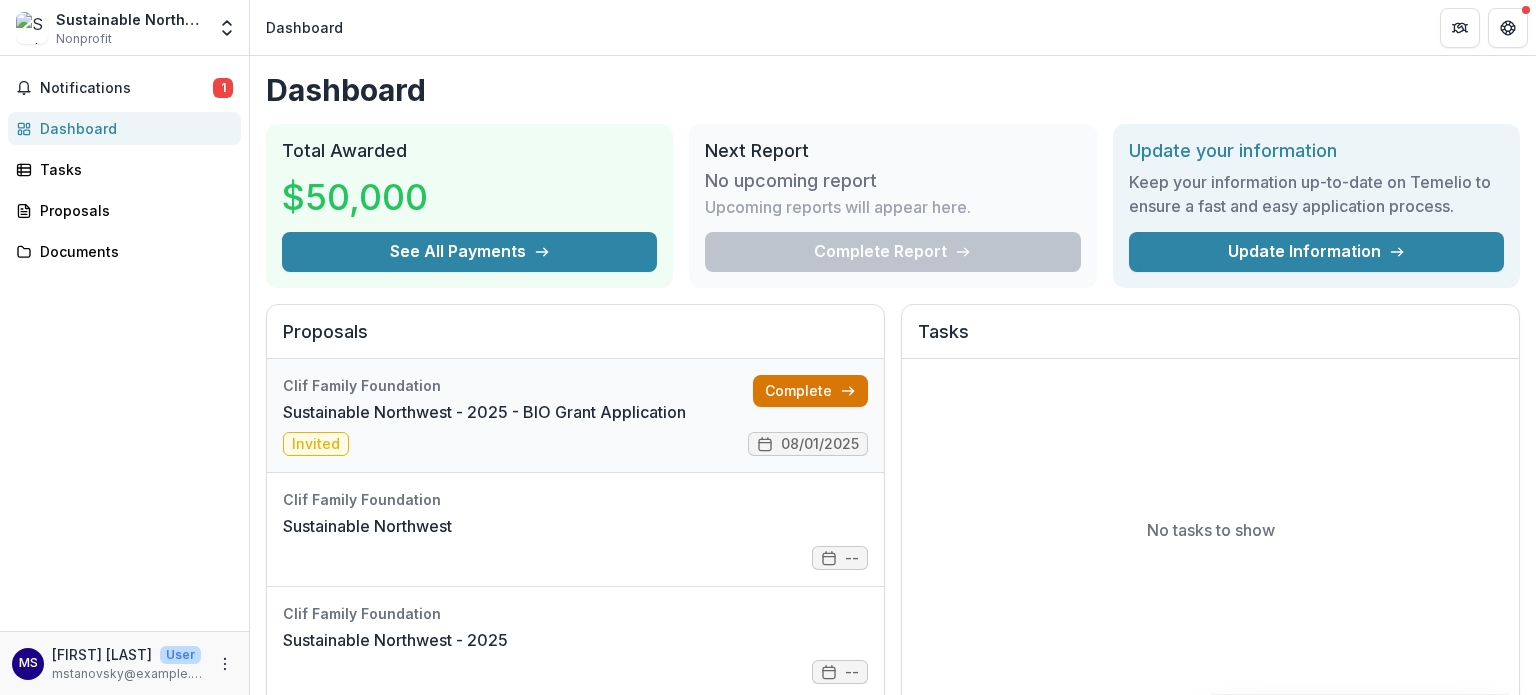 click on "Complete" at bounding box center (810, 391) 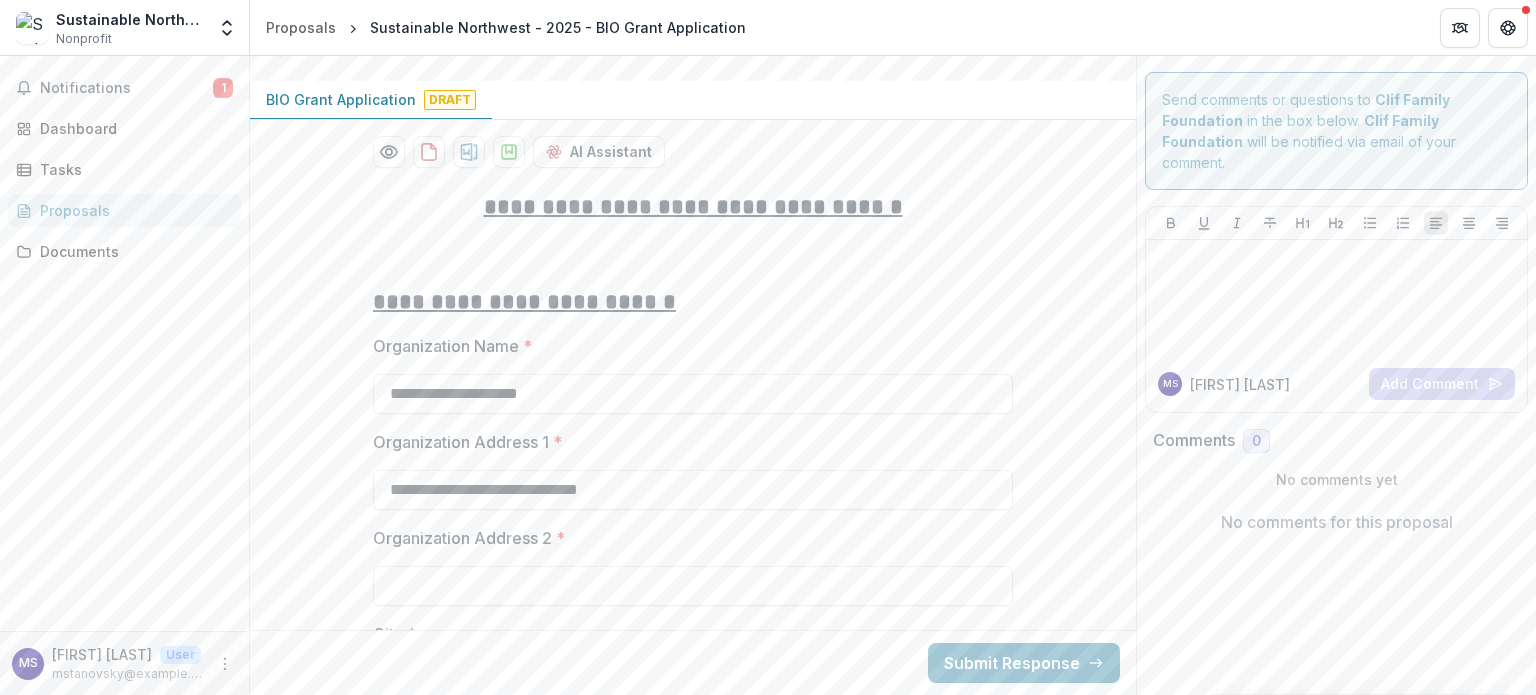 scroll, scrollTop: 0, scrollLeft: 0, axis: both 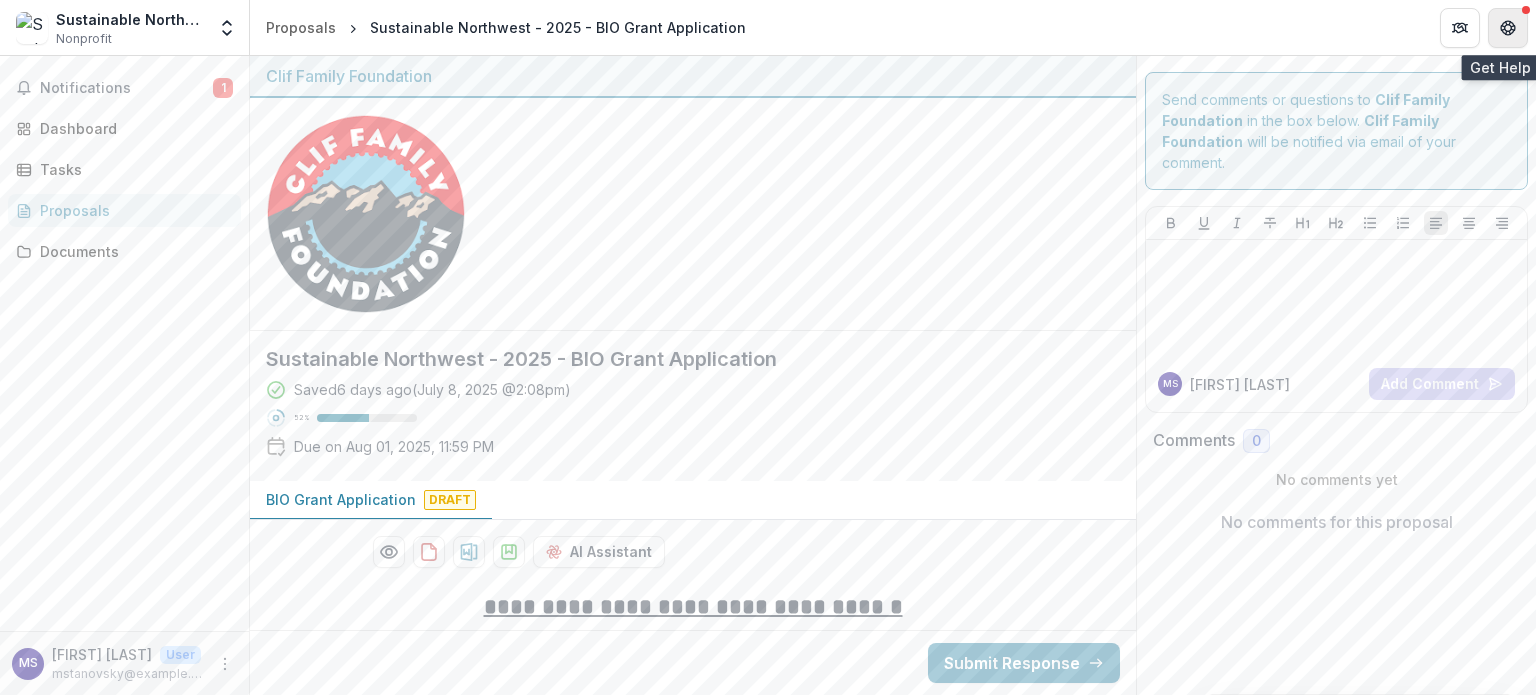 click at bounding box center [1508, 28] 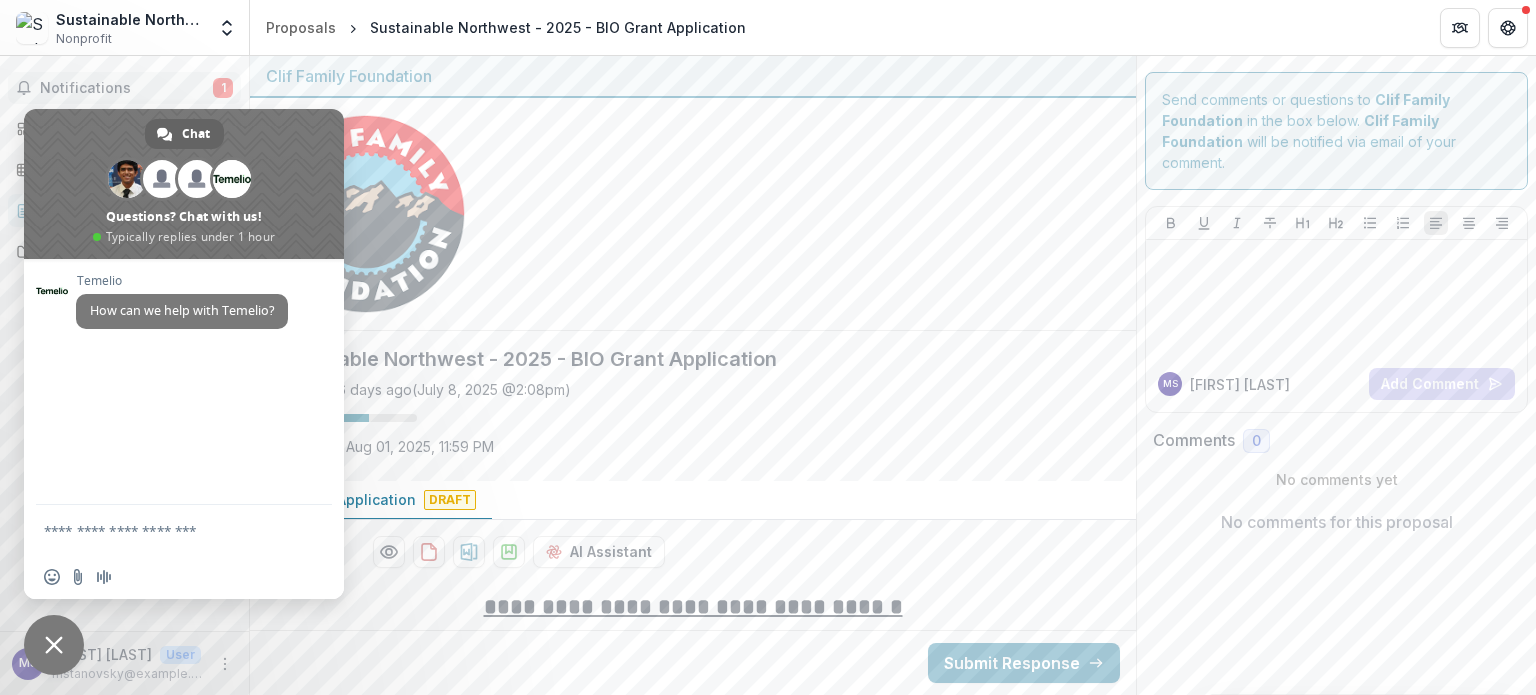 click on "Notifications" at bounding box center (126, 88) 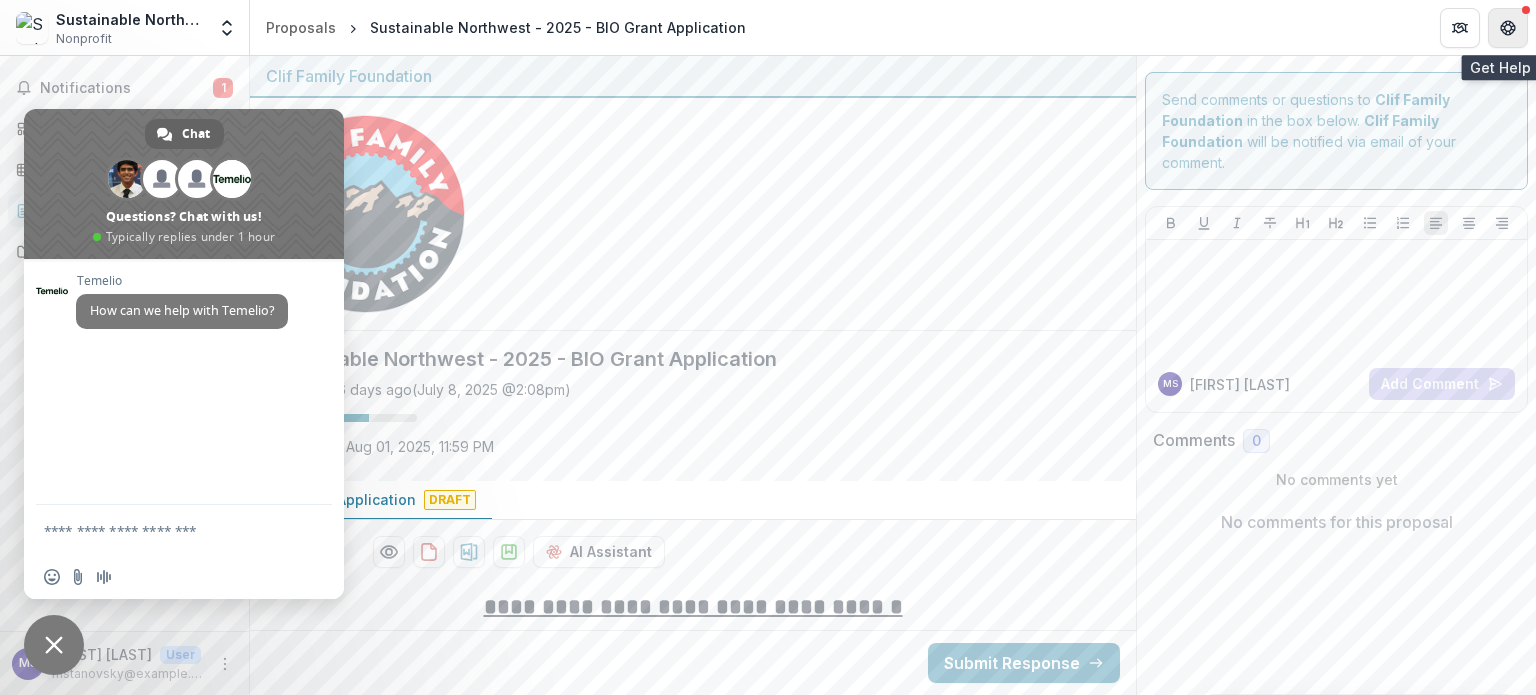 click 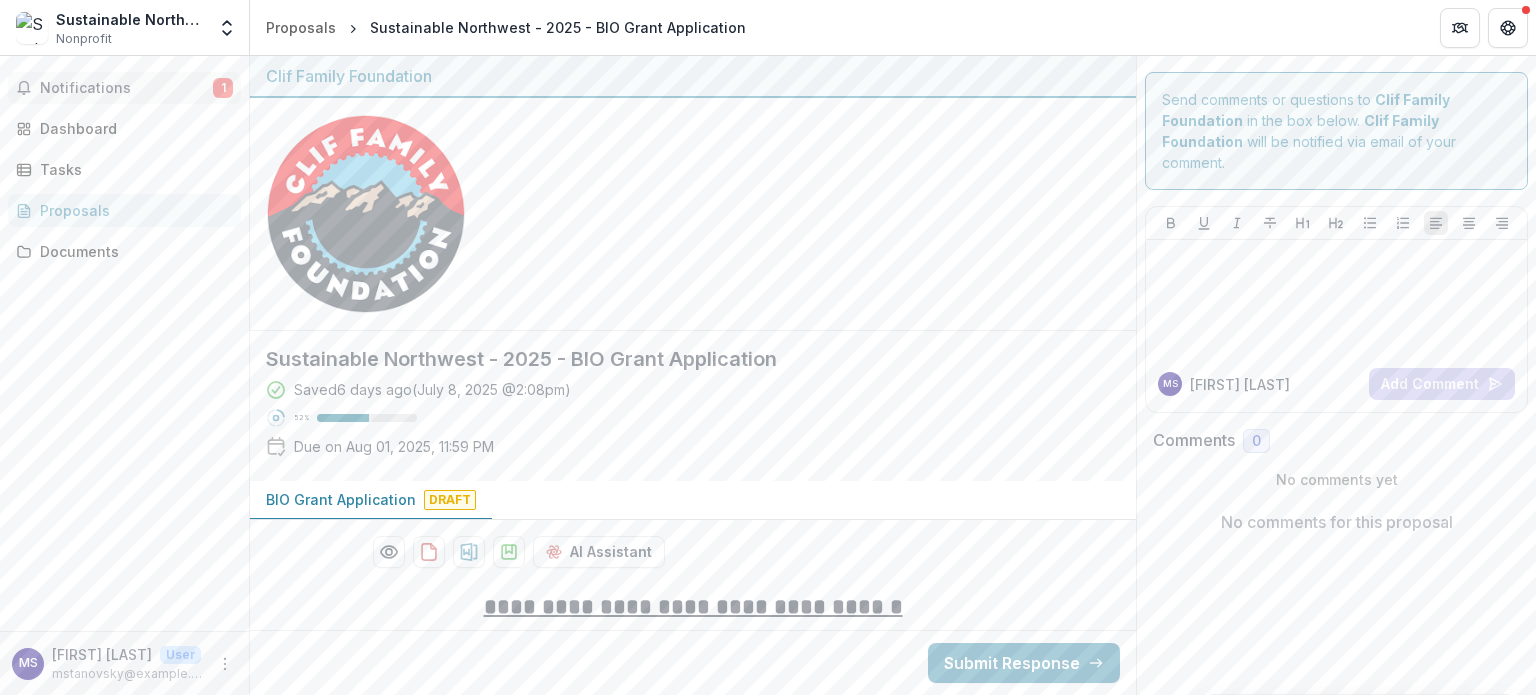 click on "Notifications" at bounding box center [126, 88] 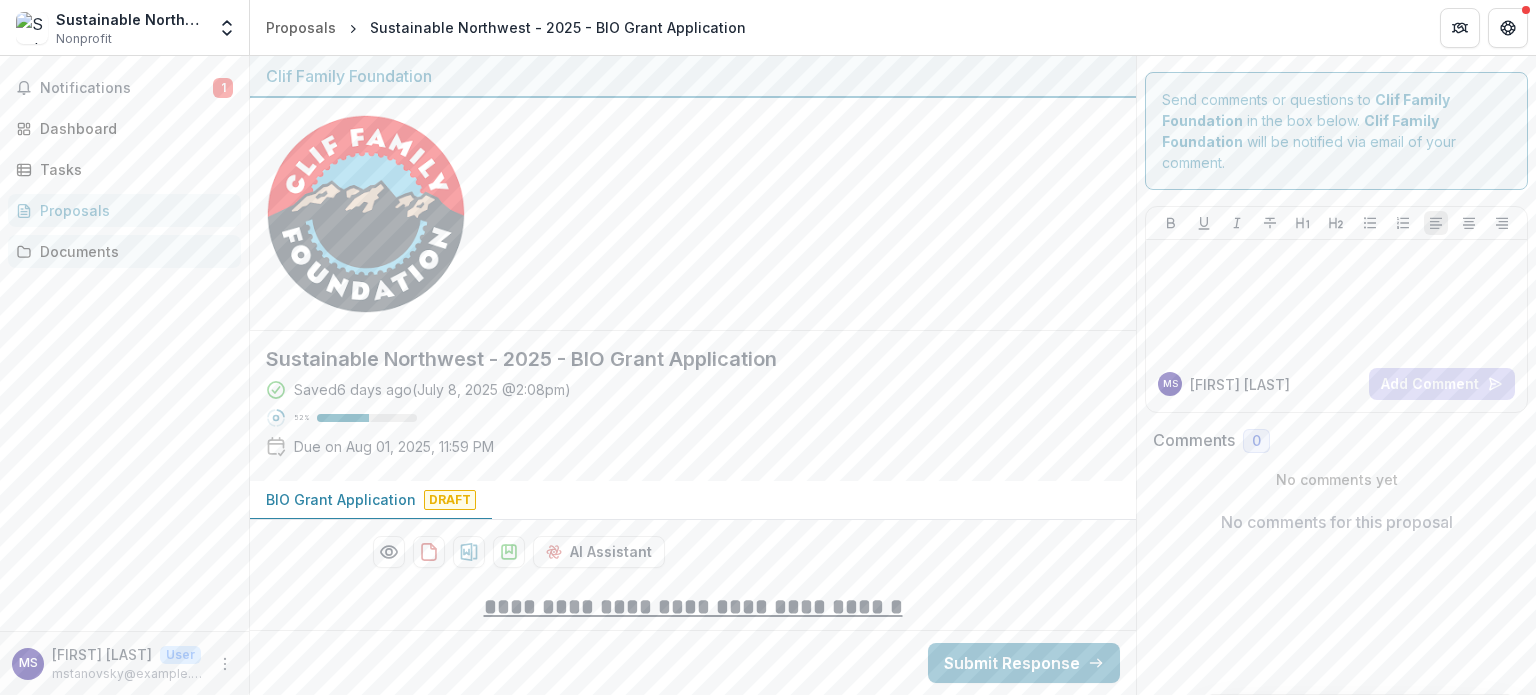 click on "Documents" at bounding box center (132, 251) 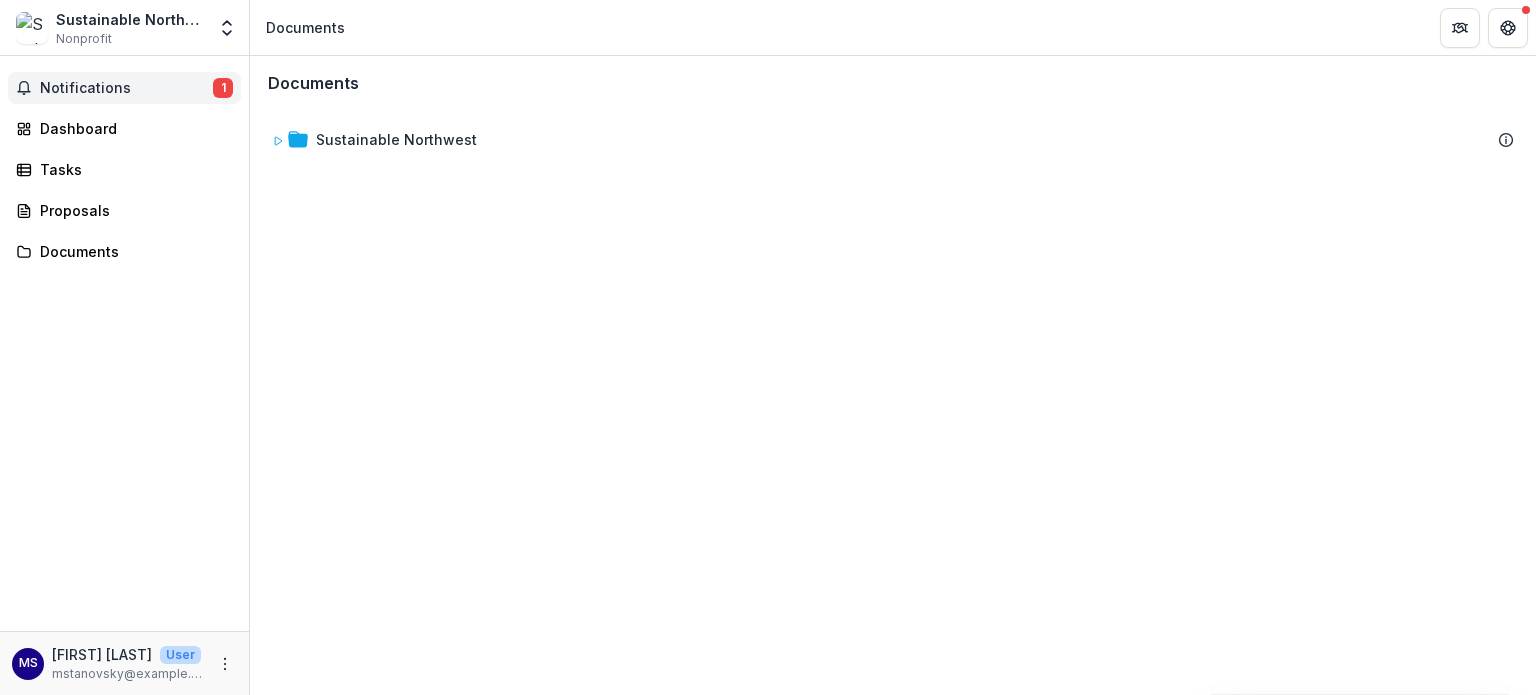 click on "Notifications" at bounding box center [126, 88] 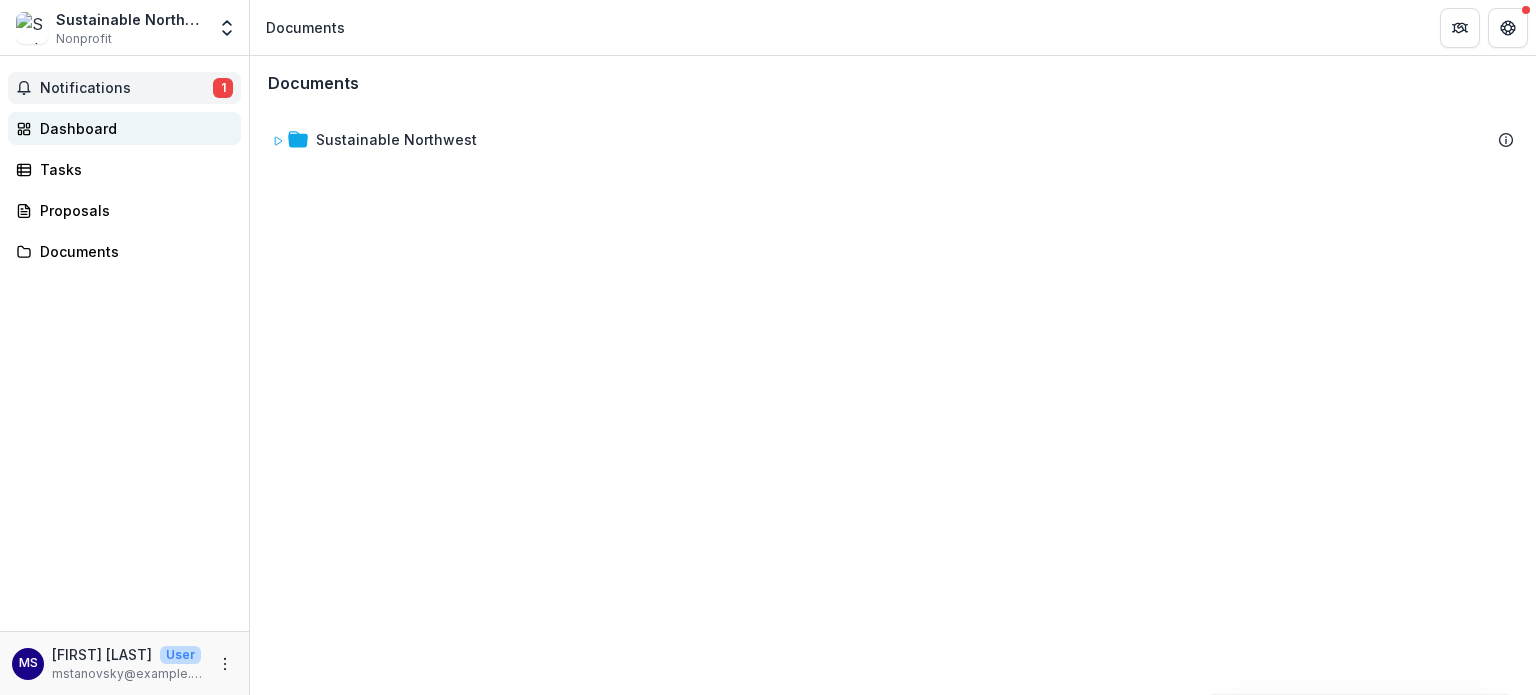 click on "Dashboard" at bounding box center [132, 128] 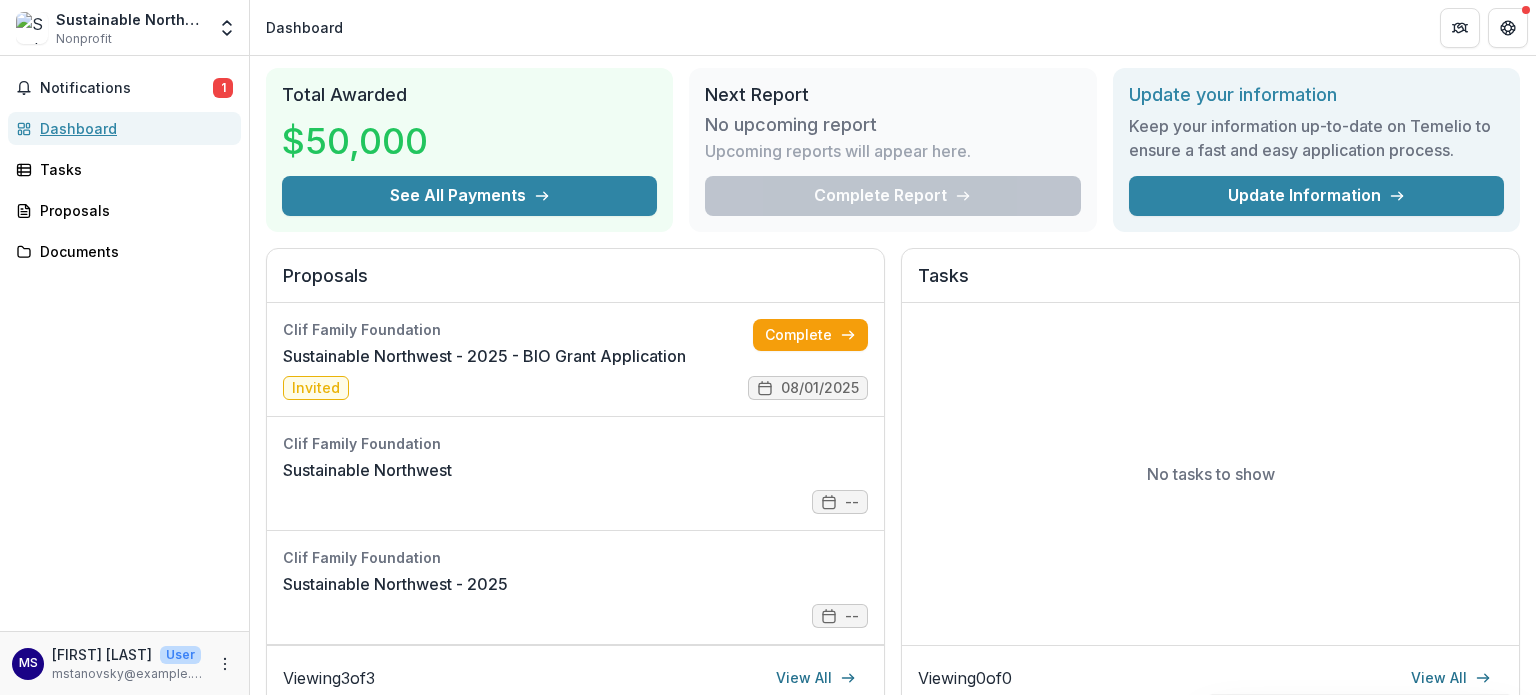 scroll, scrollTop: 100, scrollLeft: 0, axis: vertical 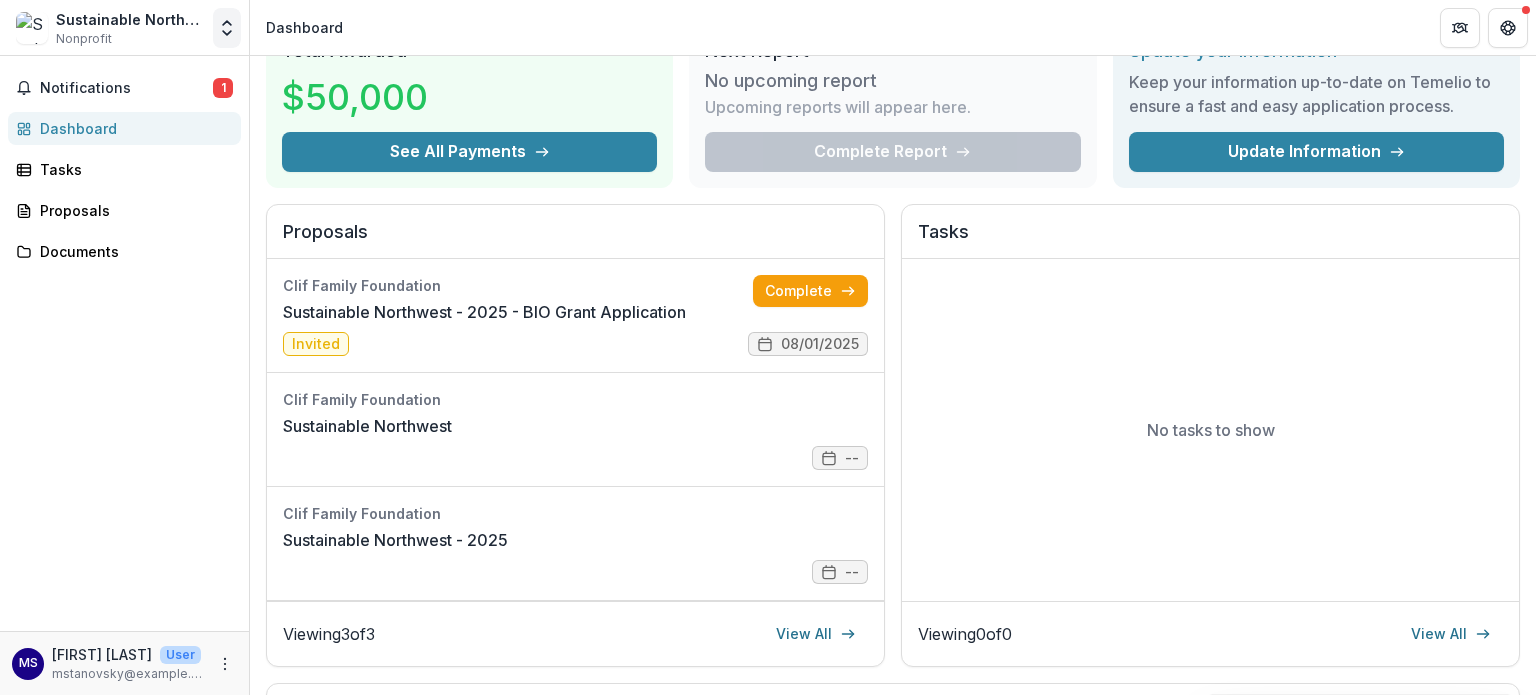 click 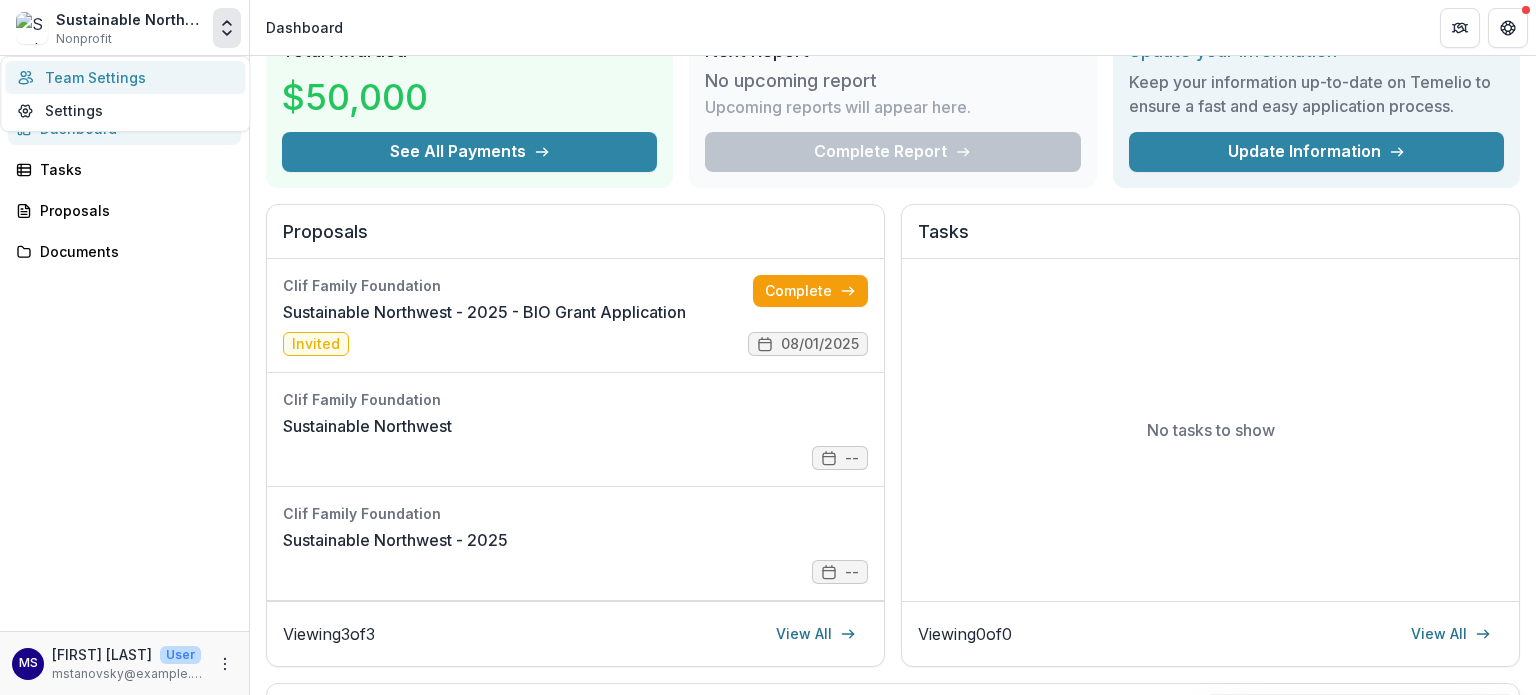 click on "Team Settings" at bounding box center [125, 77] 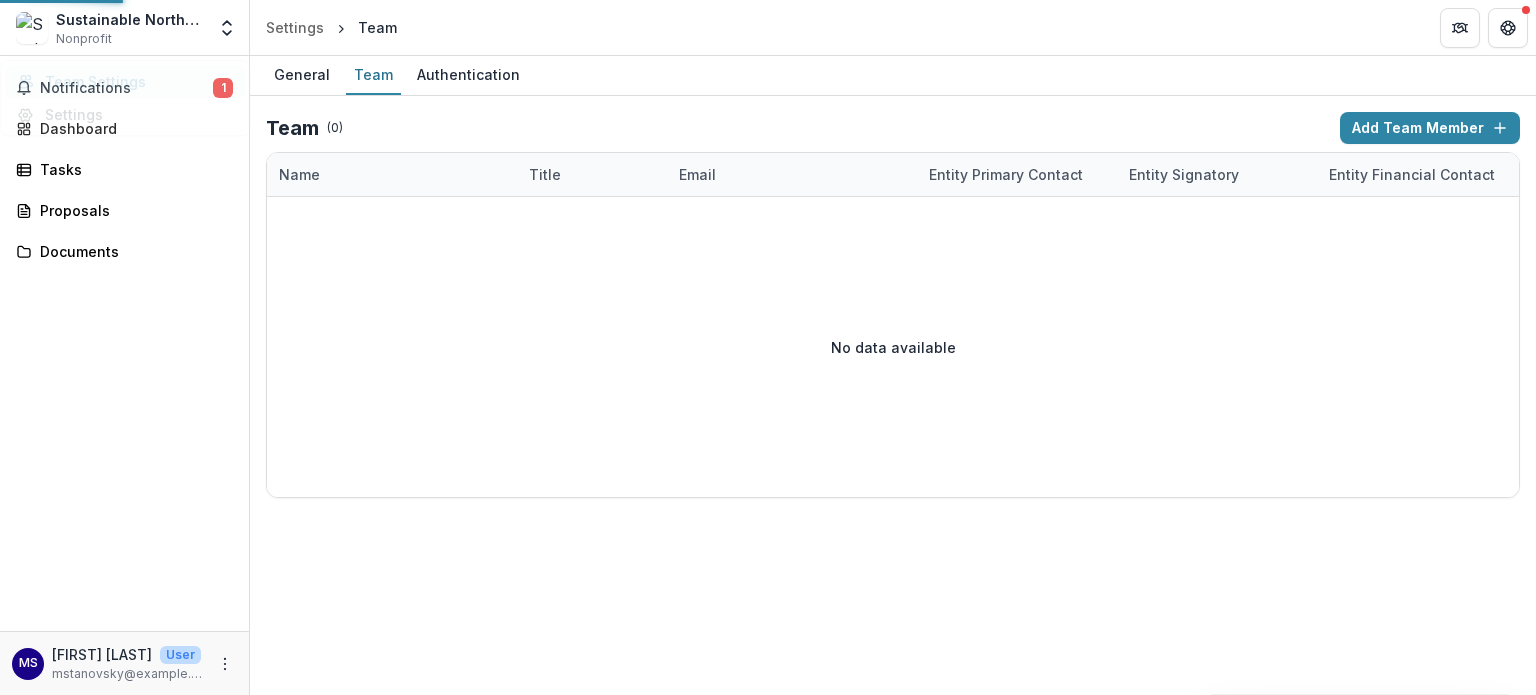 scroll, scrollTop: 0, scrollLeft: 0, axis: both 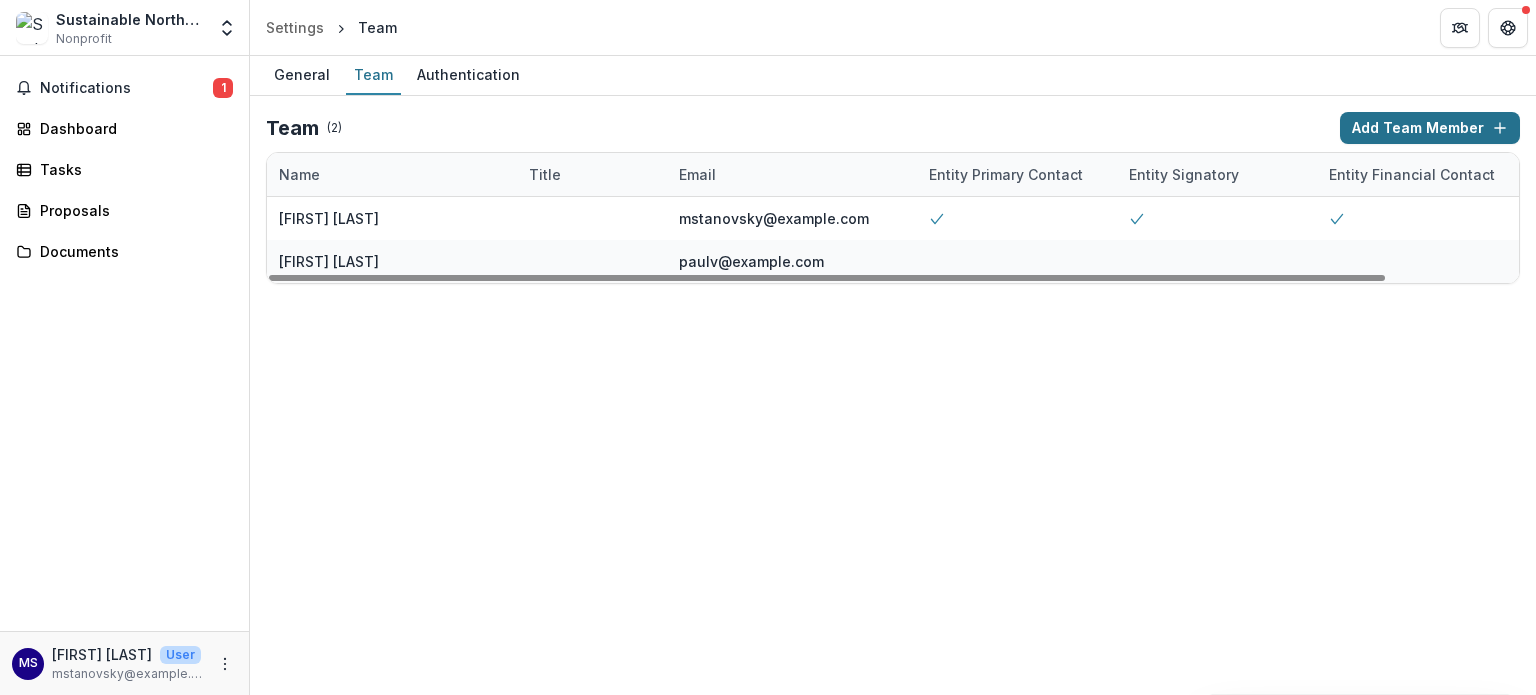 click on "Add Team Member" at bounding box center (1430, 128) 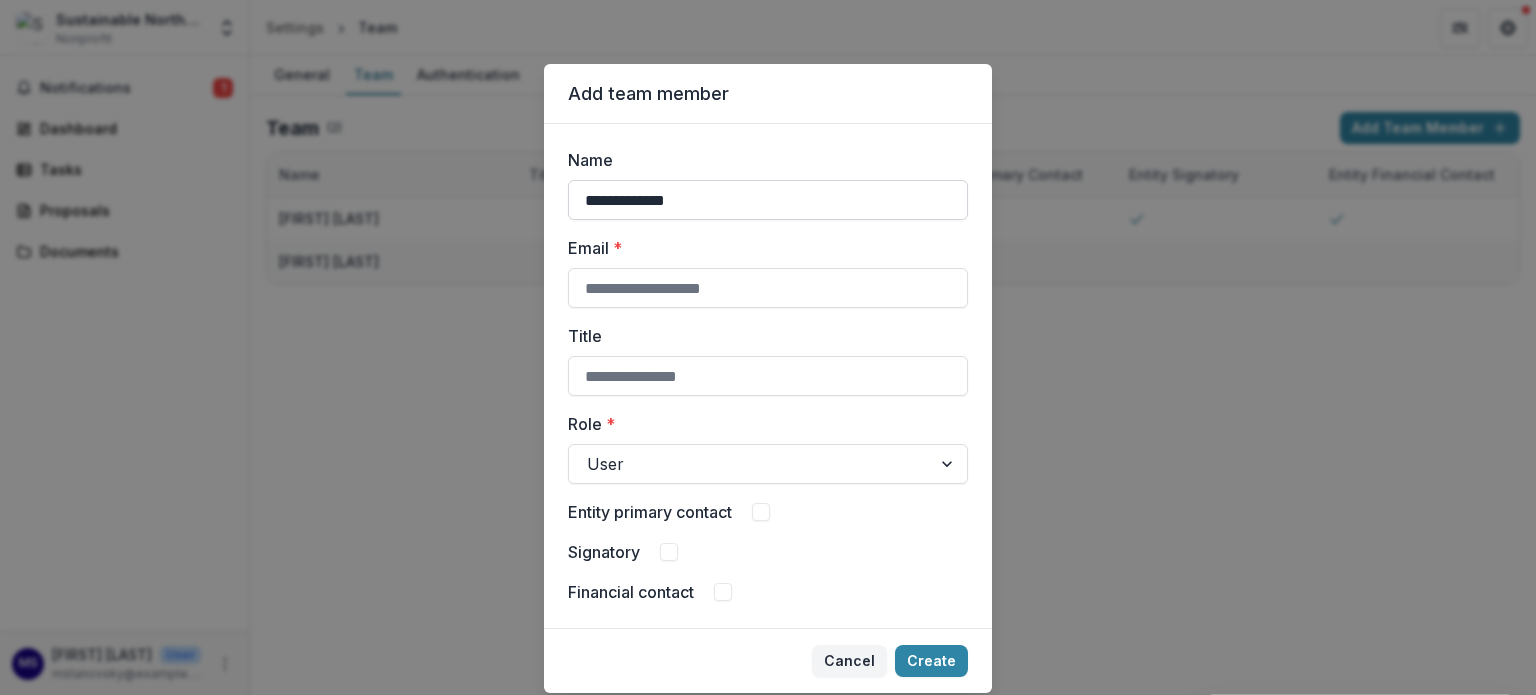 type on "**********" 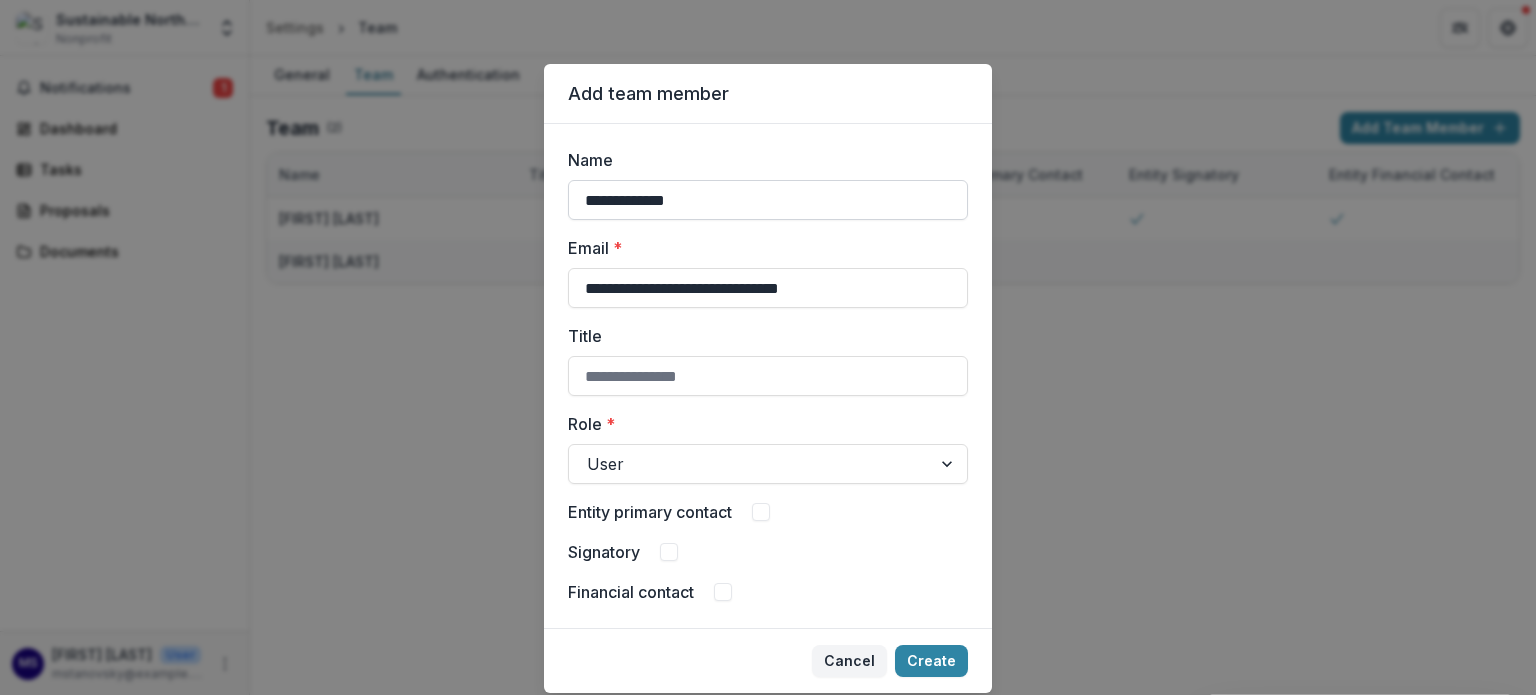 type on "**********" 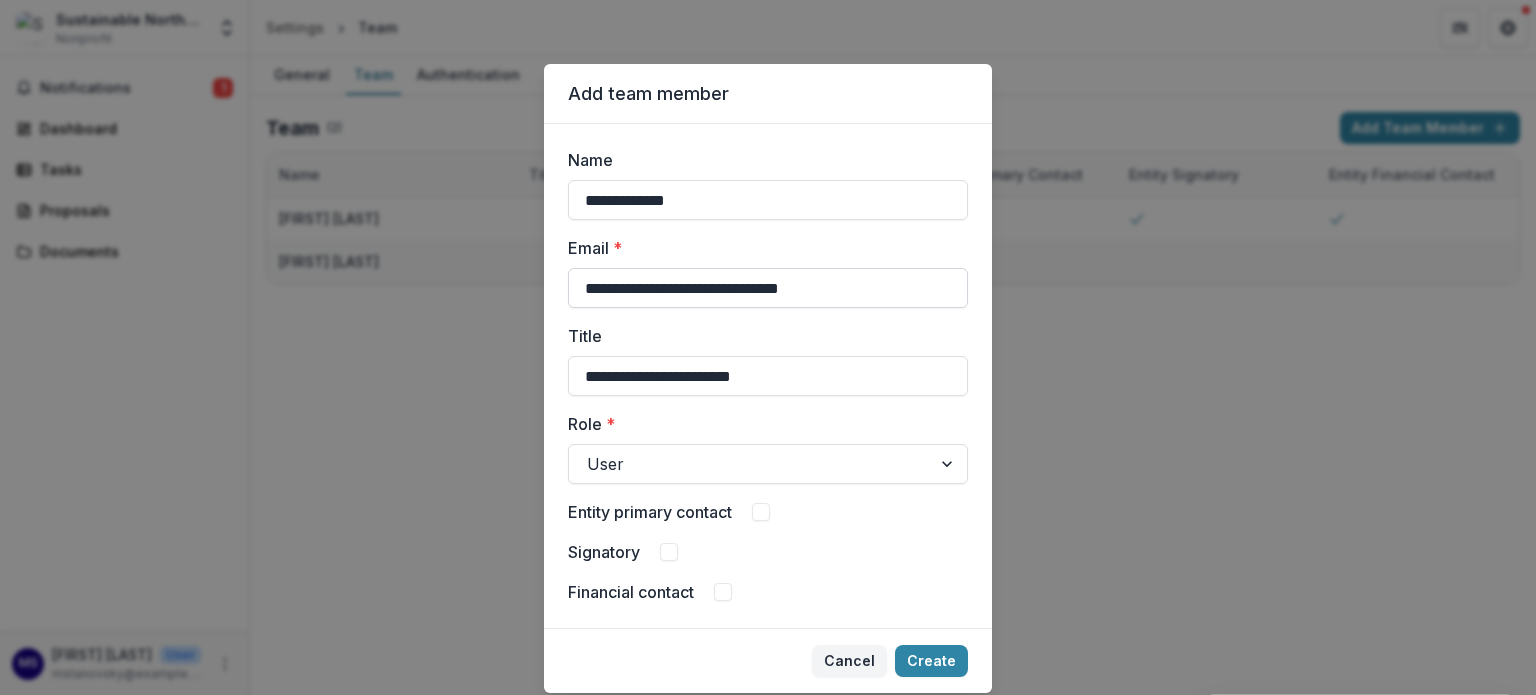type on "**********" 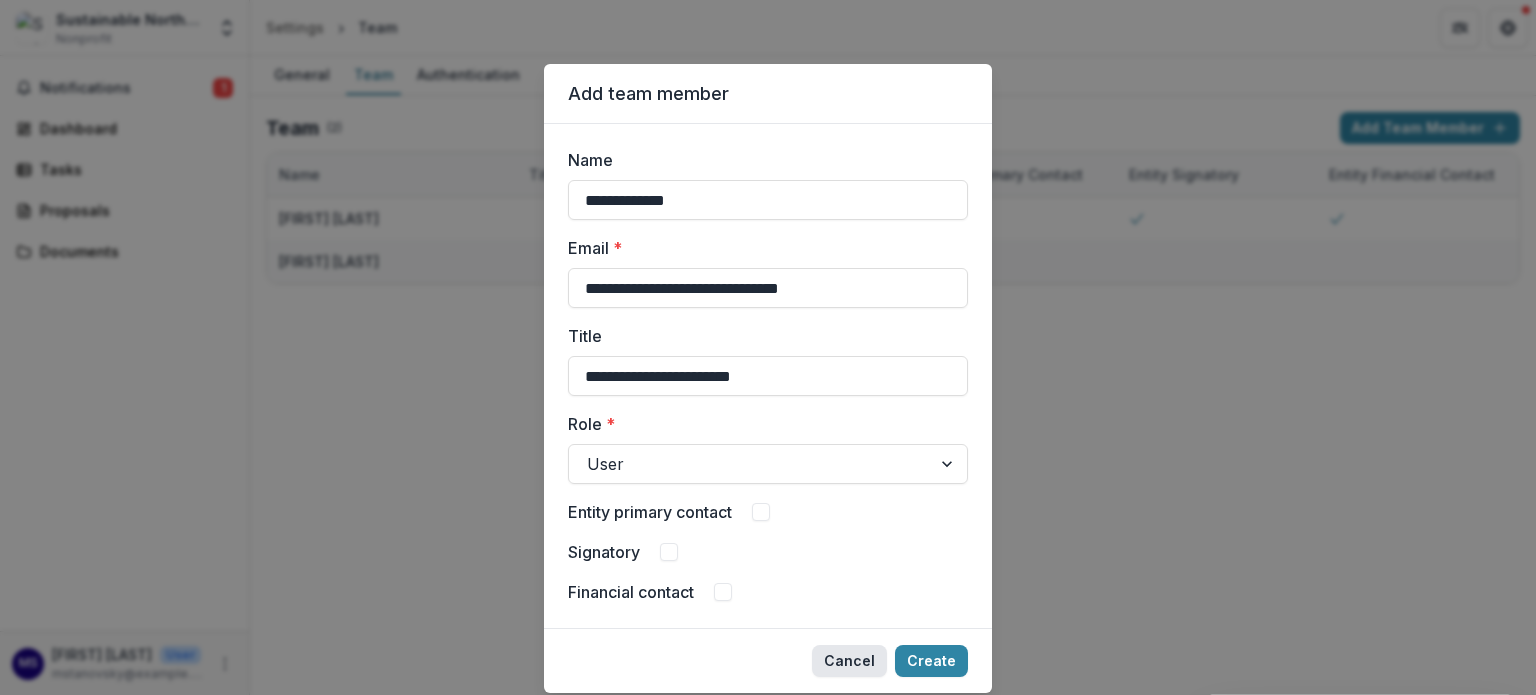 click on "Cancel" at bounding box center [849, 661] 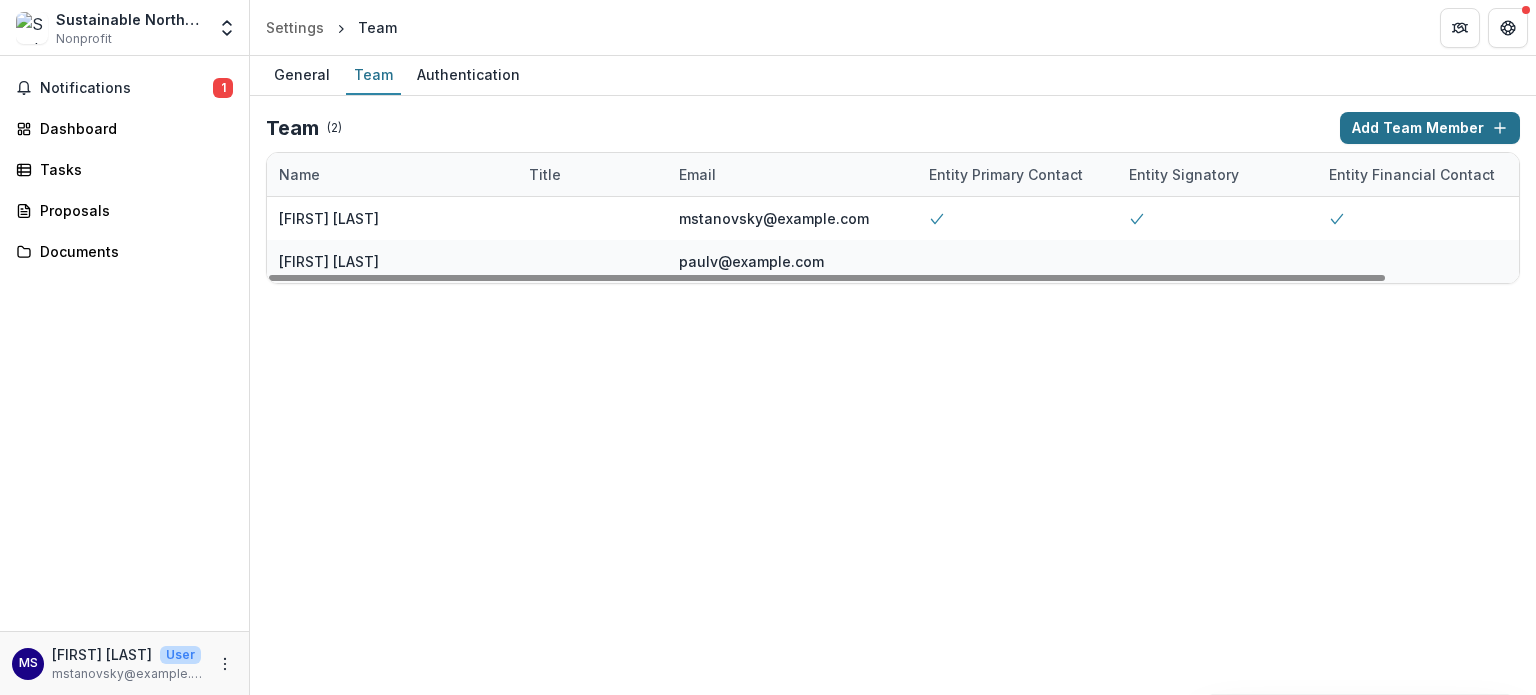 click on "Add Team Member" at bounding box center [1430, 128] 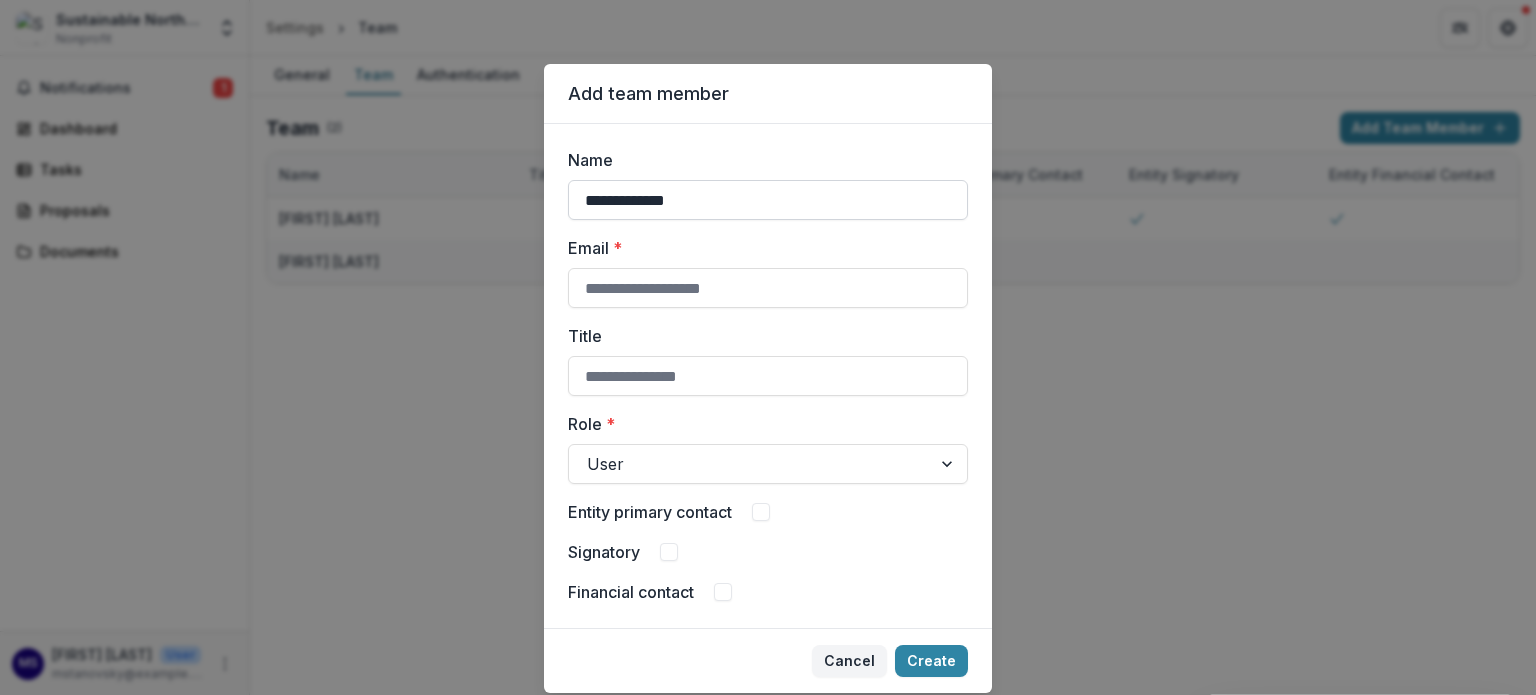 type on "**********" 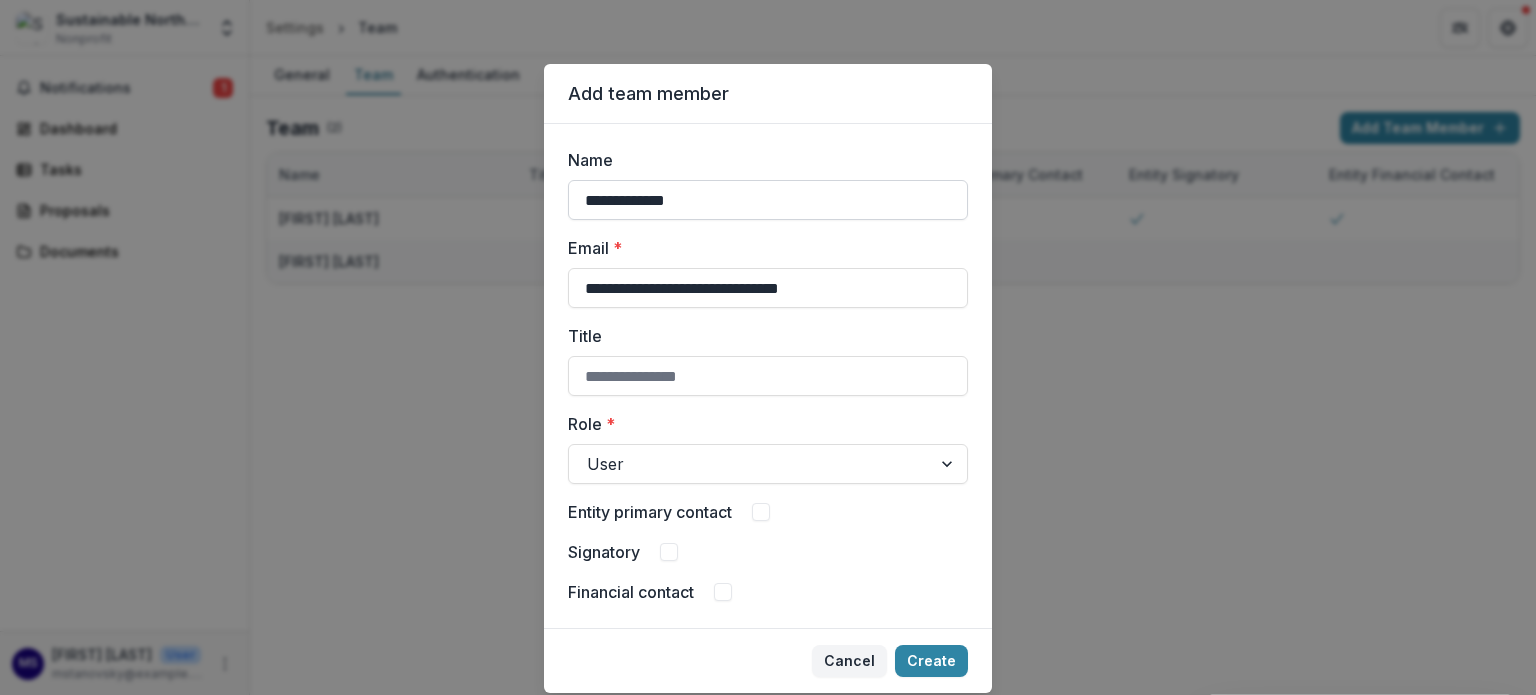 type on "**********" 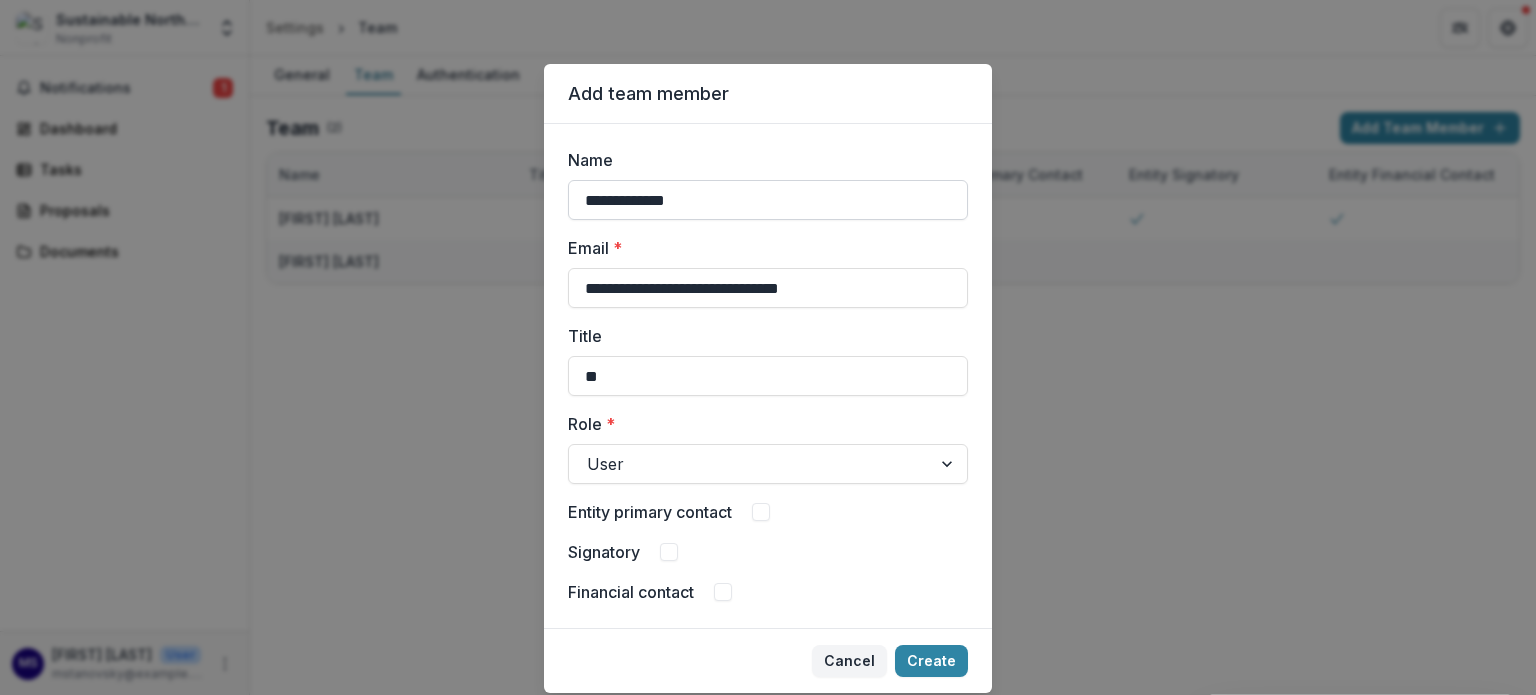 type on "*" 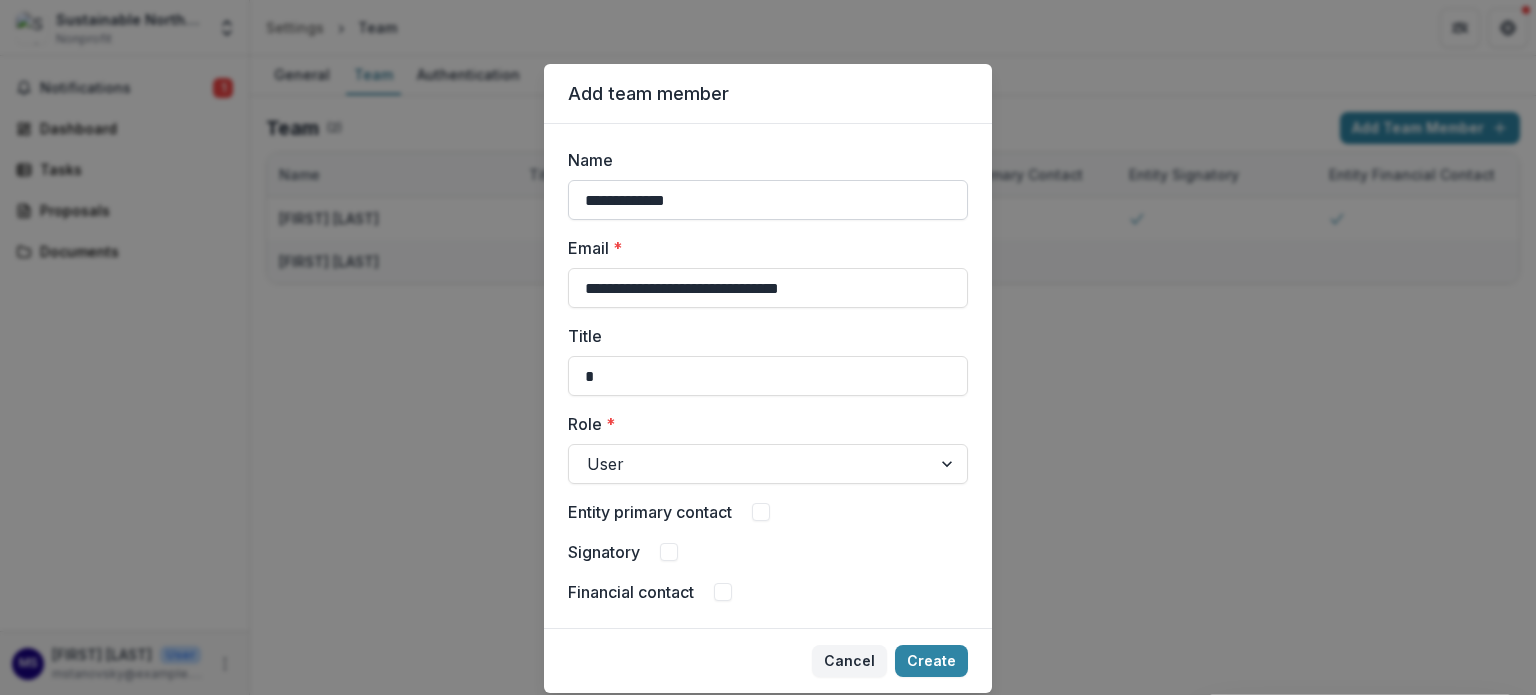 type 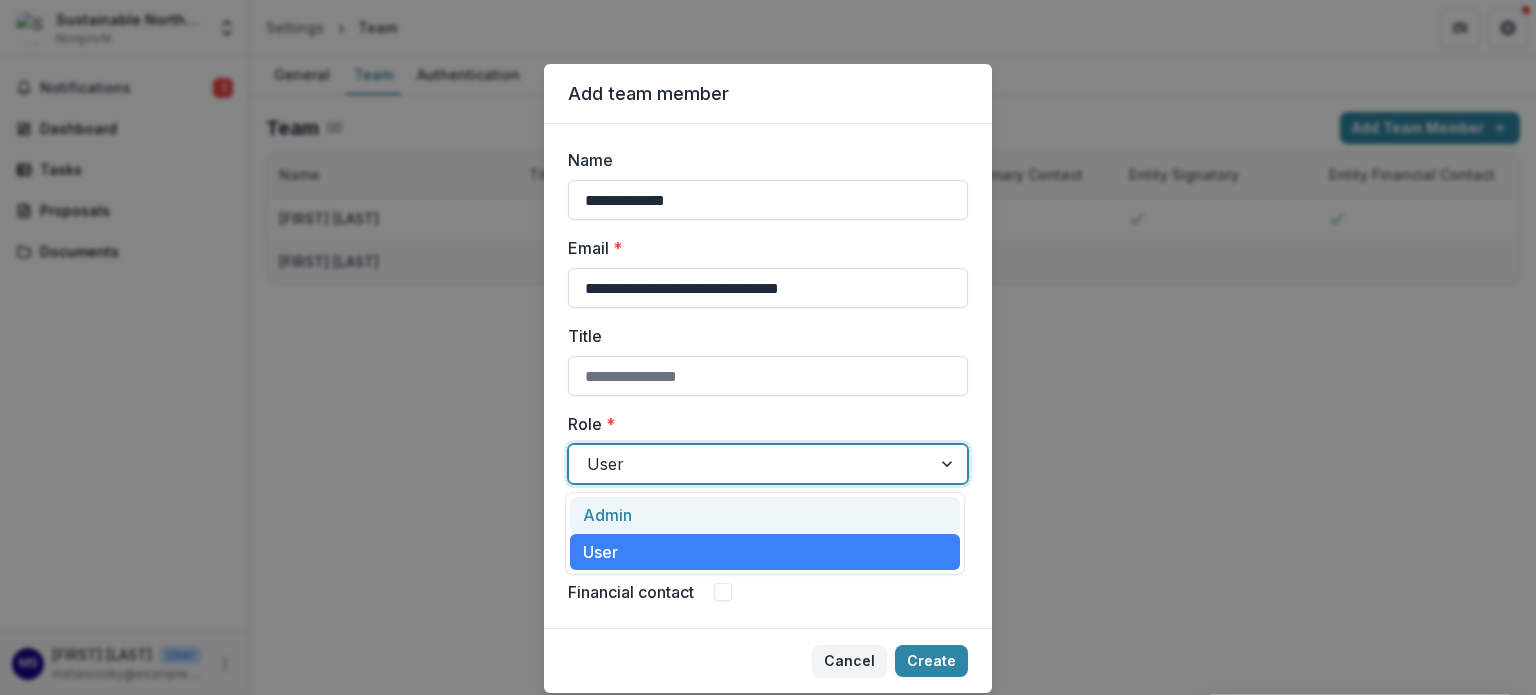 click at bounding box center (750, 464) 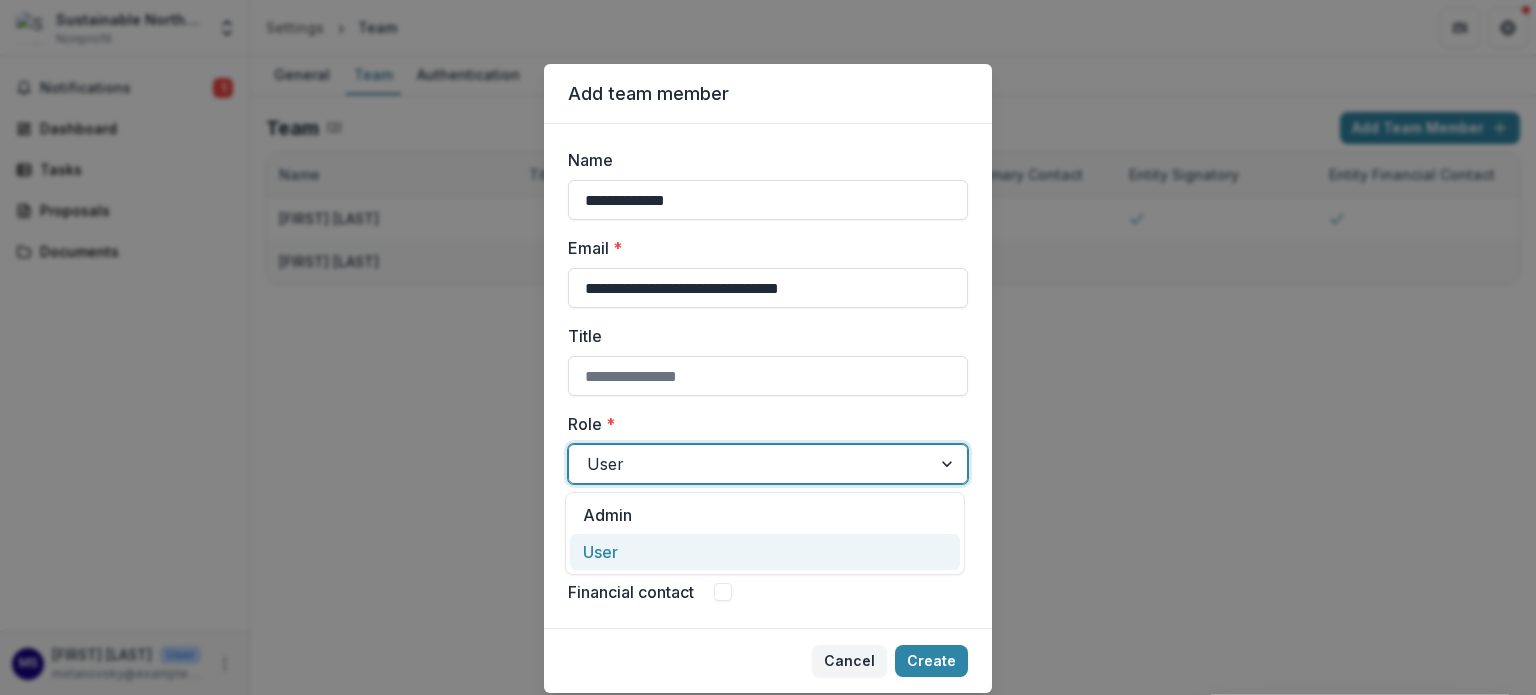 click on "User" at bounding box center (765, 552) 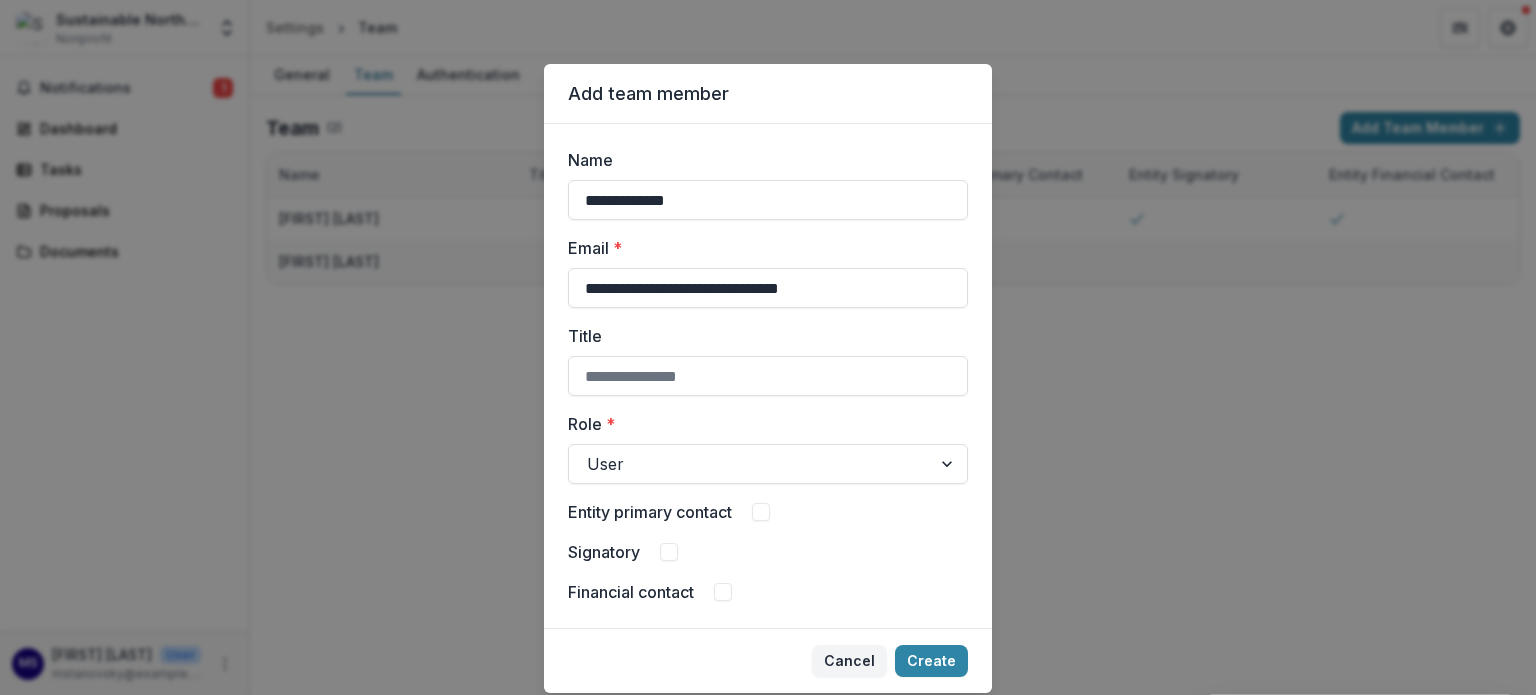 click on "Signatory" at bounding box center (768, 552) 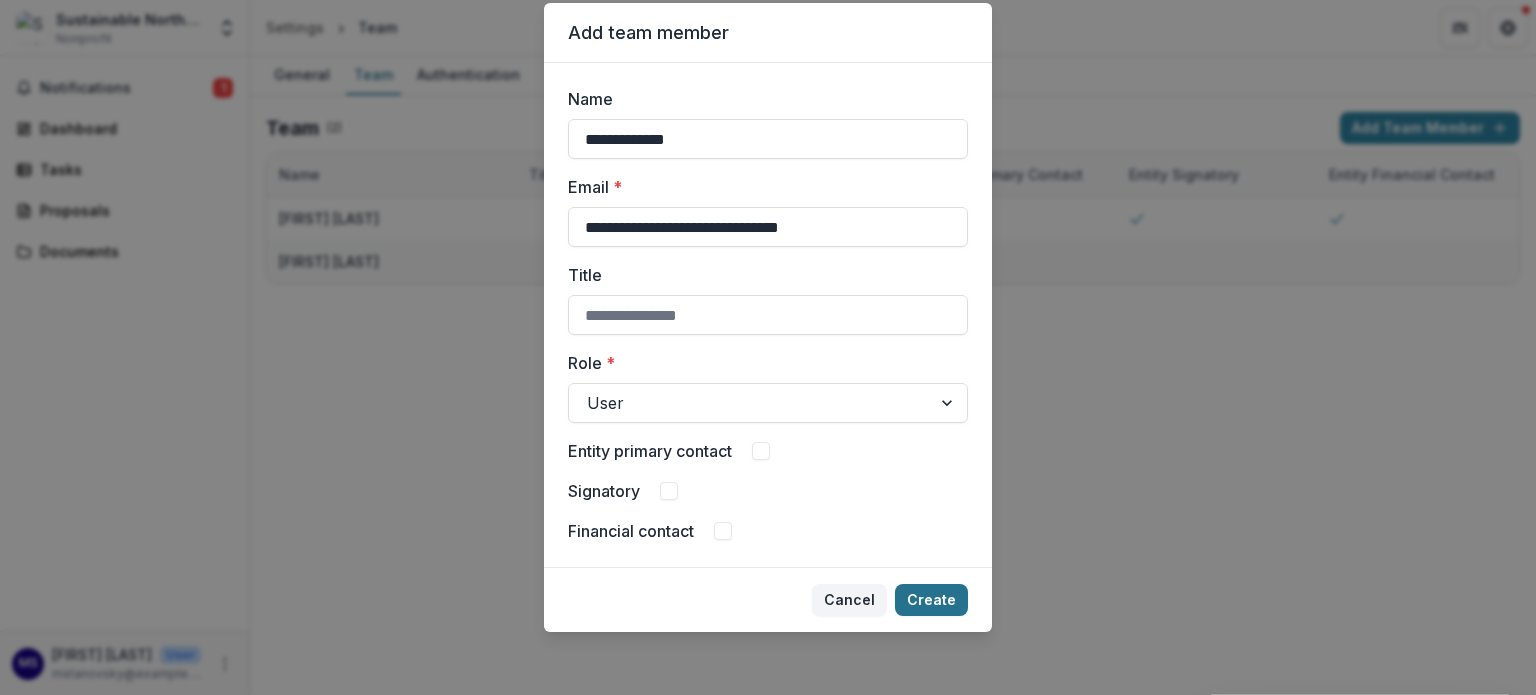 click on "Create" at bounding box center (931, 600) 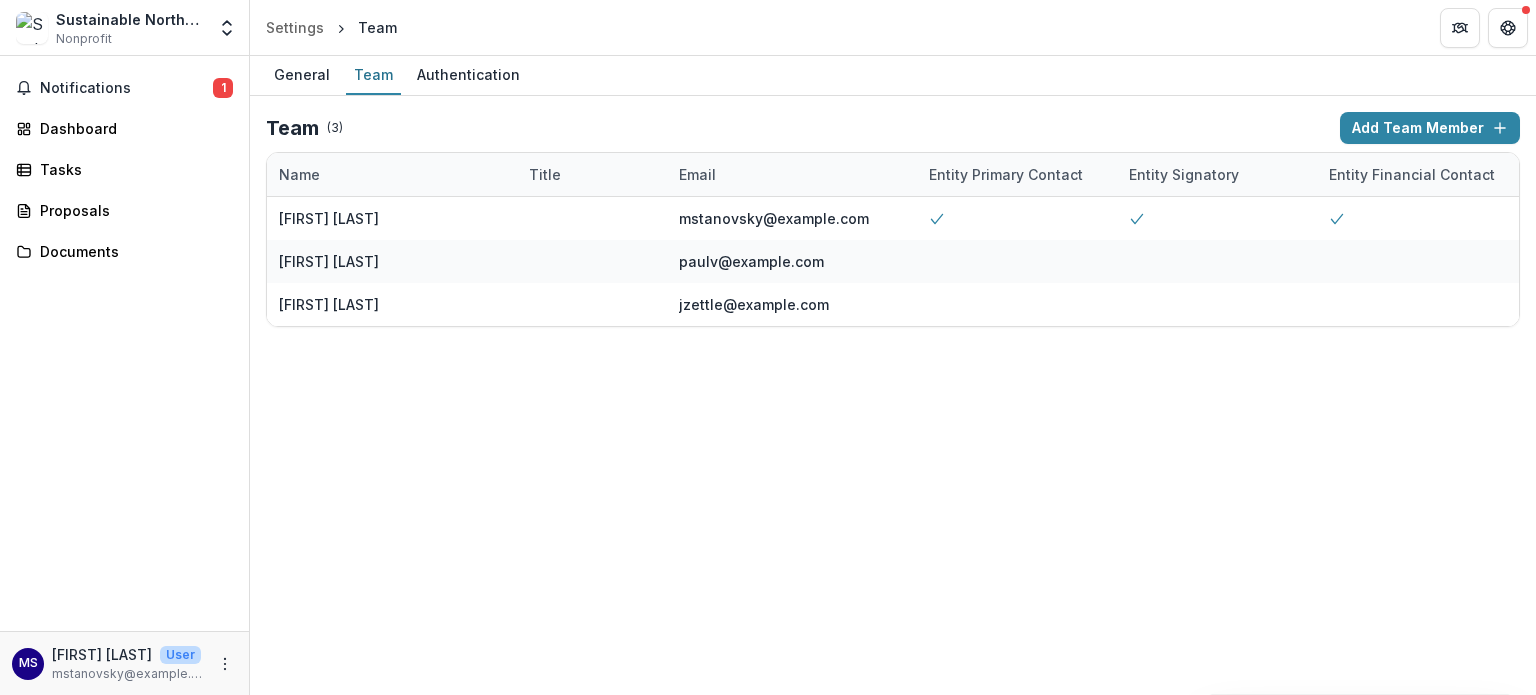 type 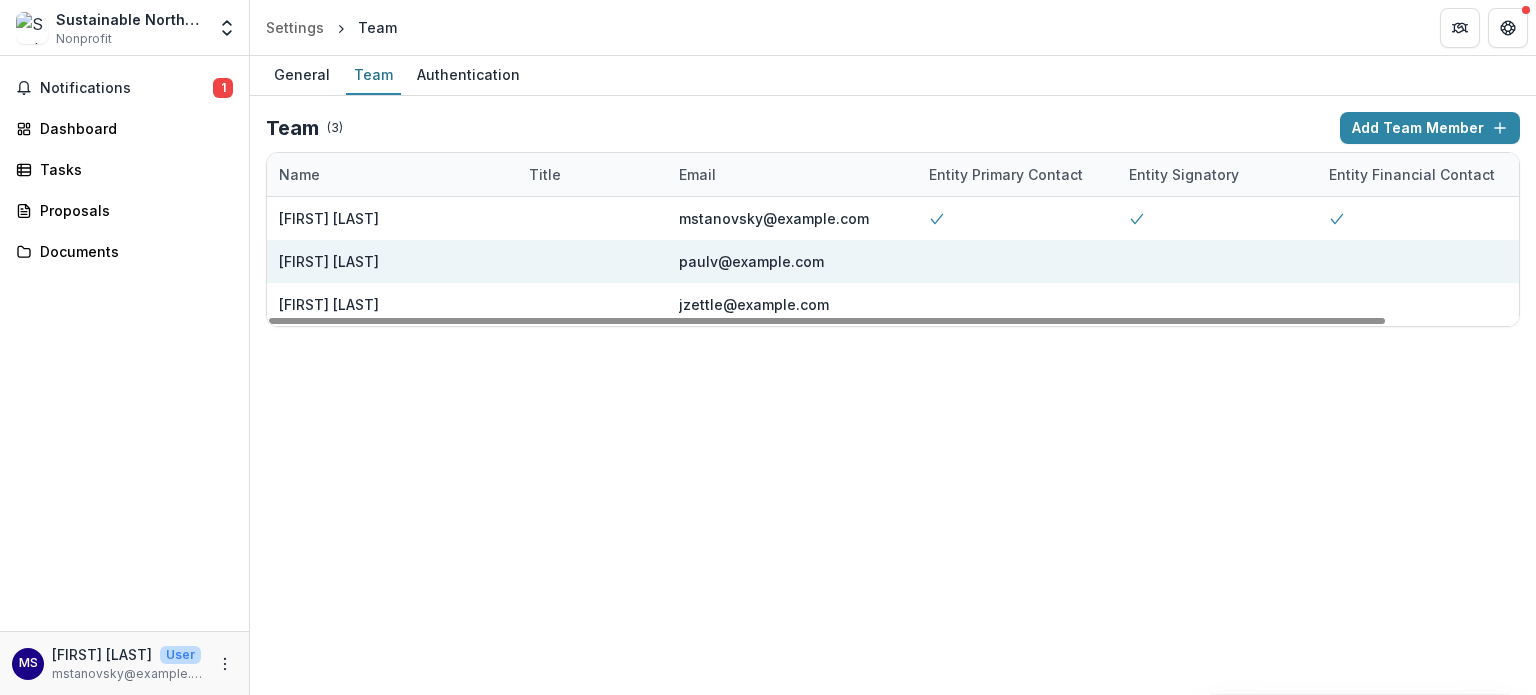 click at bounding box center [592, 261] 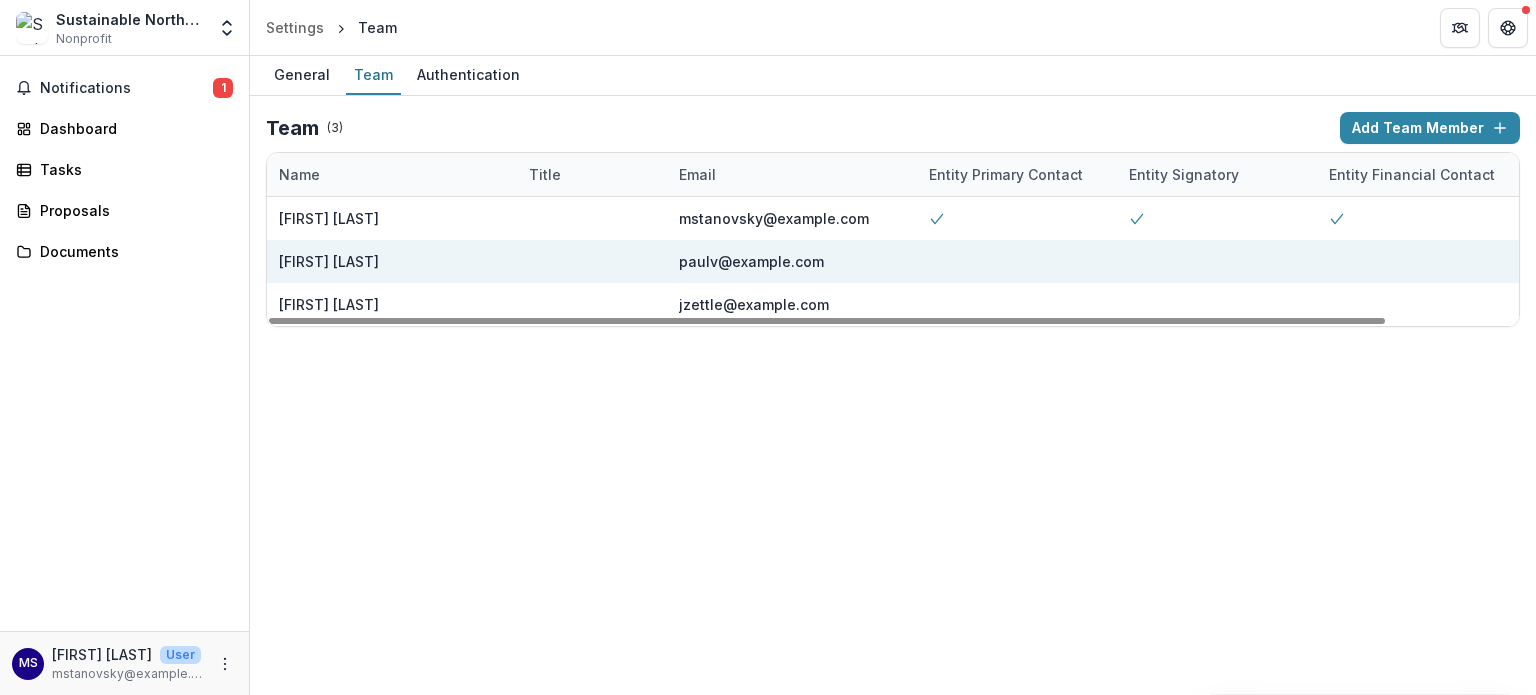 click on "Paul Vanderford" at bounding box center [392, 261] 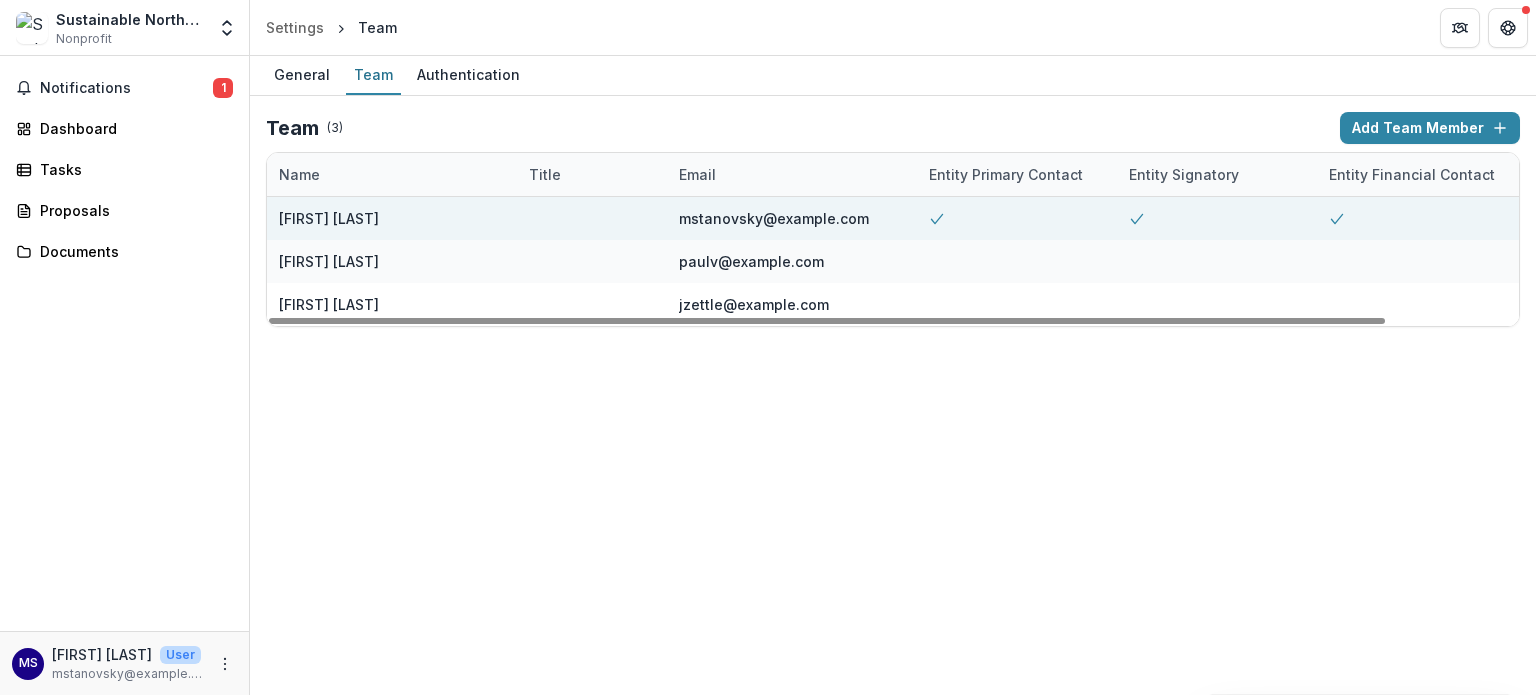 click at bounding box center [1017, 218] 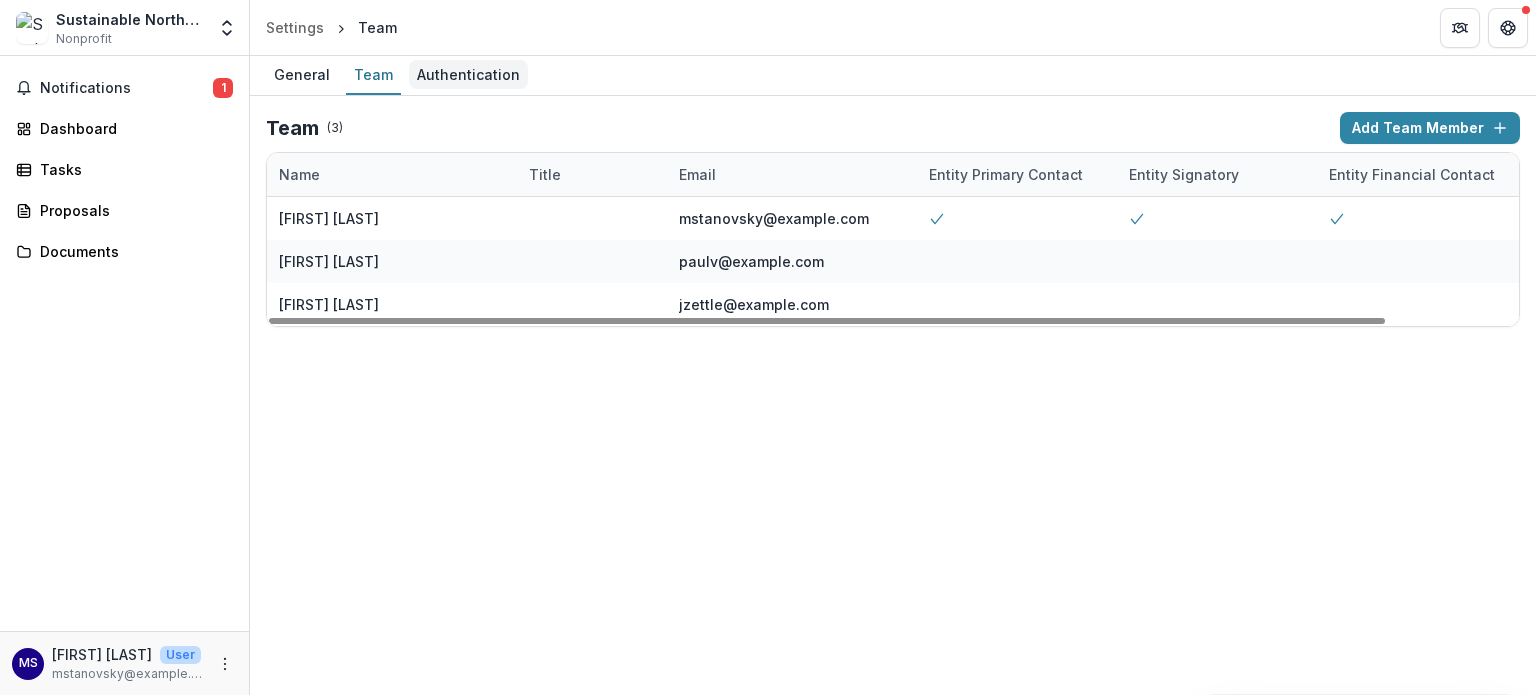 click on "Authentication" at bounding box center (468, 74) 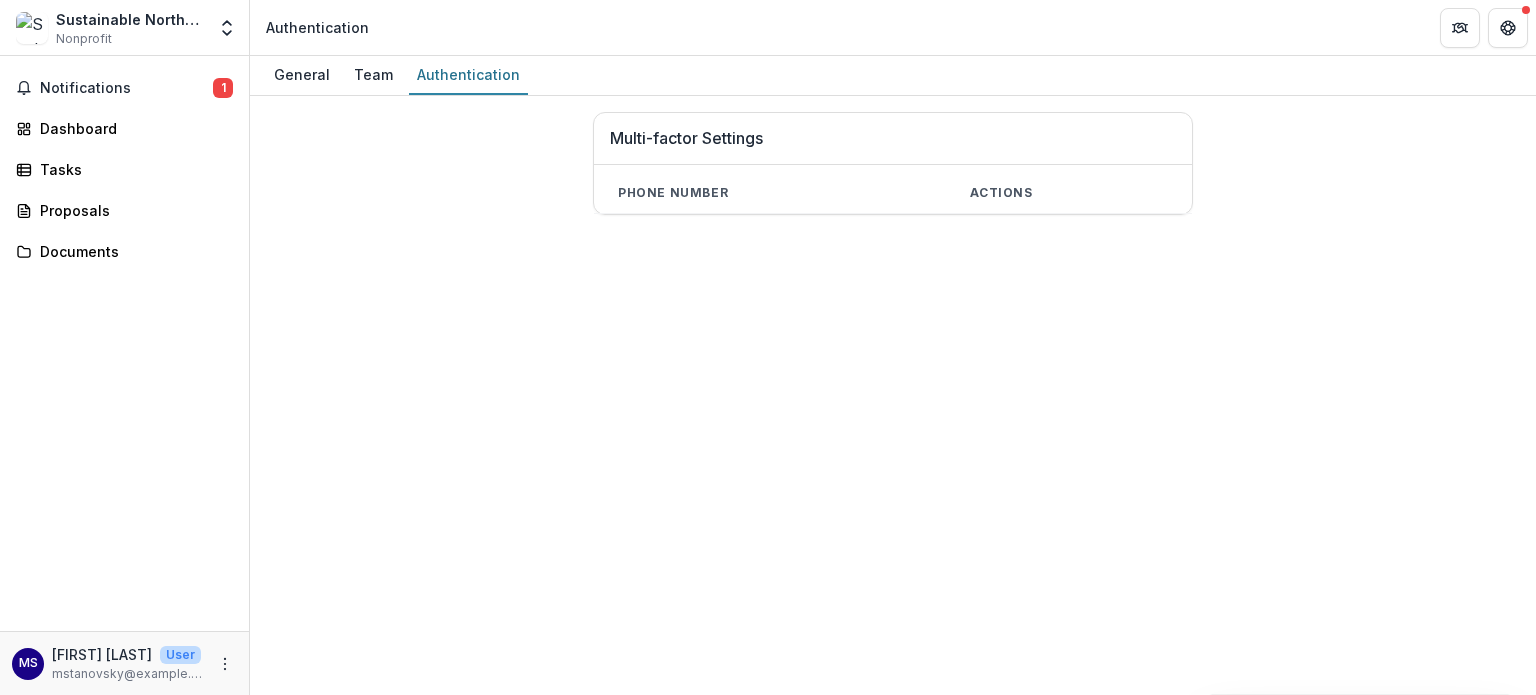 click on "Multi-factor Settings Phone number Actions" at bounding box center [893, 163] 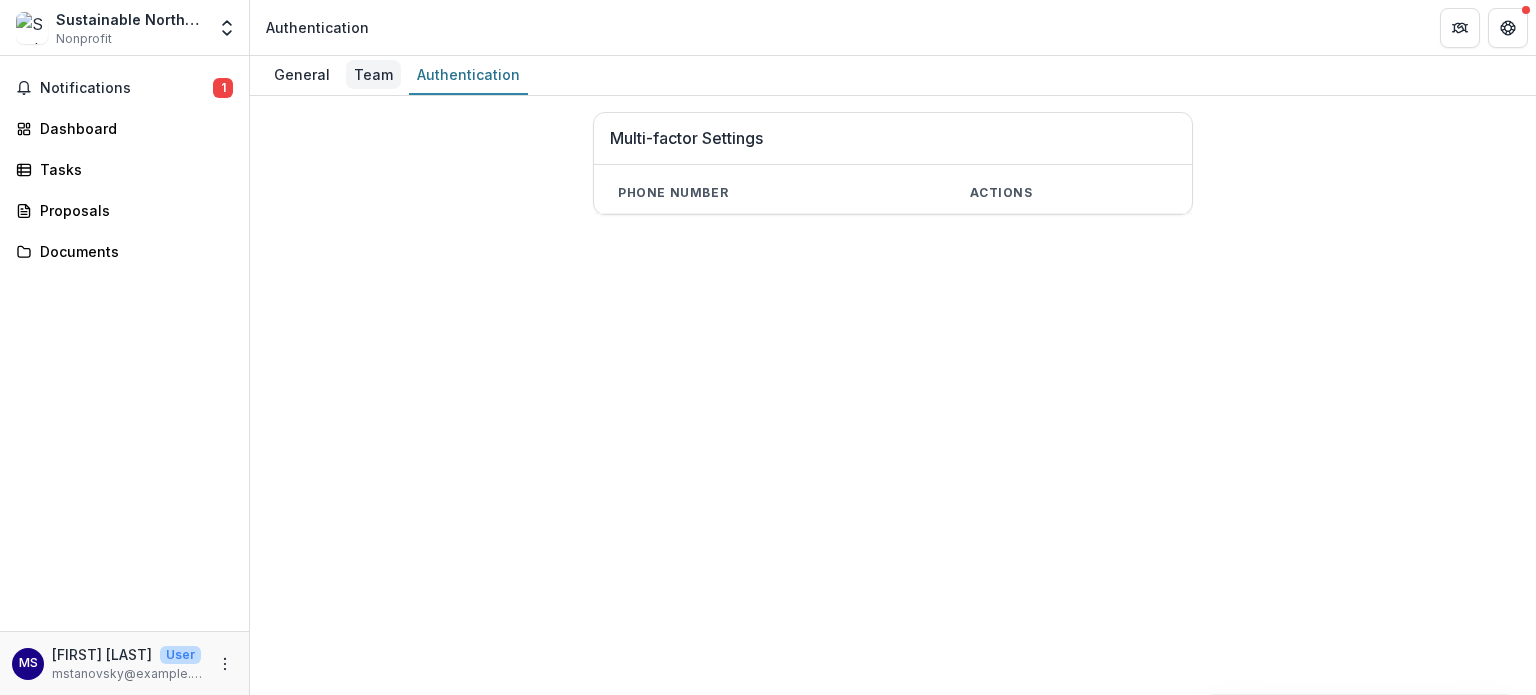 click on "Team" at bounding box center [373, 74] 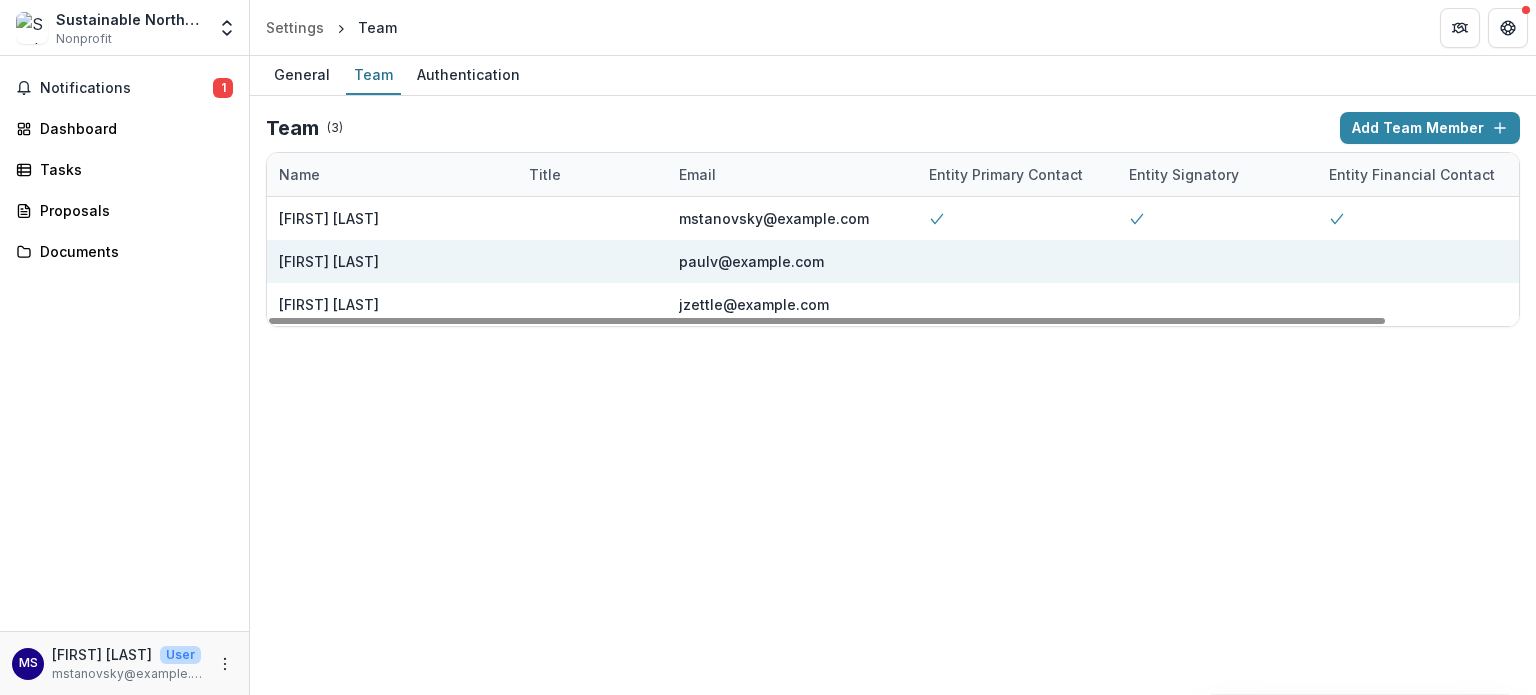 click on "Paul Vanderford" at bounding box center [329, 261] 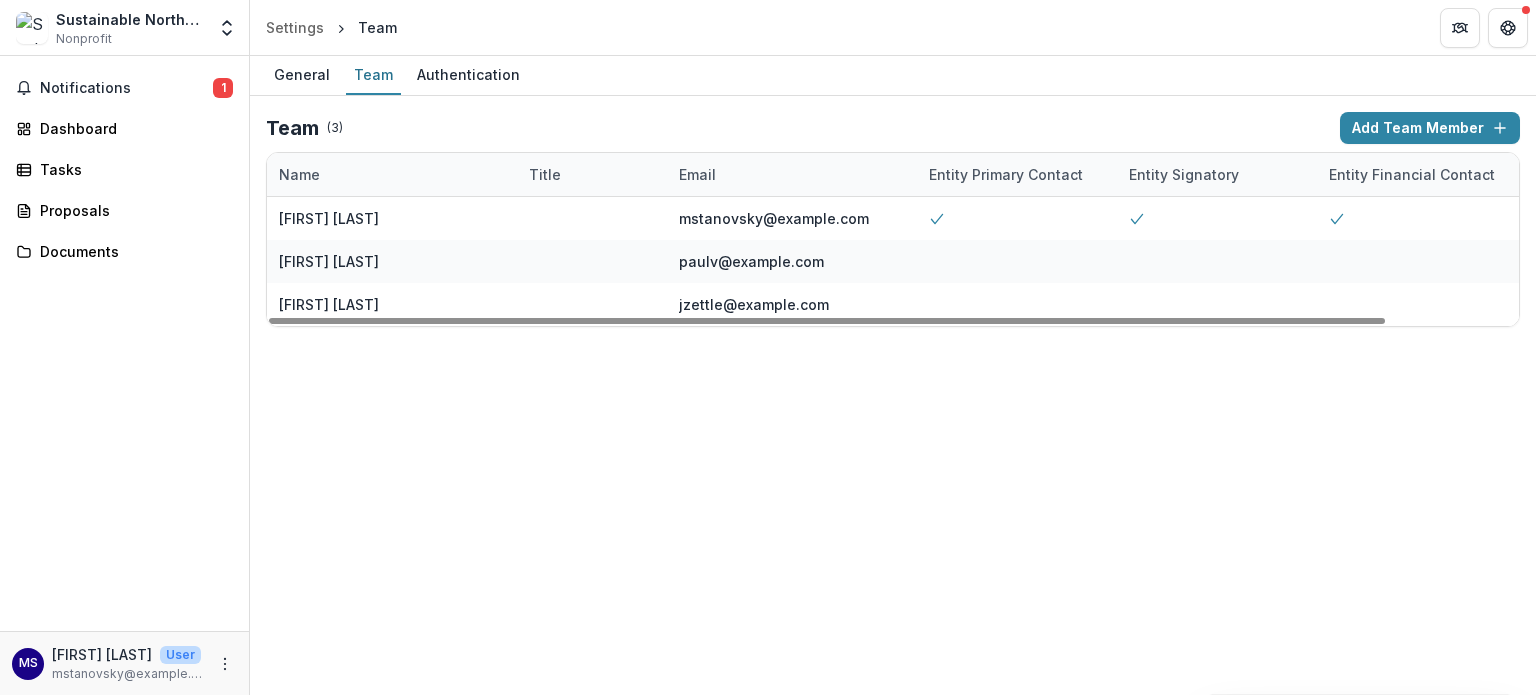 click on "Entity Financial Contact" at bounding box center (1412, 174) 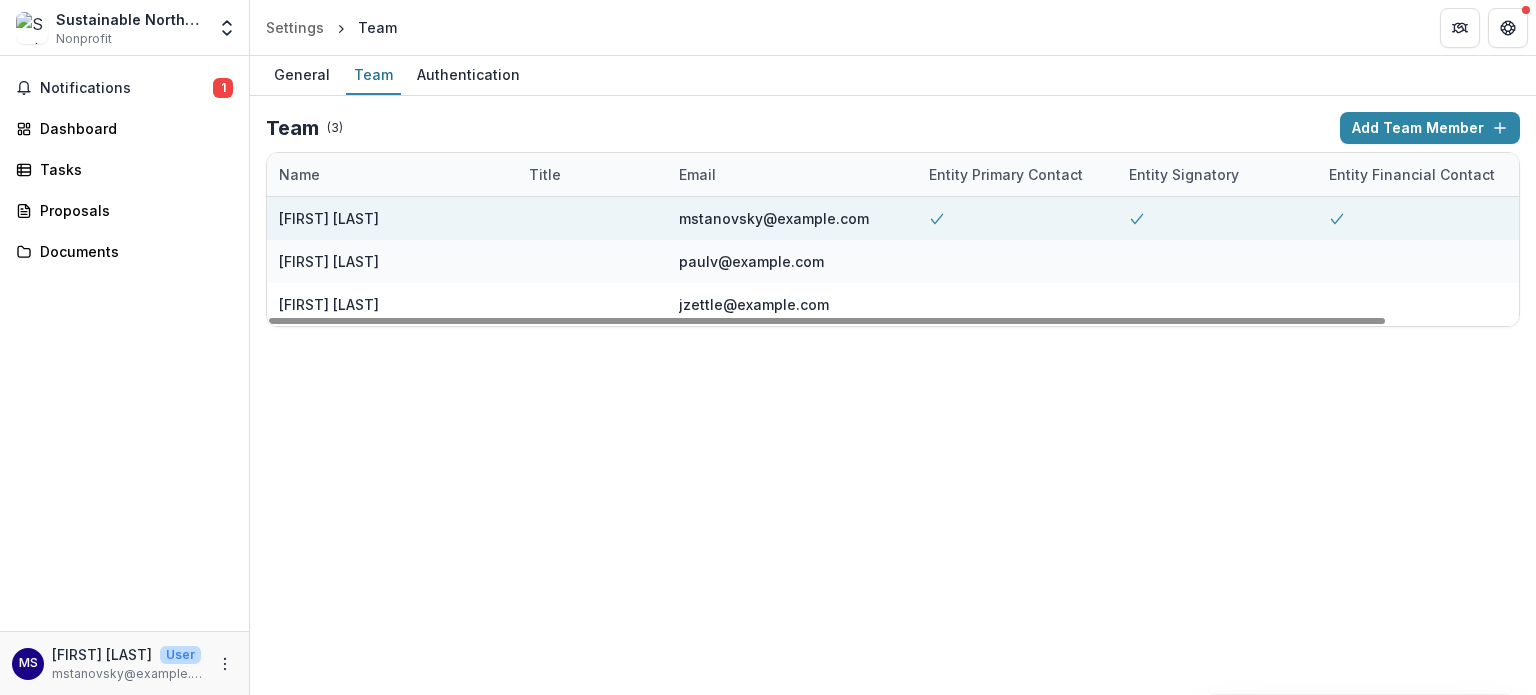 click on "[NAME] [NAME]" at bounding box center (392, 218) 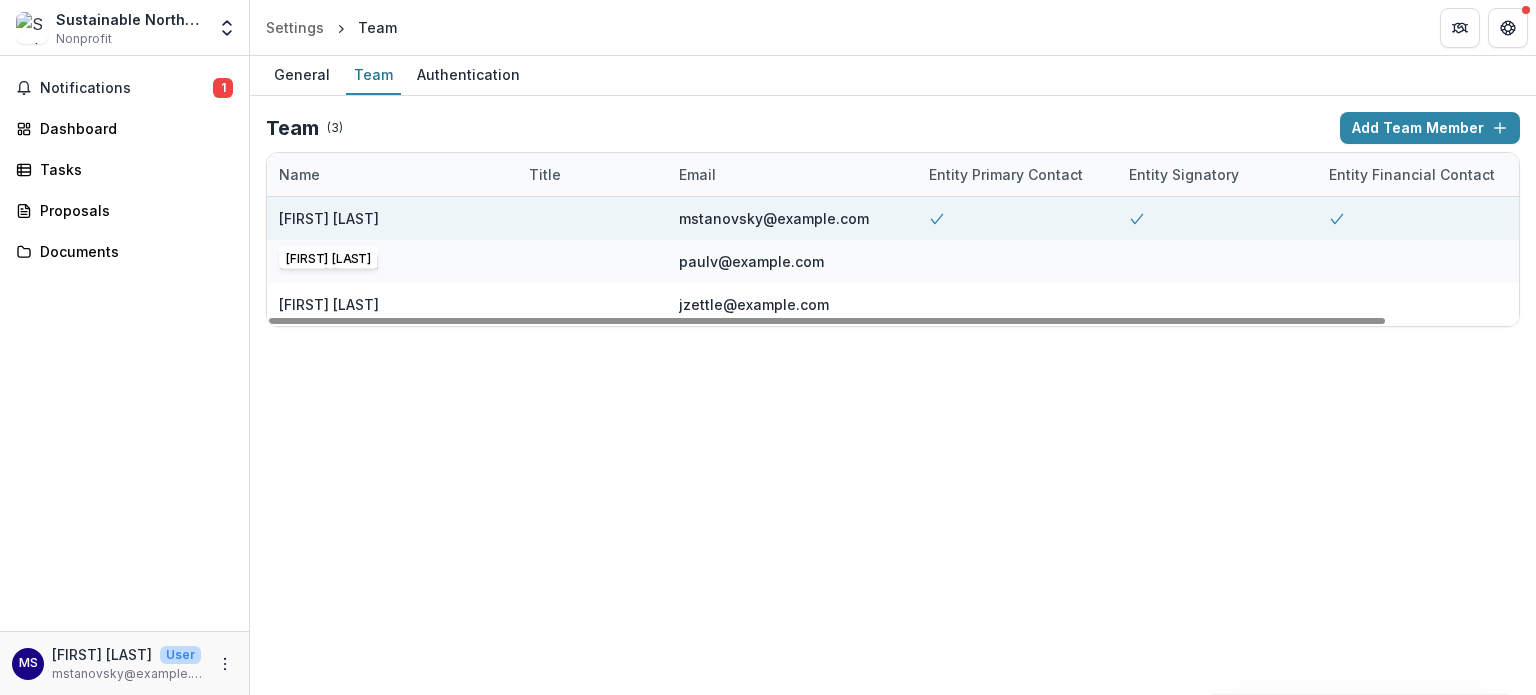 click on "[NAME] [NAME]" at bounding box center (329, 218) 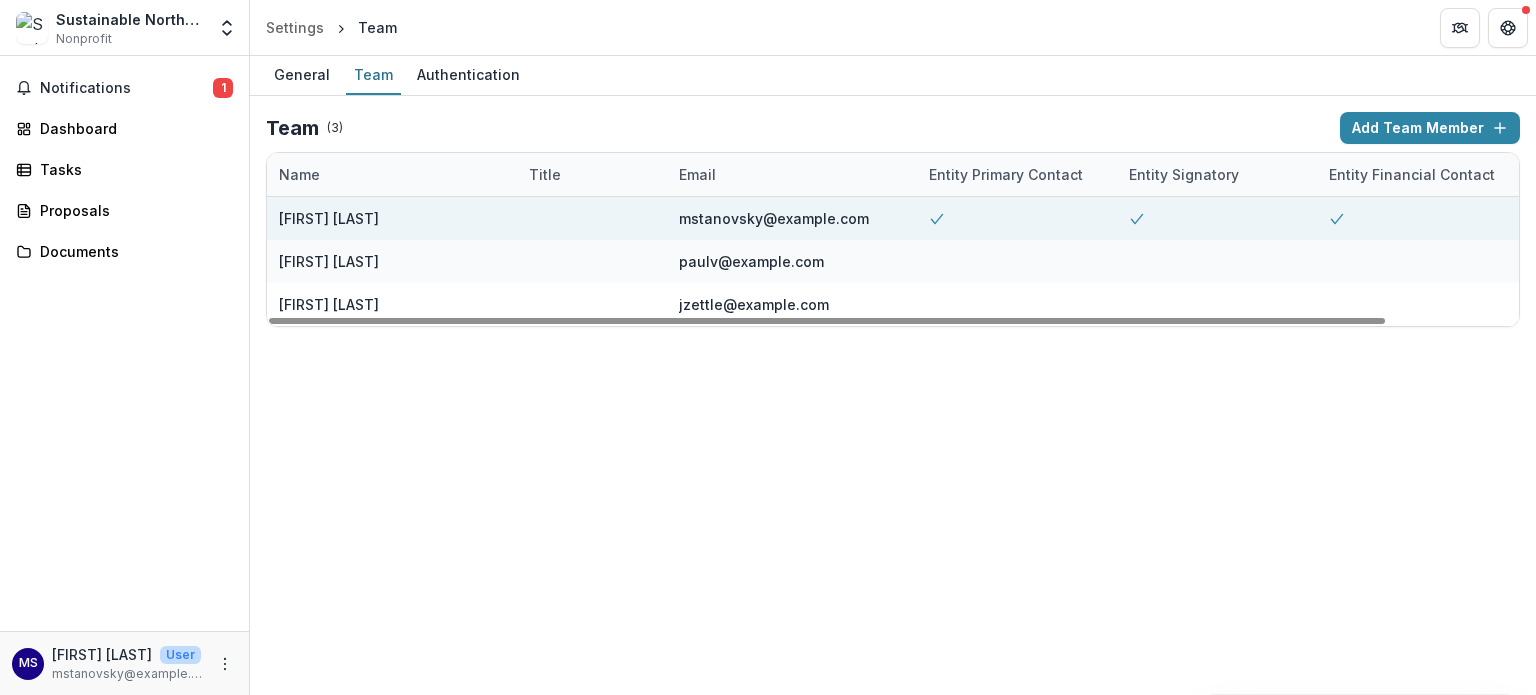 click on "[NAME] [NAME]" at bounding box center (329, 218) 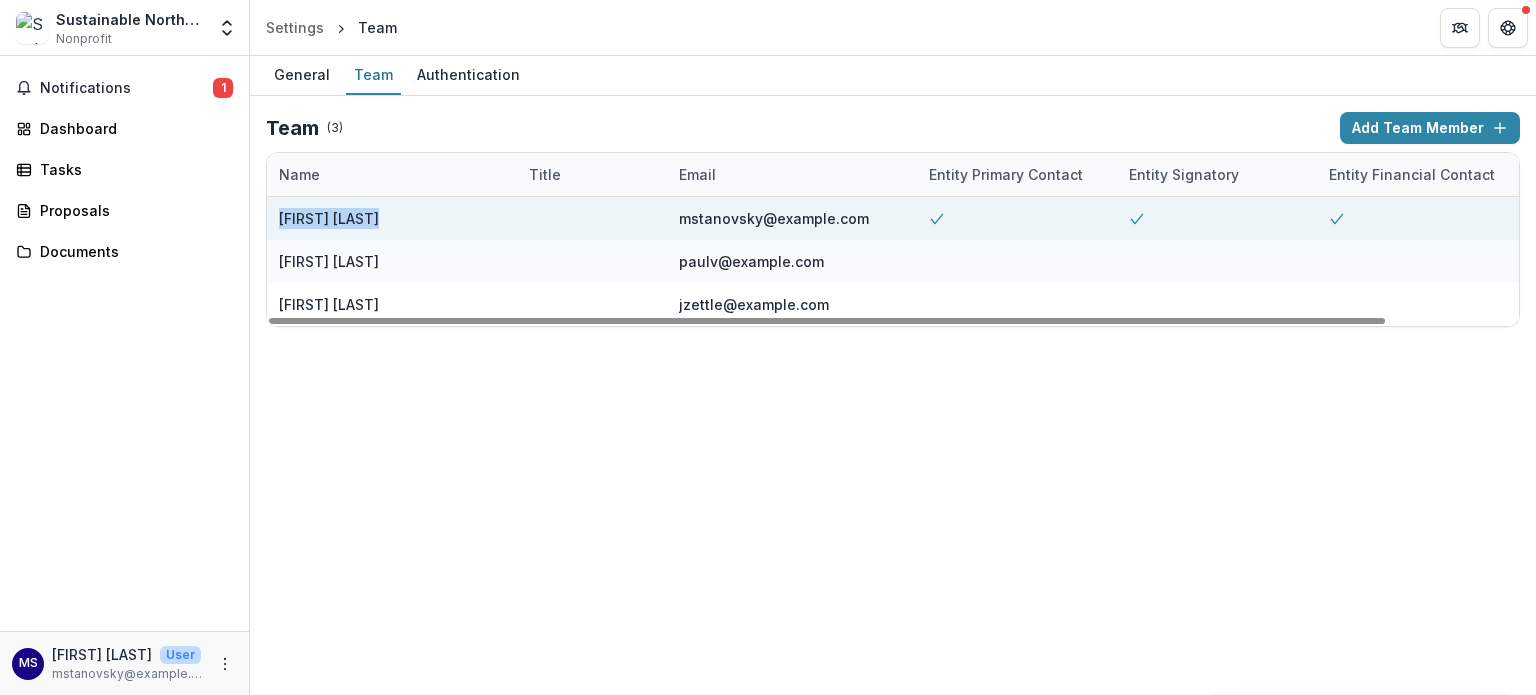 click on "[NAME] [NAME]" at bounding box center (329, 218) 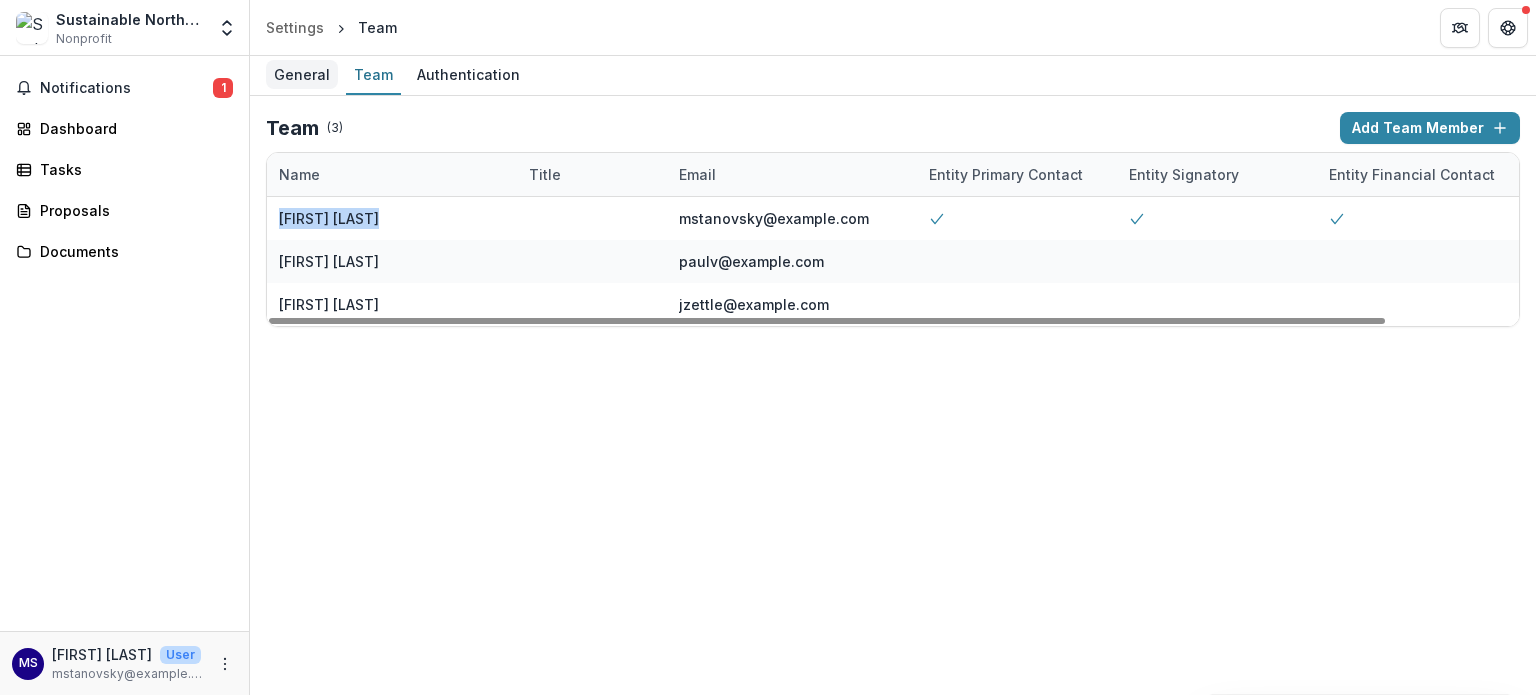 click on "General" at bounding box center (302, 74) 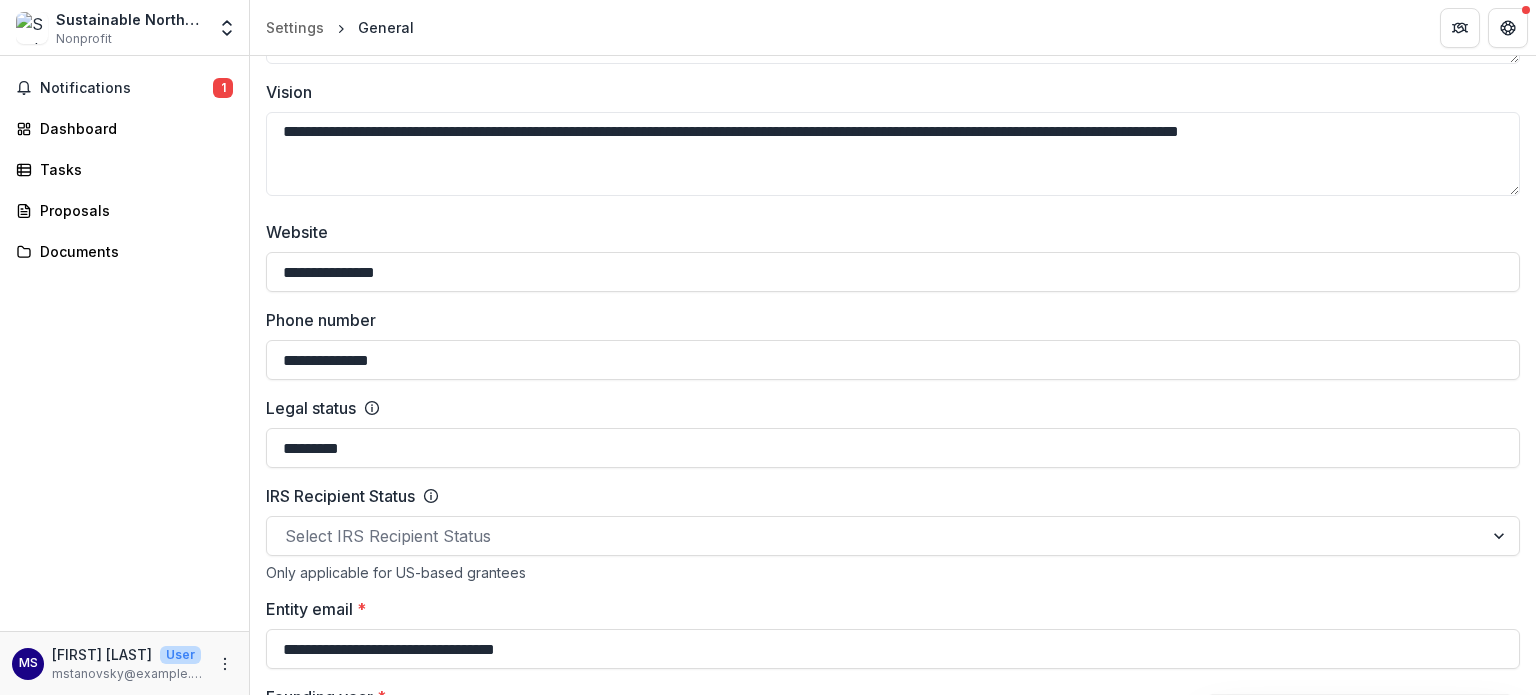 scroll, scrollTop: 300, scrollLeft: 0, axis: vertical 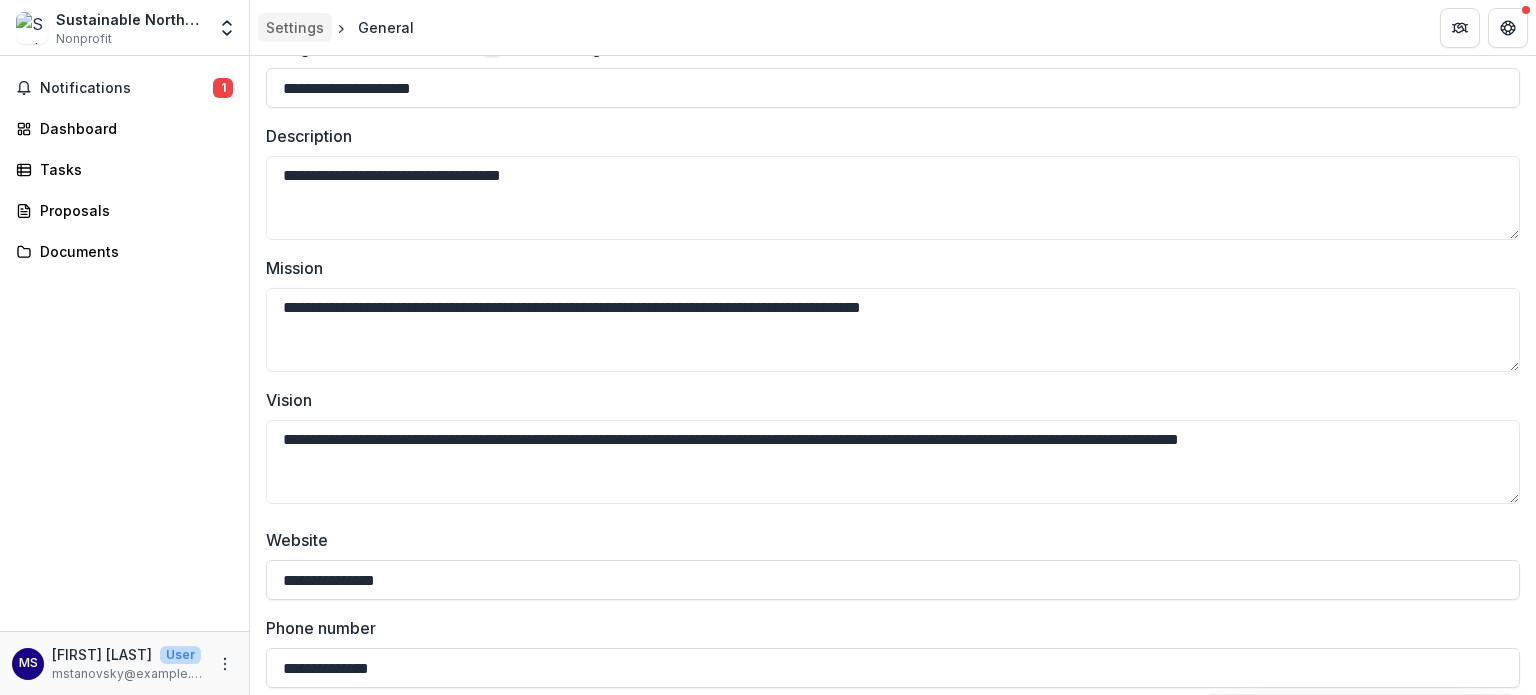 click on "Settings" at bounding box center (295, 27) 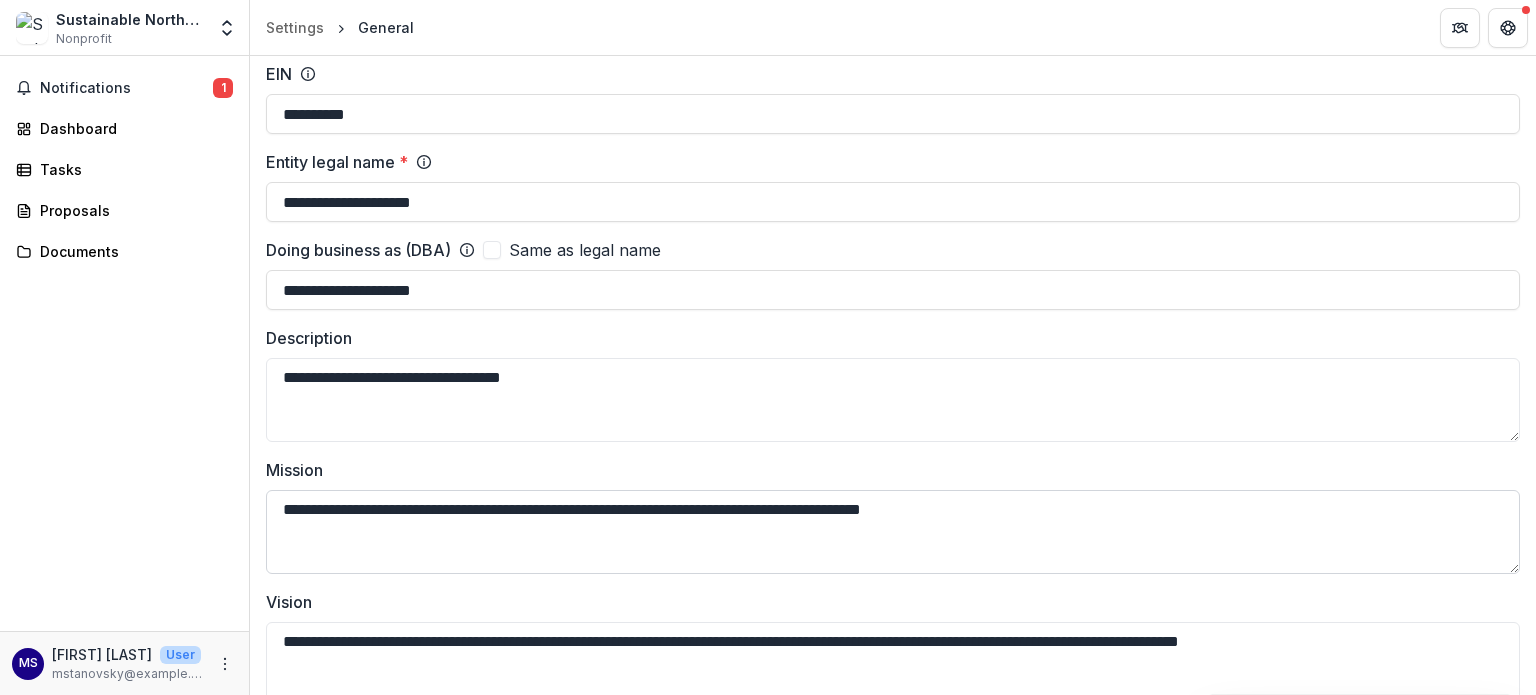 scroll, scrollTop: 0, scrollLeft: 0, axis: both 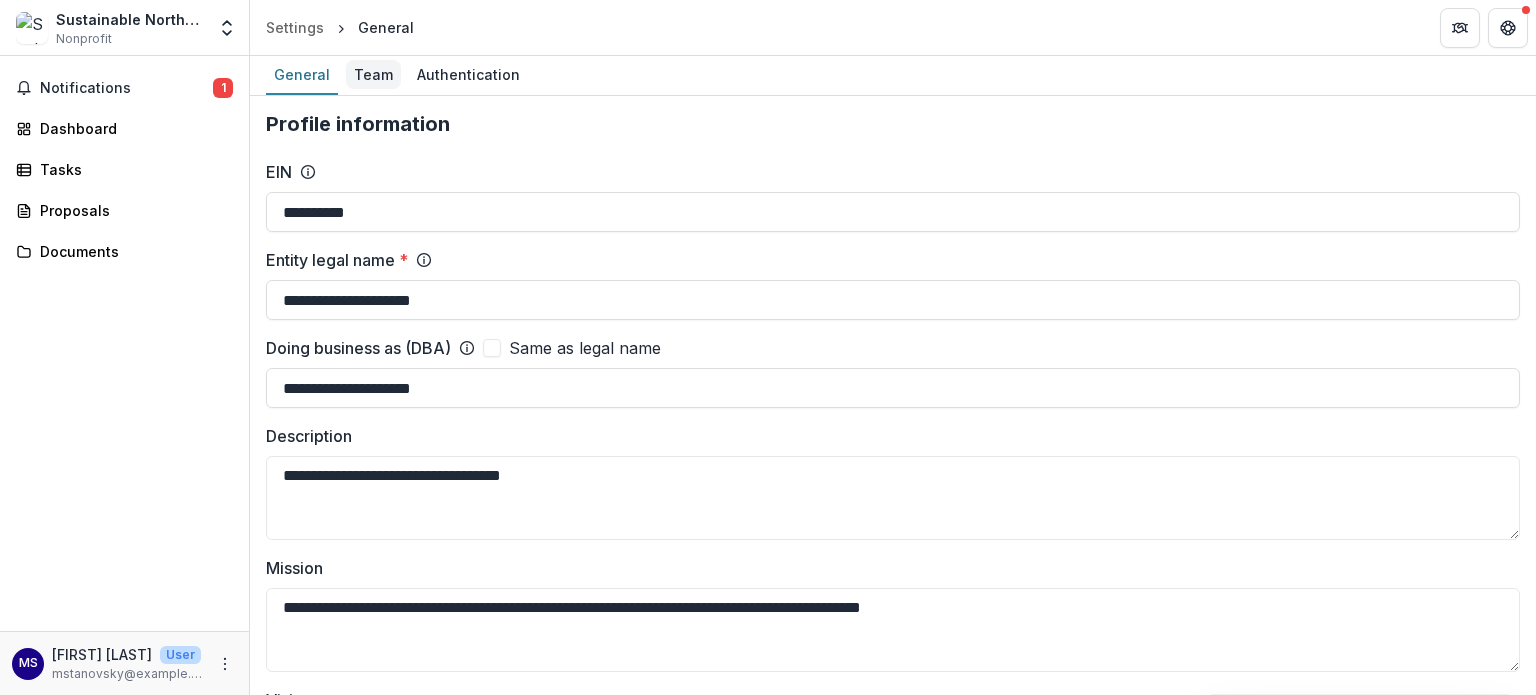 click on "Team" at bounding box center (373, 74) 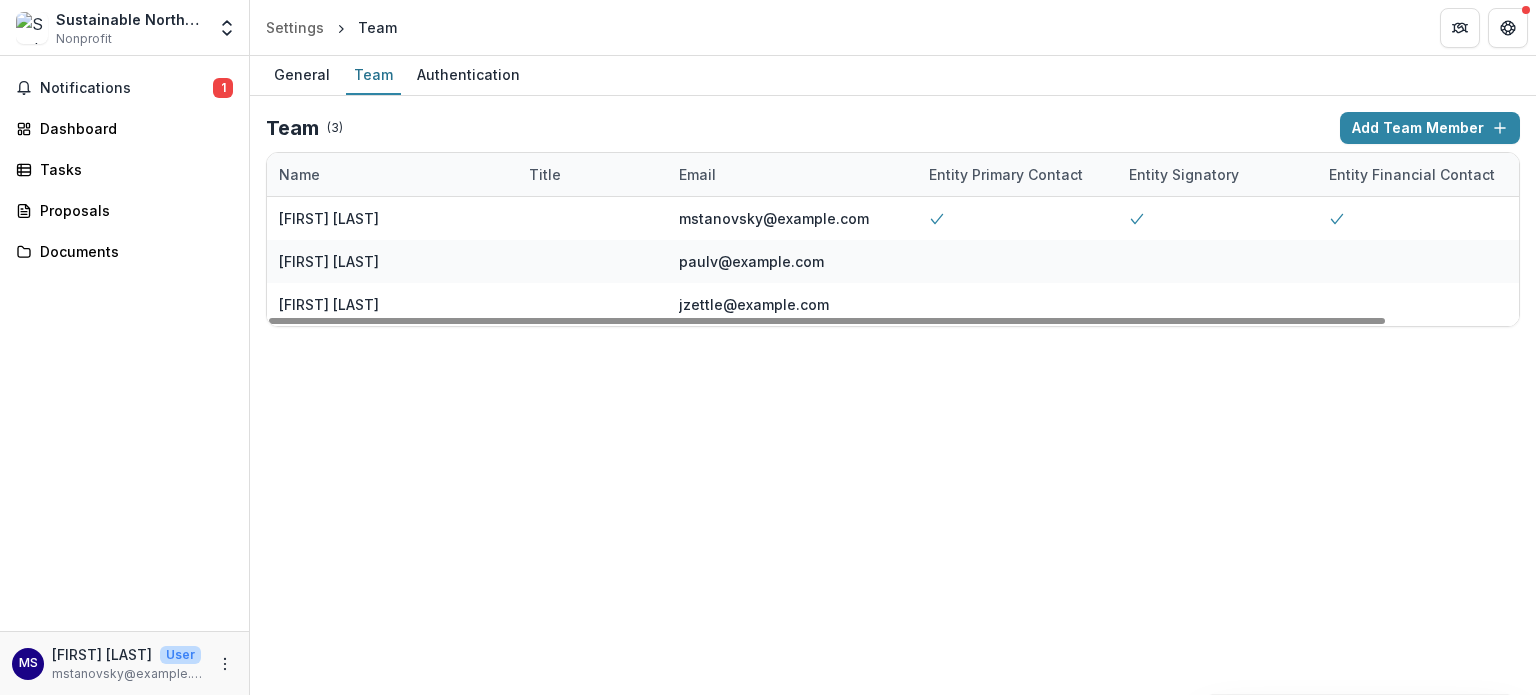 click on "( 3 )" at bounding box center (335, 128) 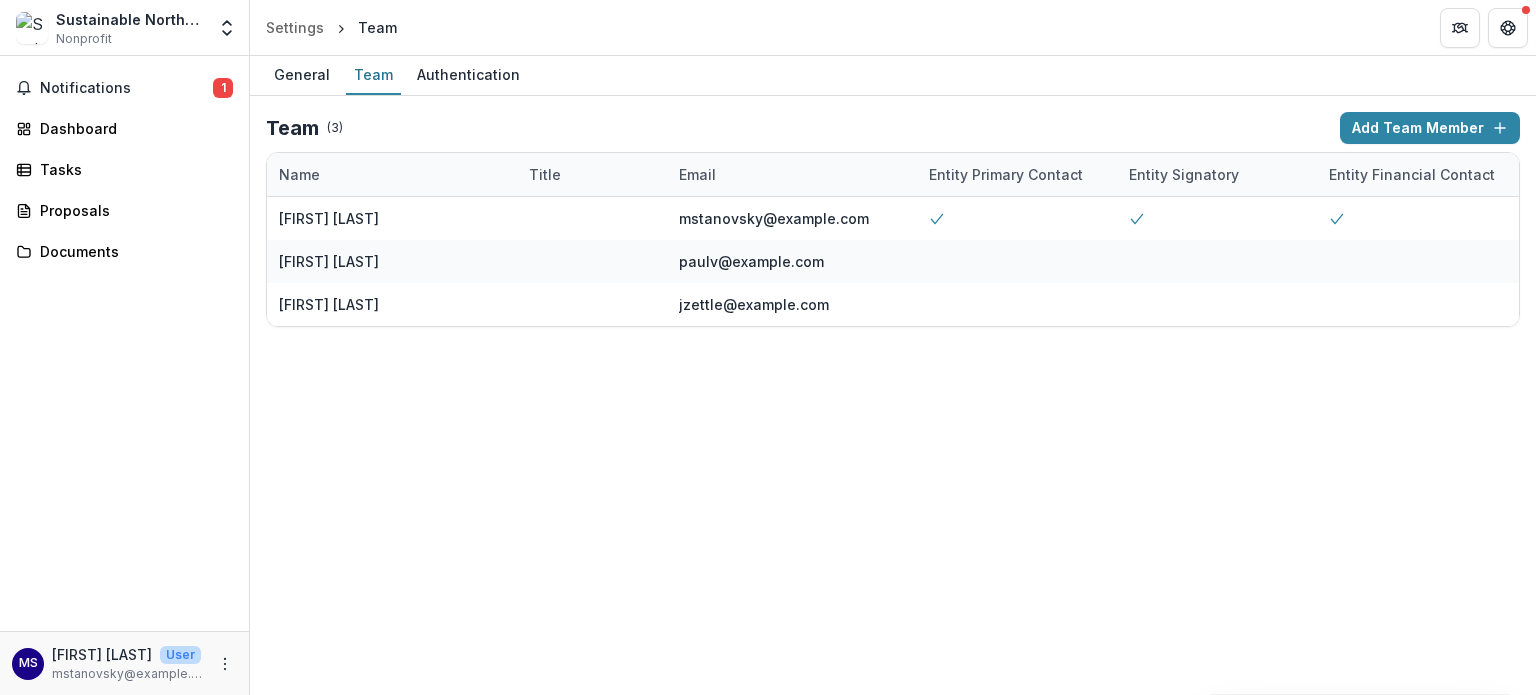 click on "Sustainable Northwest" at bounding box center [130, 19] 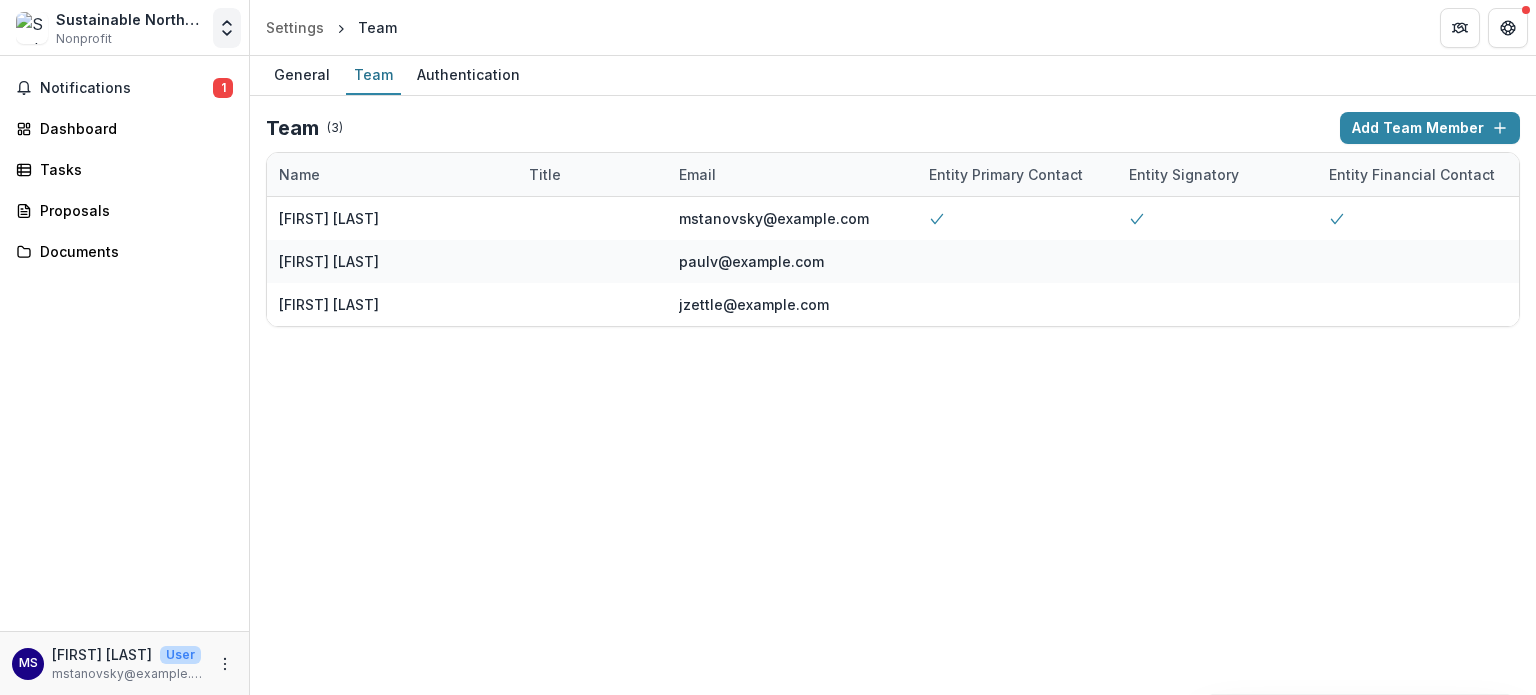 click 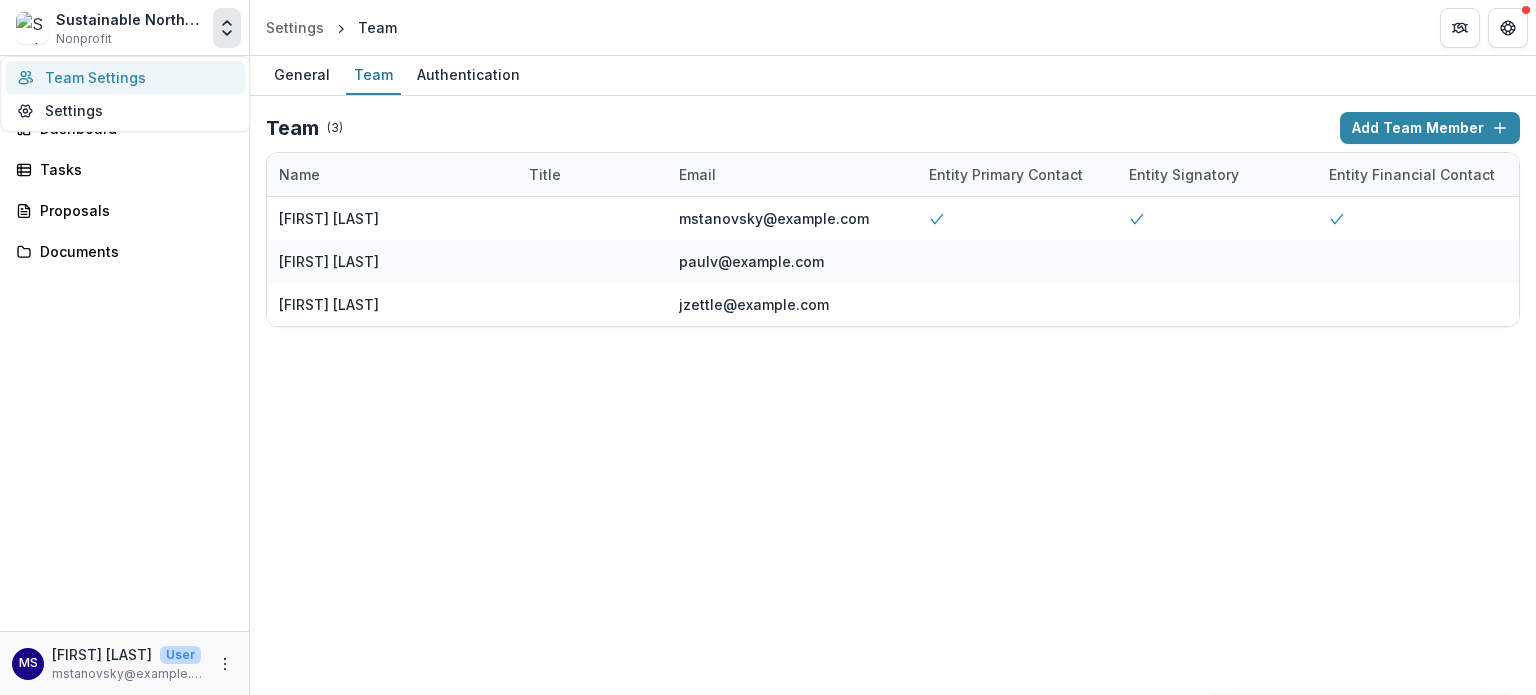 click on "Team Settings" at bounding box center (125, 77) 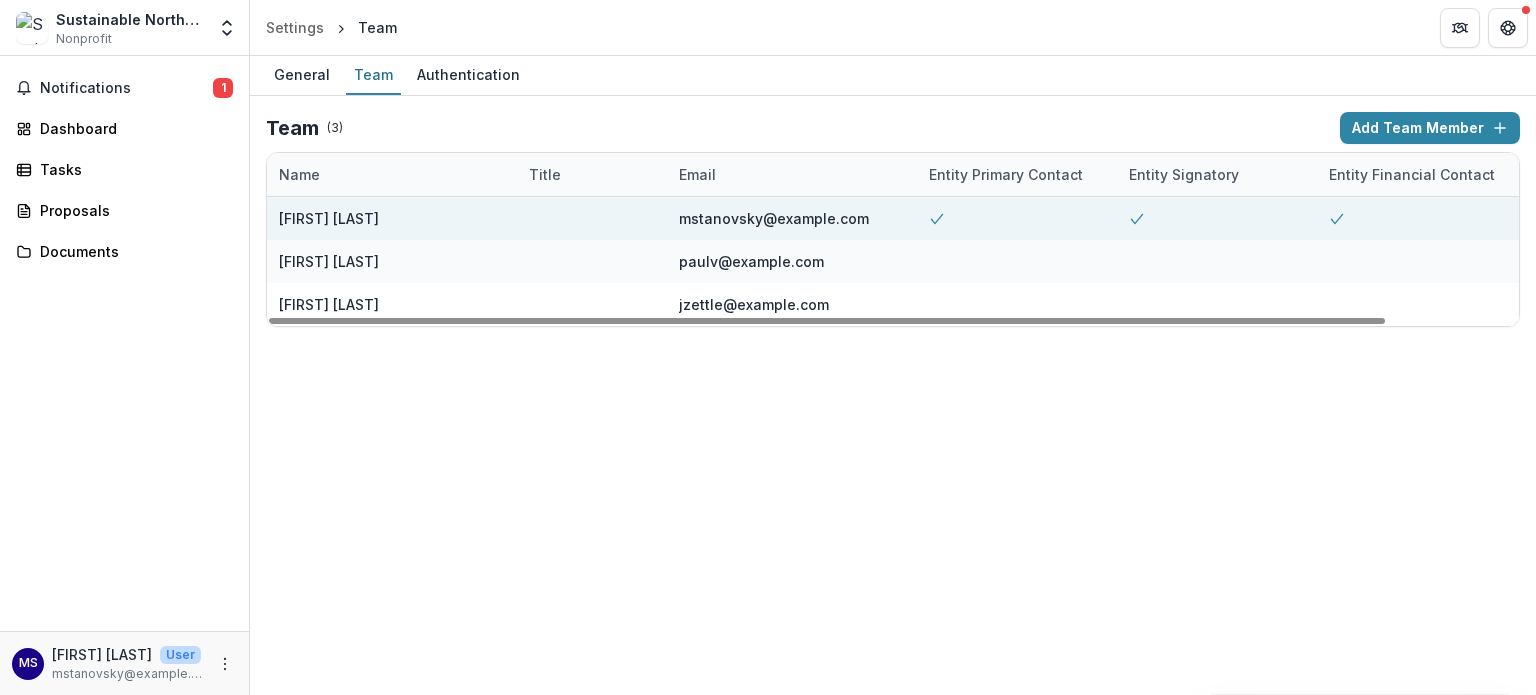 click at bounding box center [1017, 218] 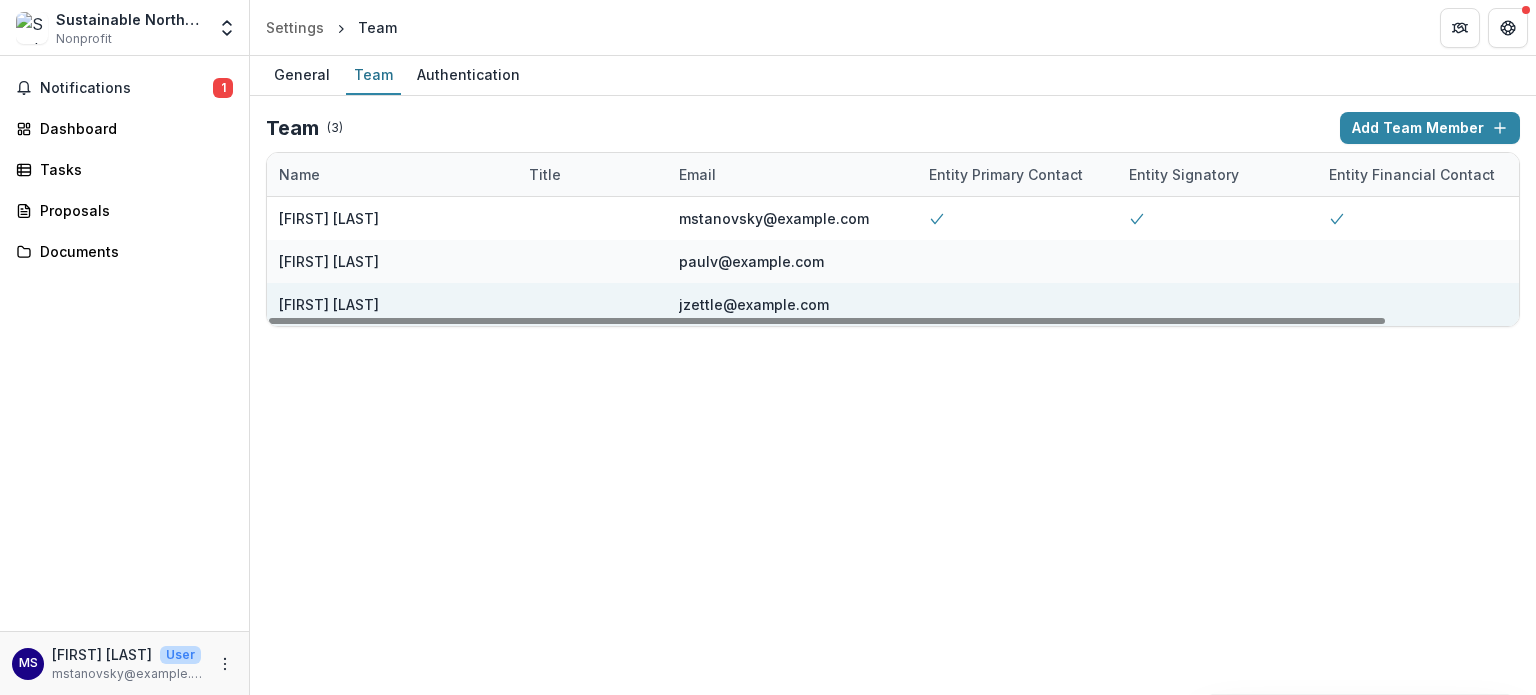 click at bounding box center [1217, 304] 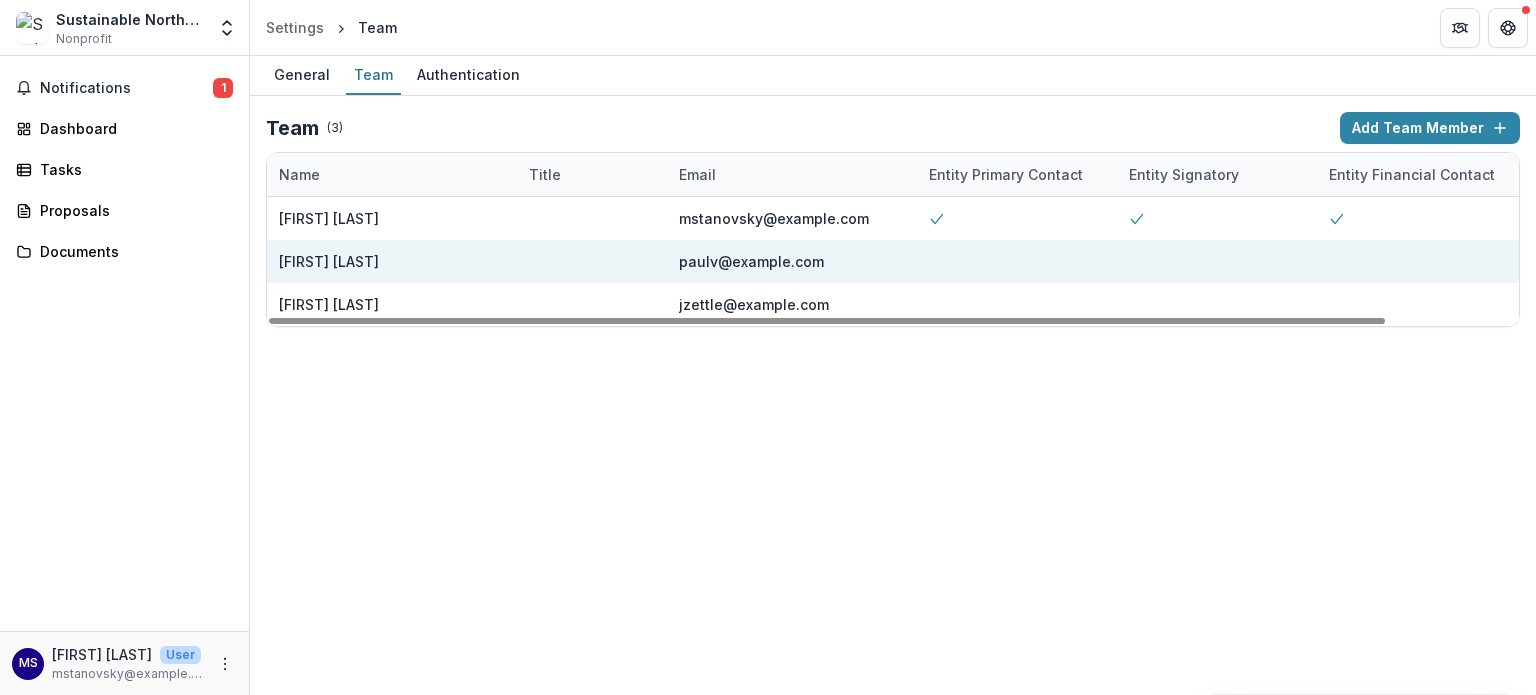 click at bounding box center [1217, 261] 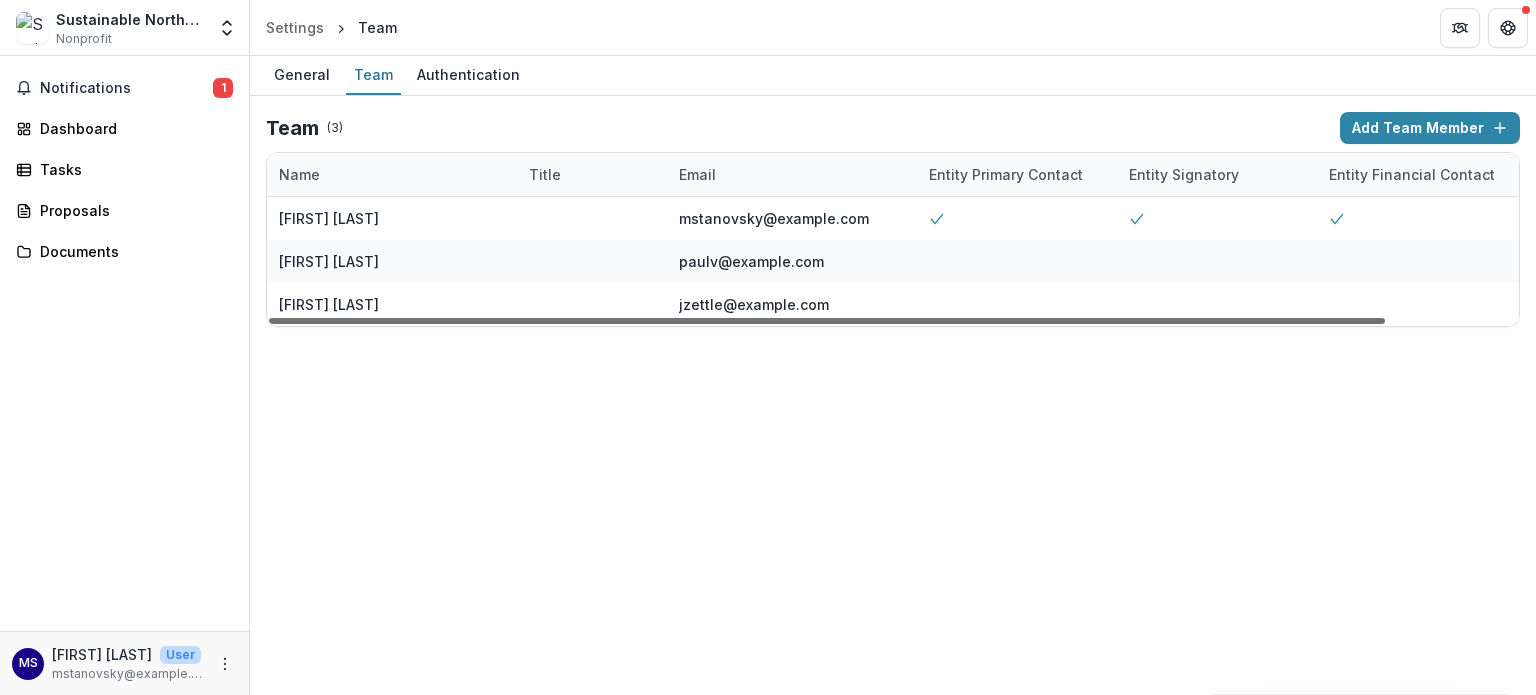scroll, scrollTop: 0, scrollLeft: 147, axis: horizontal 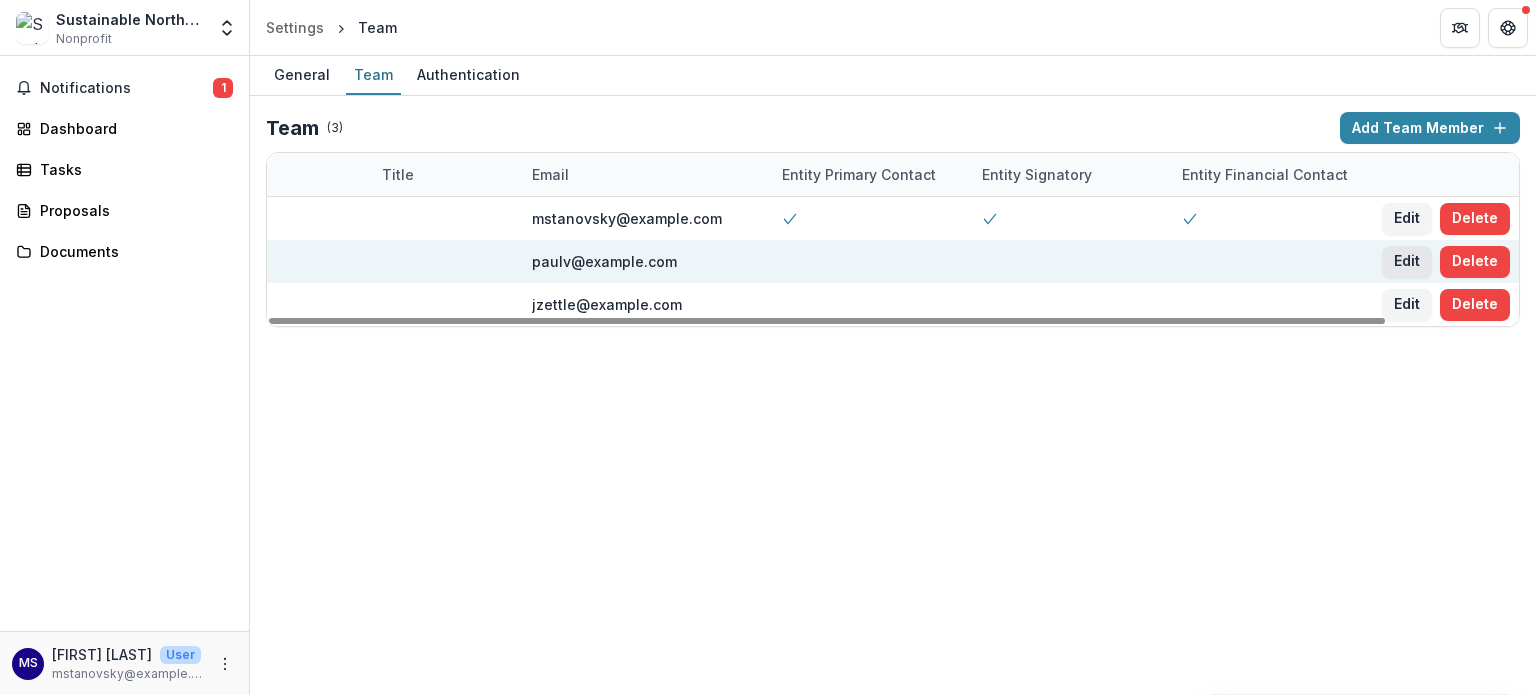 drag, startPoint x: 1150, startPoint y: 319, endPoint x: 1428, endPoint y: 260, distance: 284.19183 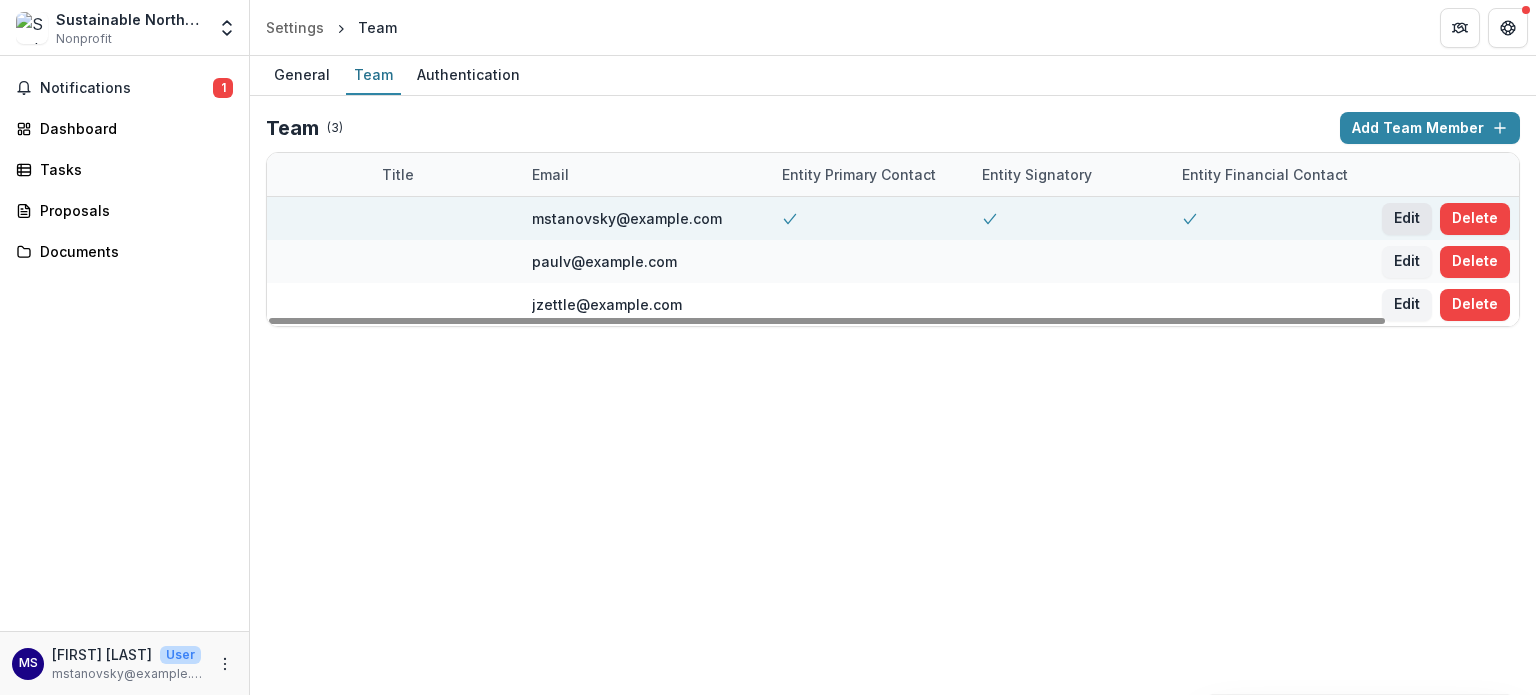 click on "Edit" at bounding box center [1407, 219] 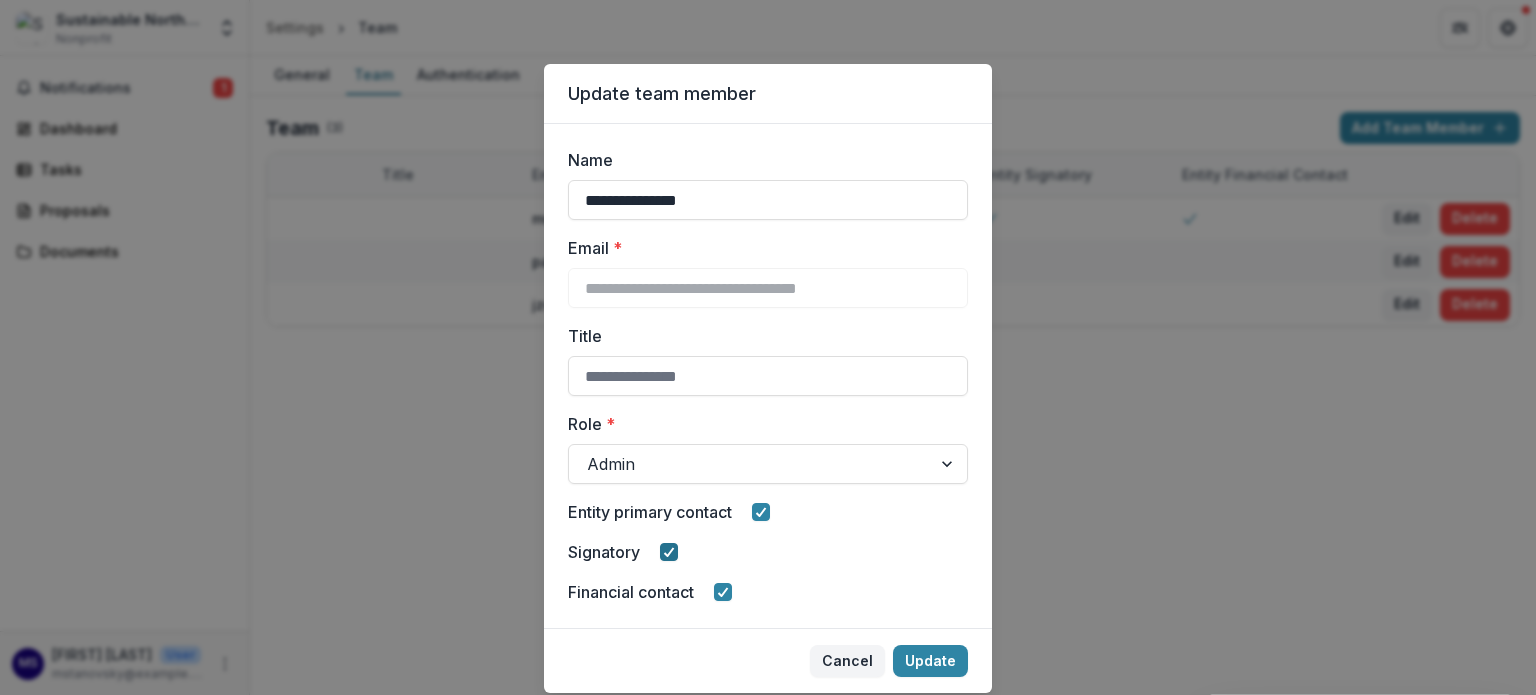 click at bounding box center [669, 552] 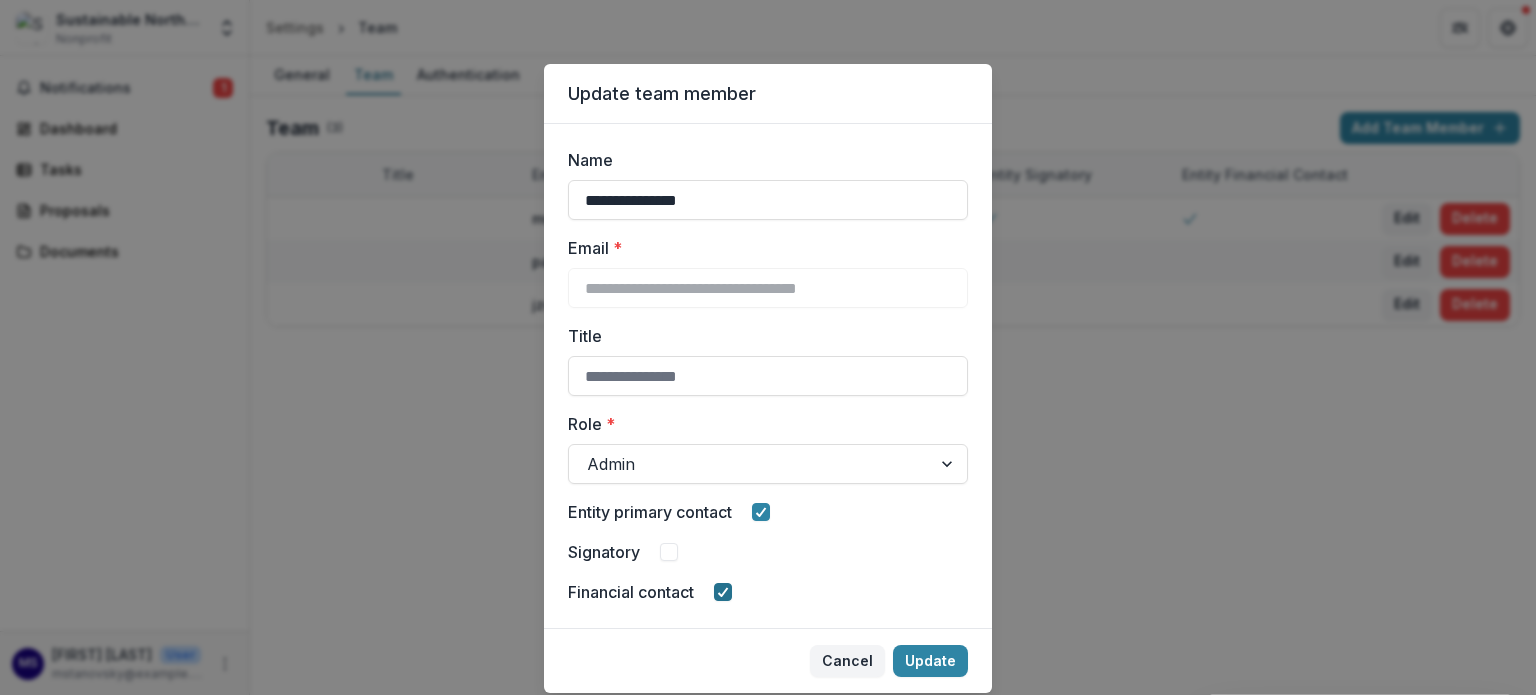 click at bounding box center (723, 592) 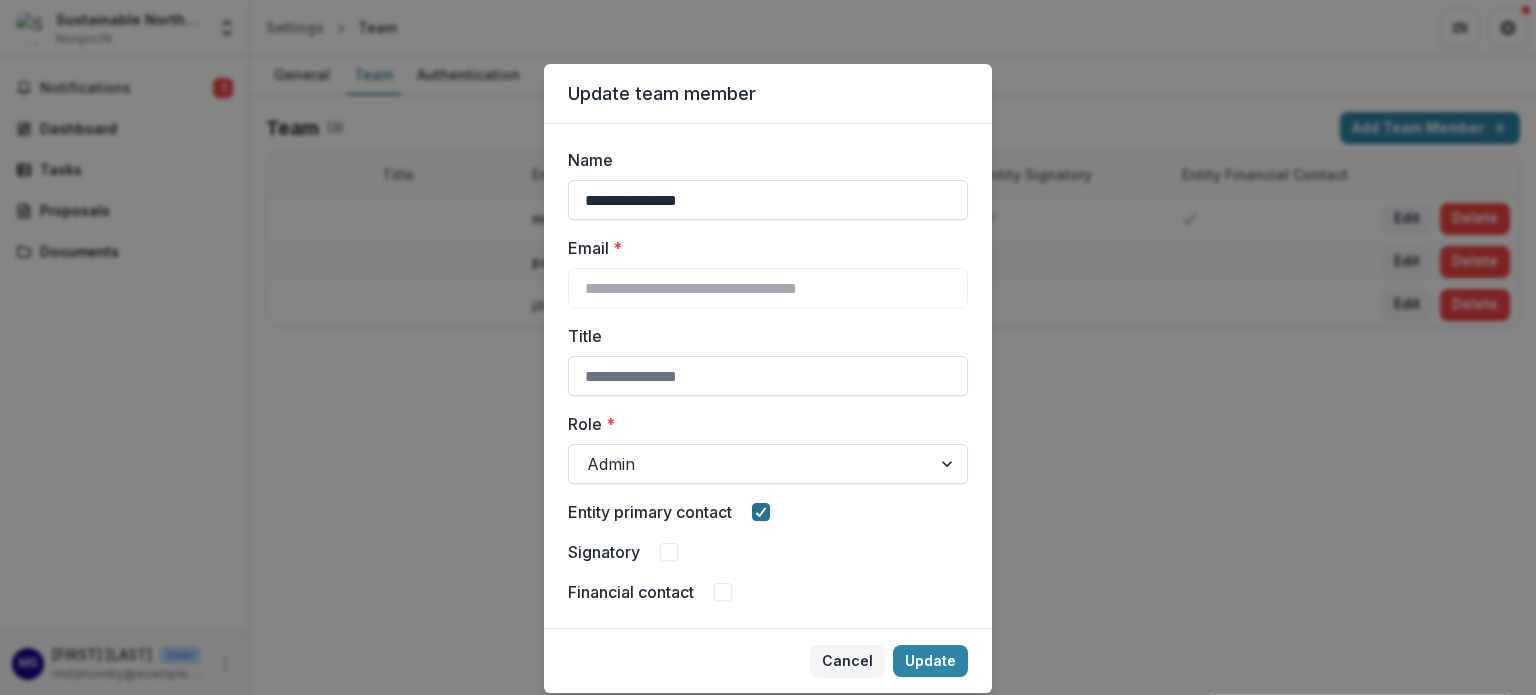 click at bounding box center (761, 512) 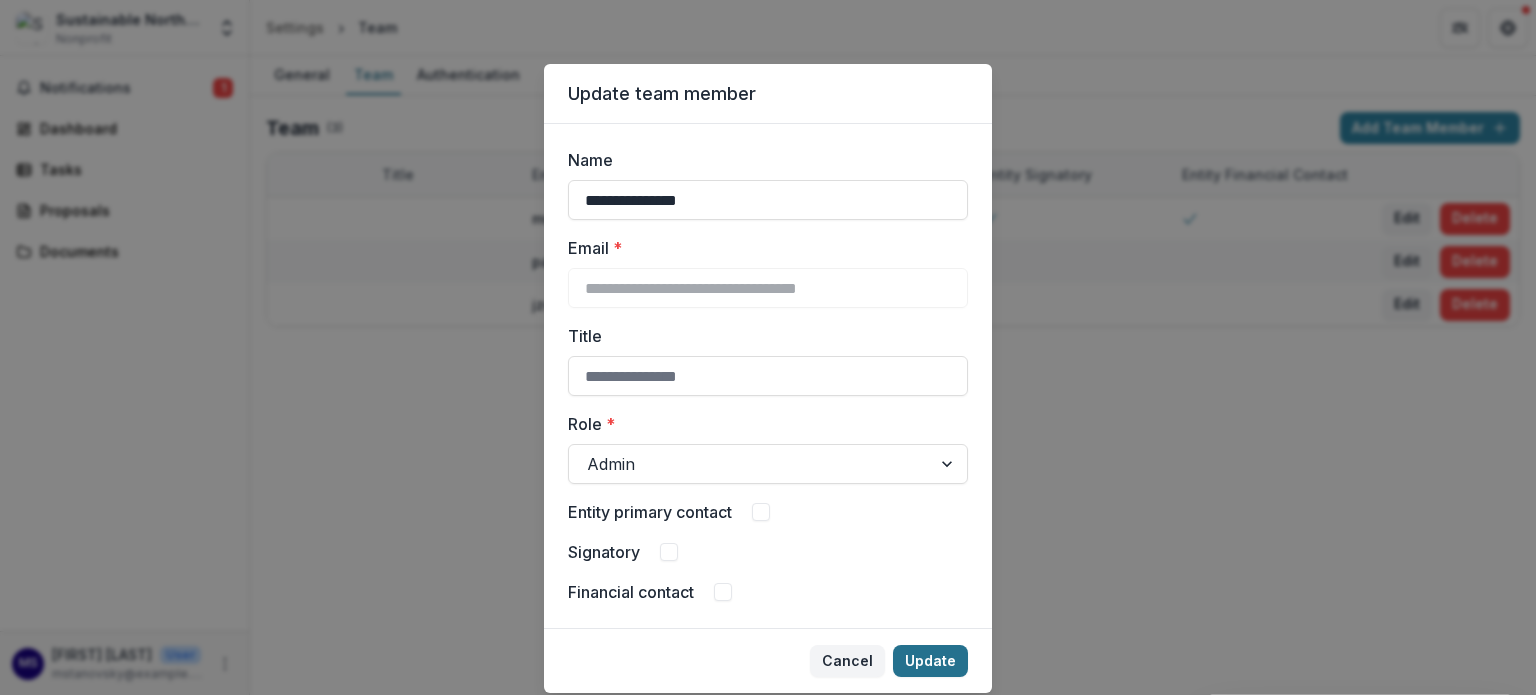 click on "Update" at bounding box center (930, 661) 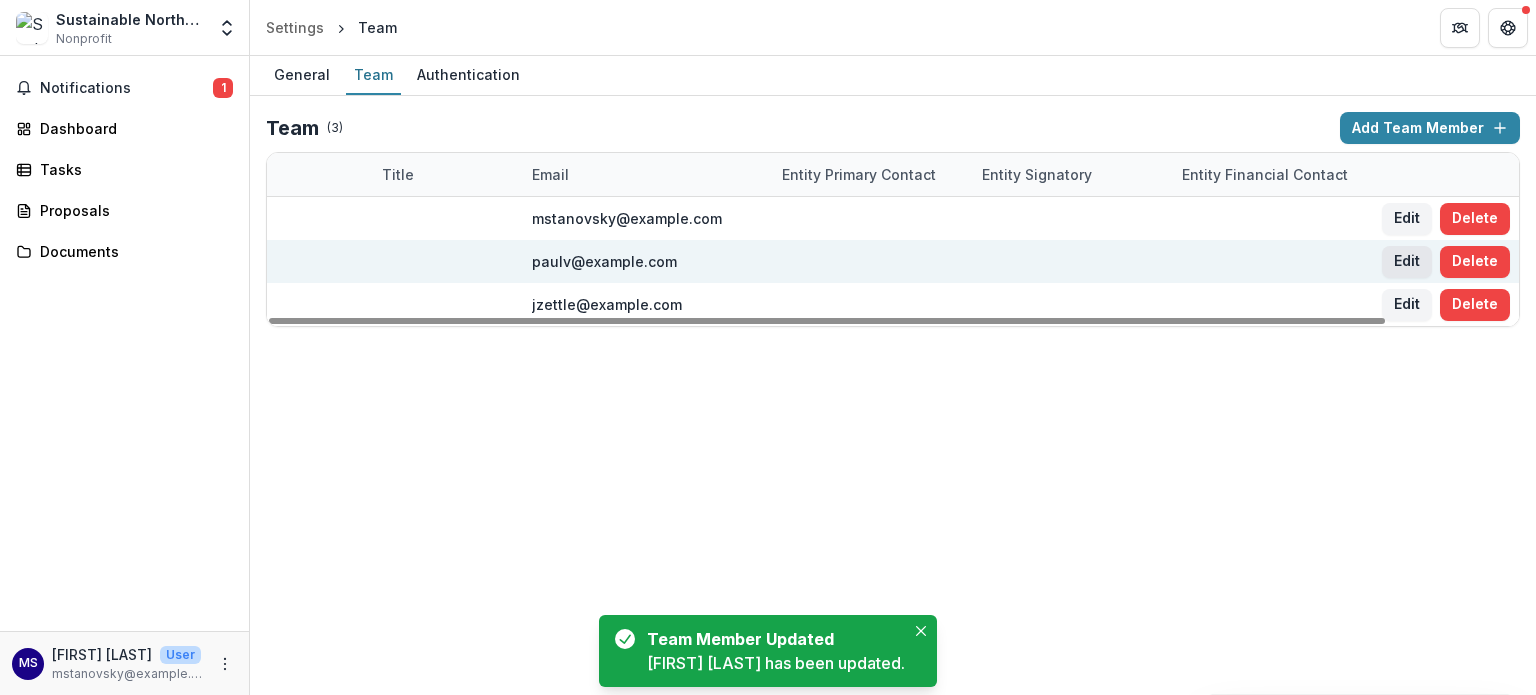 click on "Edit" at bounding box center (1407, 262) 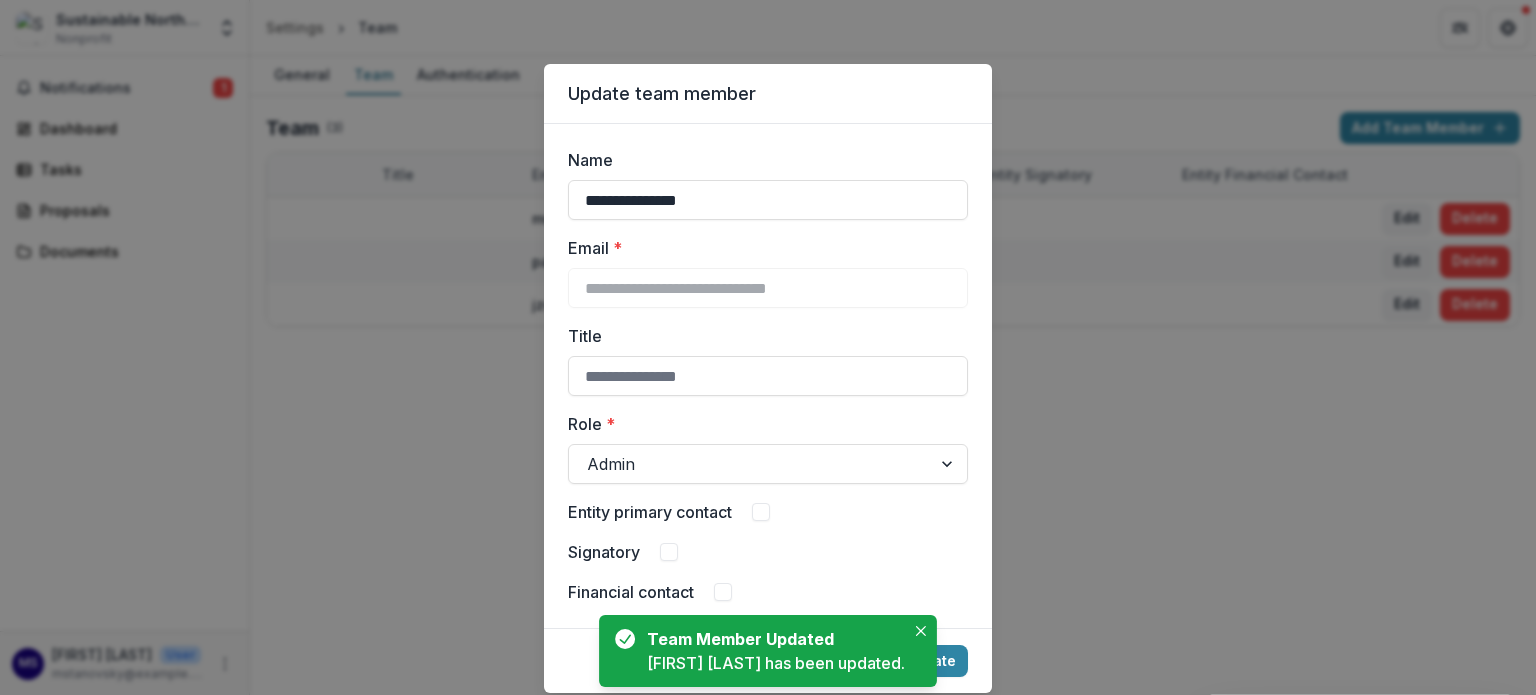 click at bounding box center (761, 512) 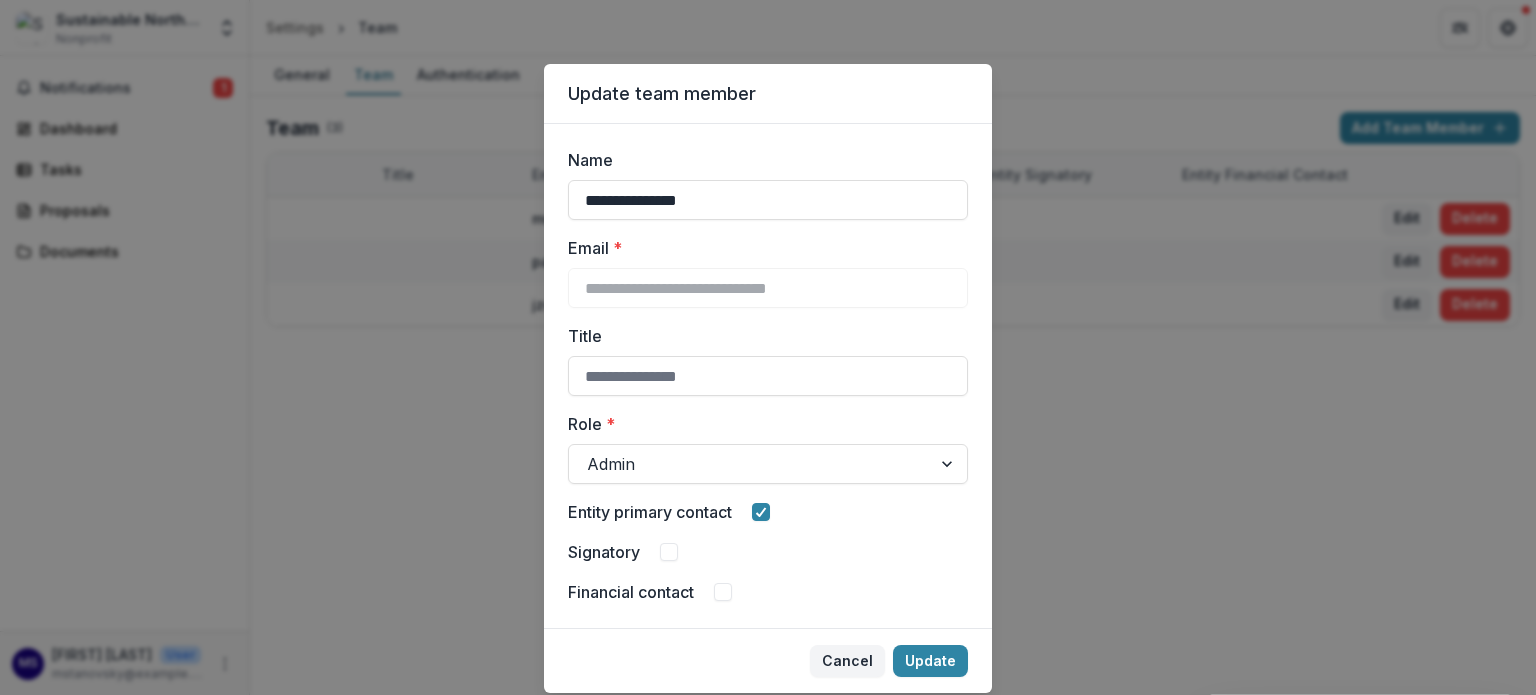 click at bounding box center [669, 552] 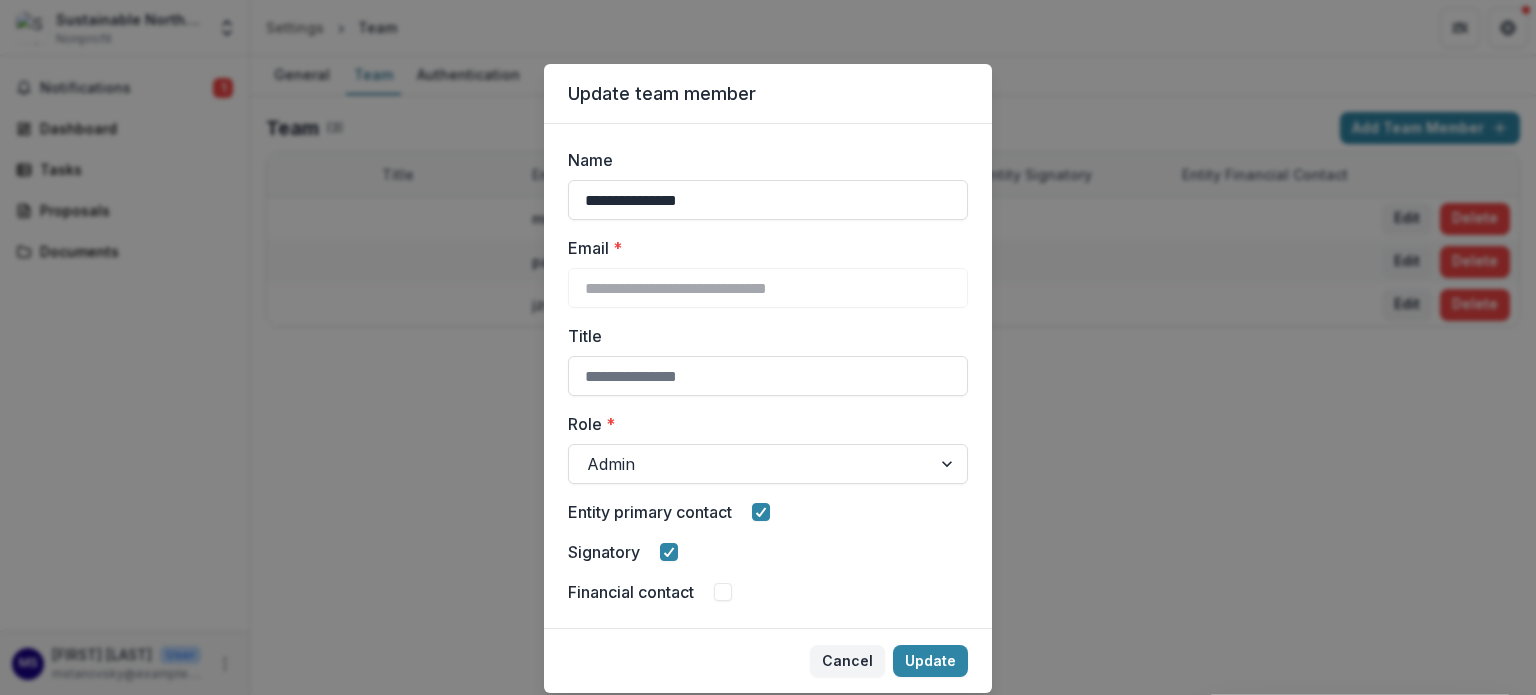 drag, startPoint x: 724, startPoint y: 591, endPoint x: 753, endPoint y: 586, distance: 29.427877 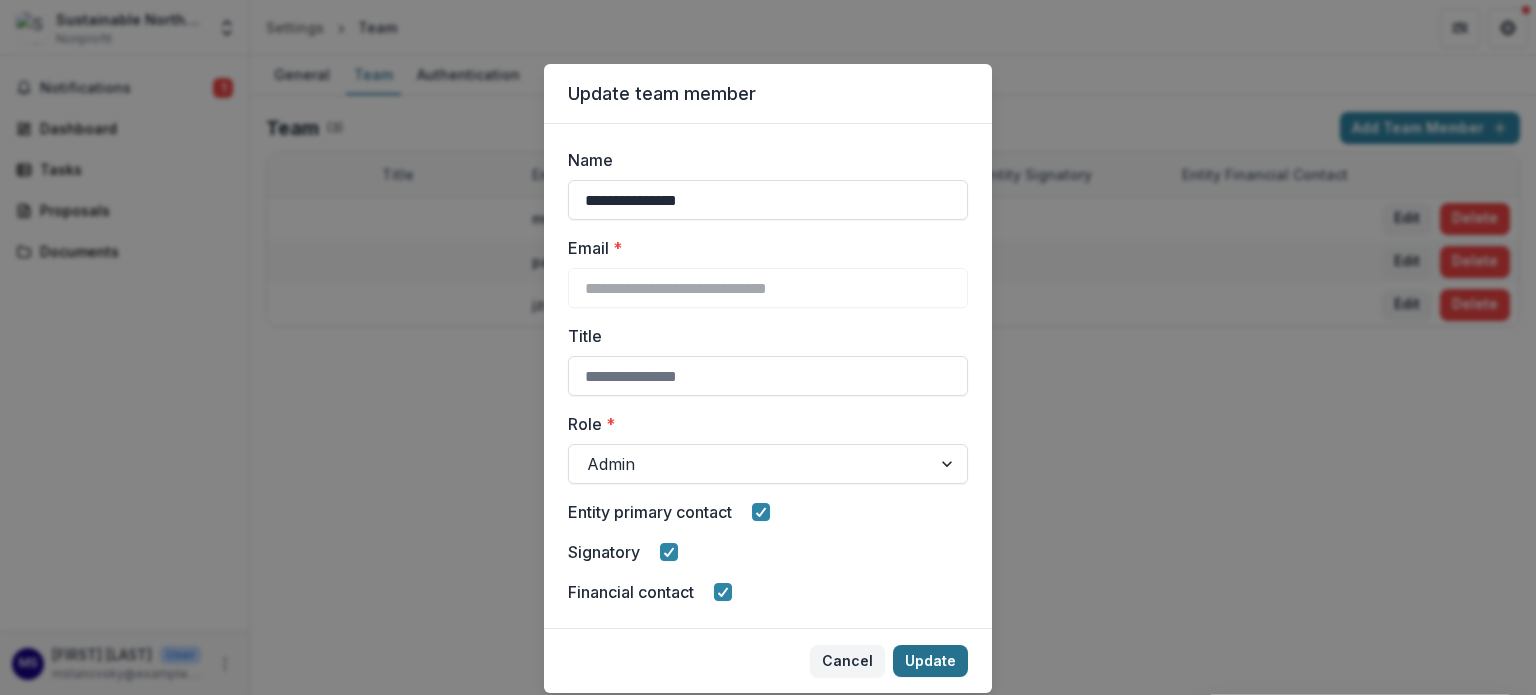 click on "Update" at bounding box center [930, 661] 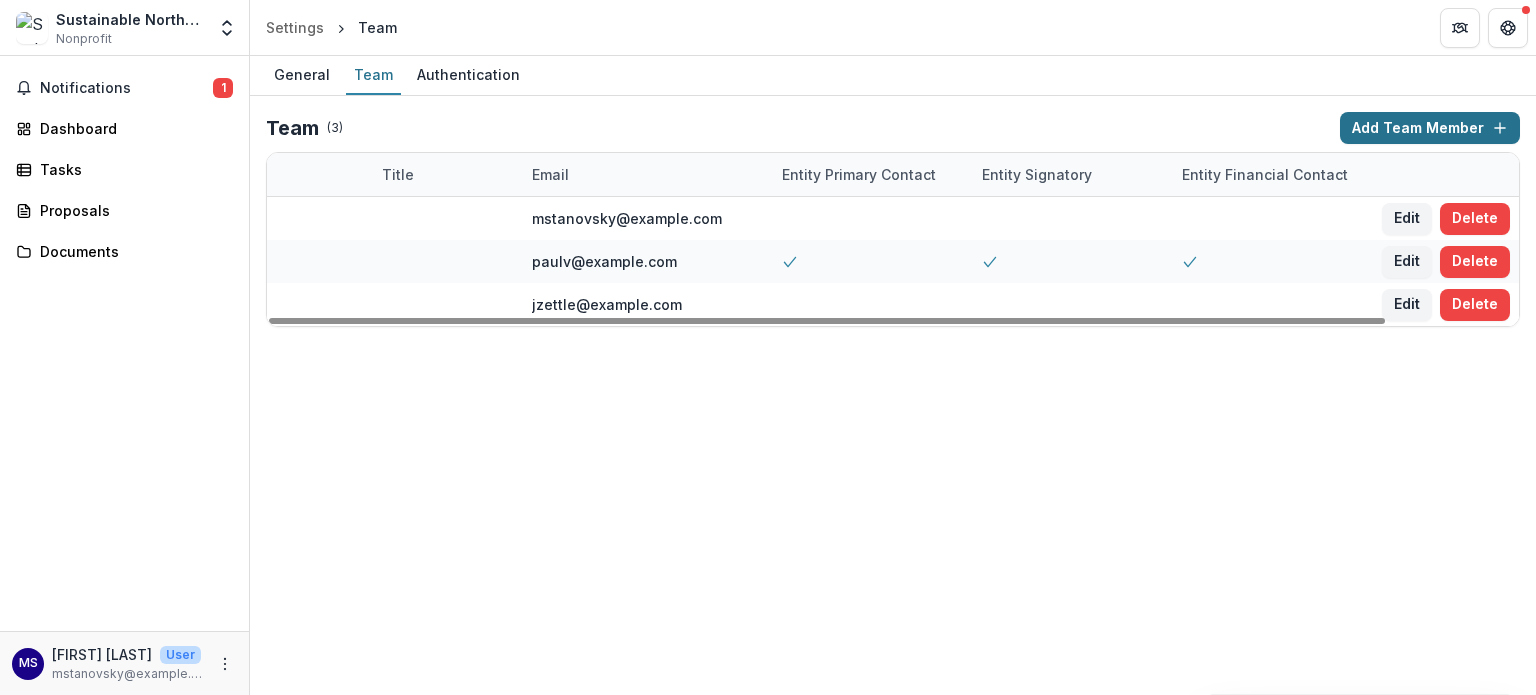 click on "Add Team Member" at bounding box center [1430, 128] 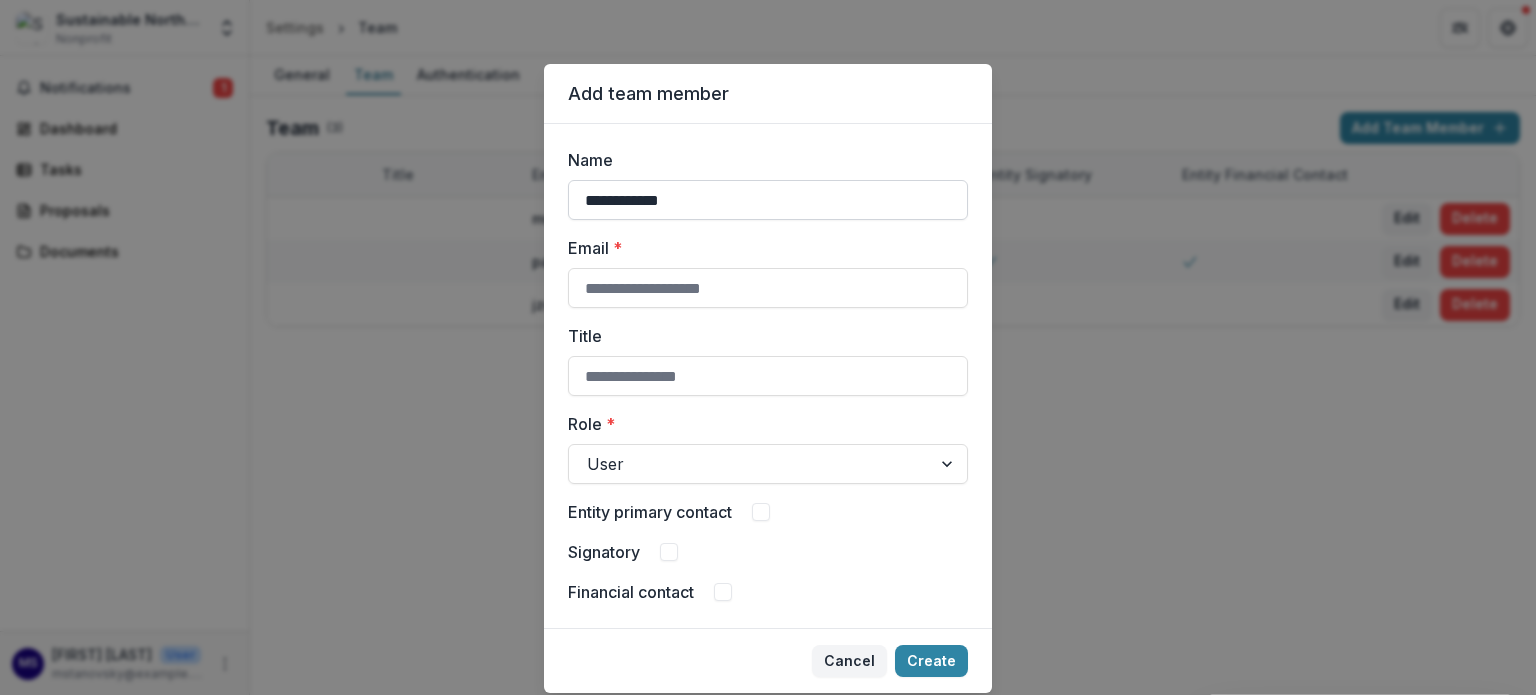 type on "**********" 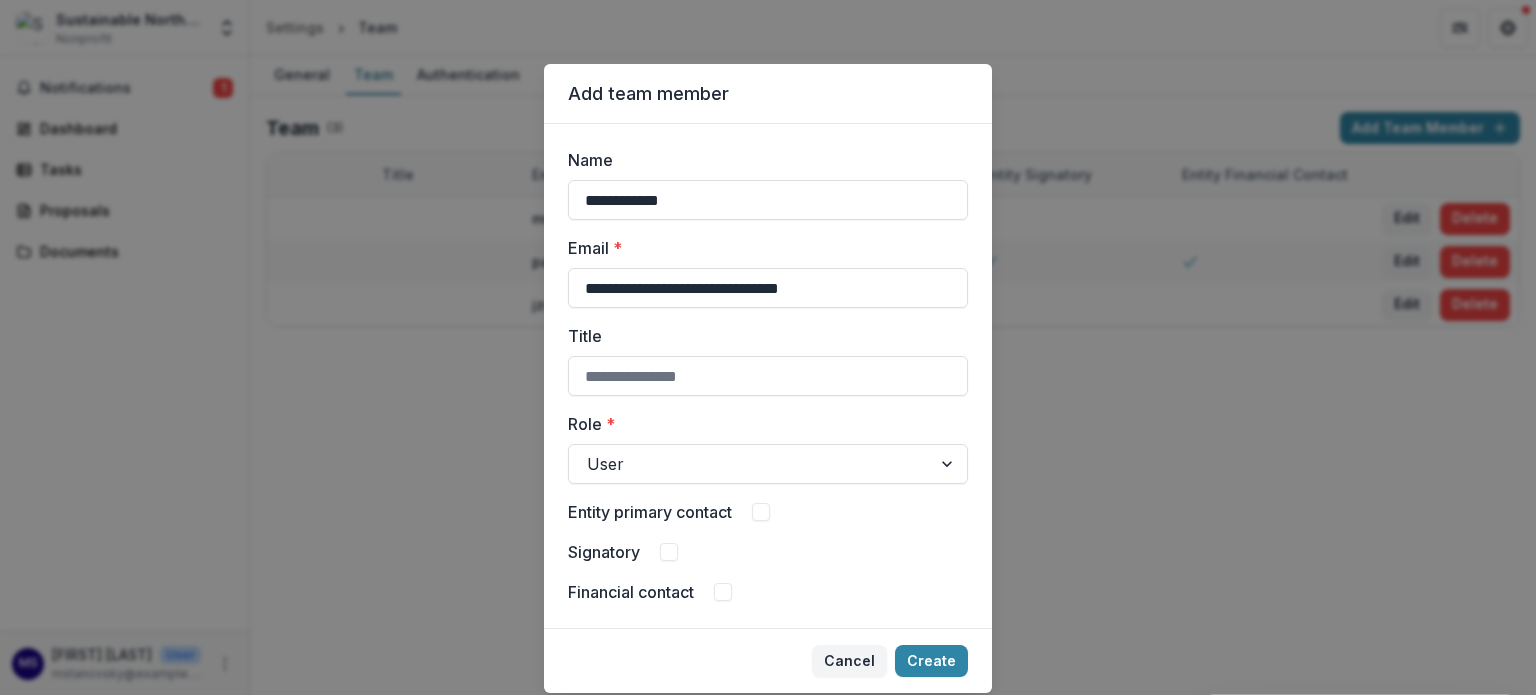 type on "**********" 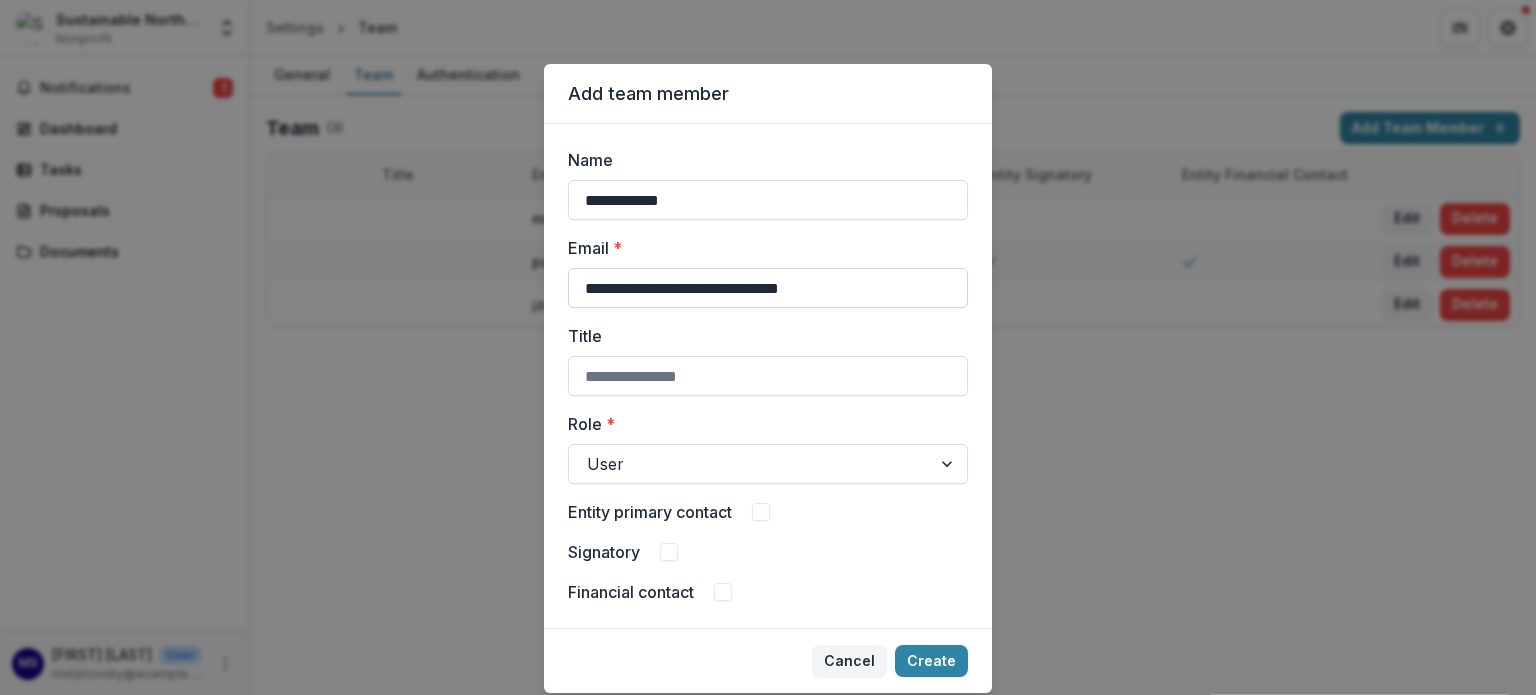 click on "**********" at bounding box center (768, 288) 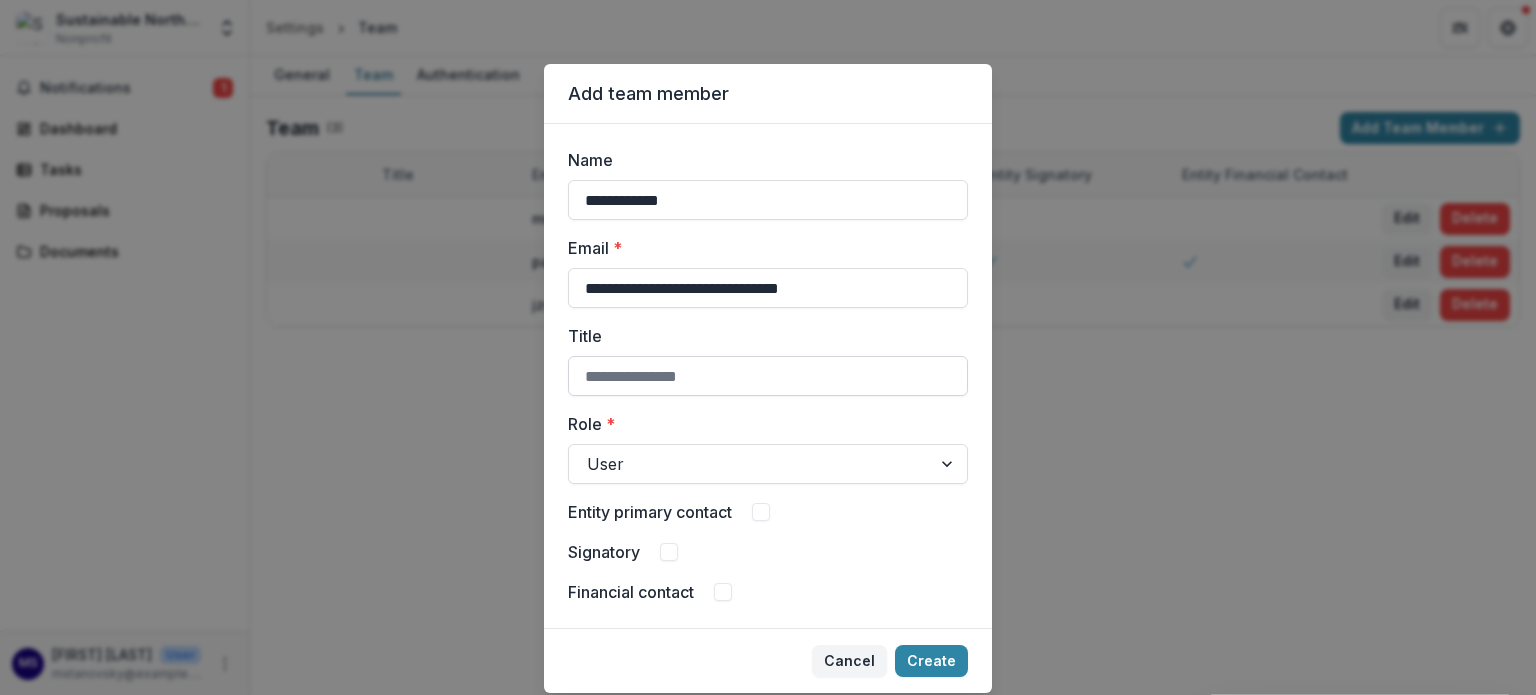 click on "Title" at bounding box center (768, 376) 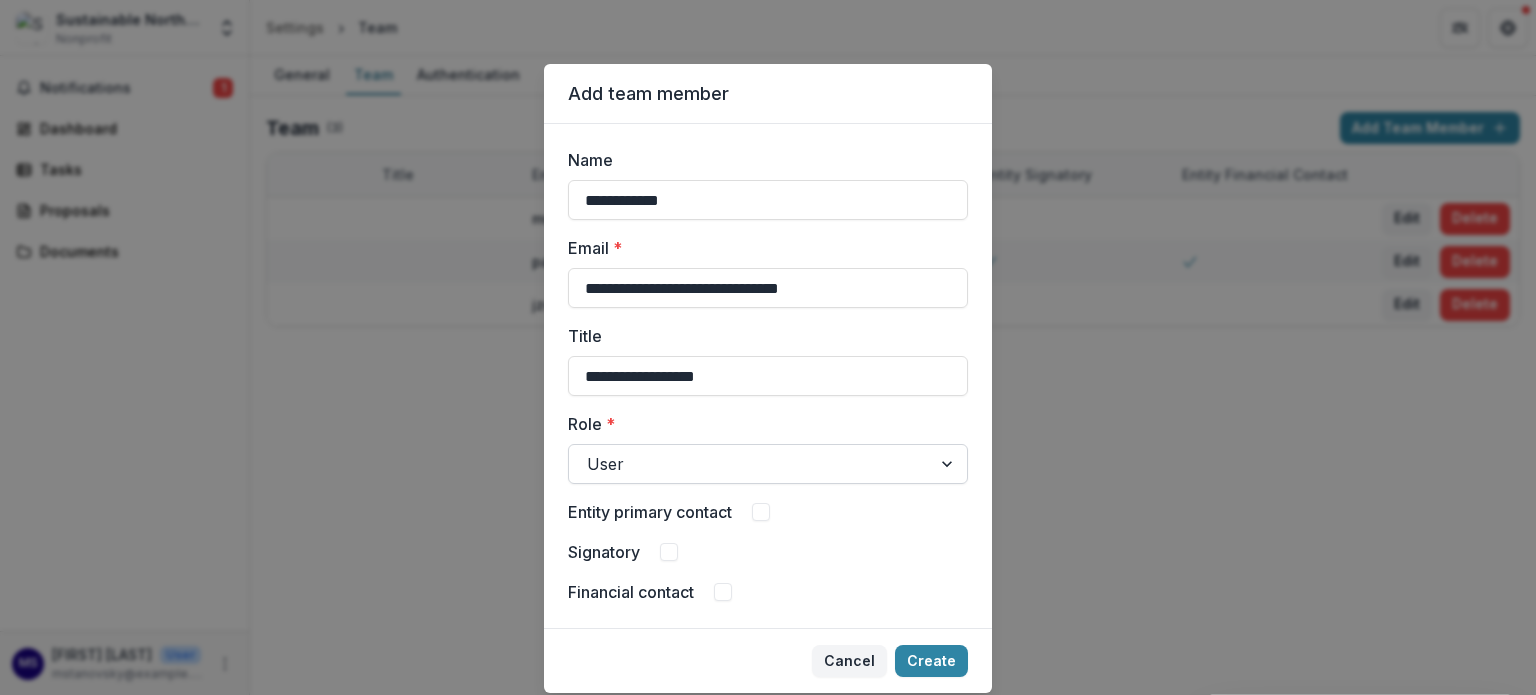 type on "**********" 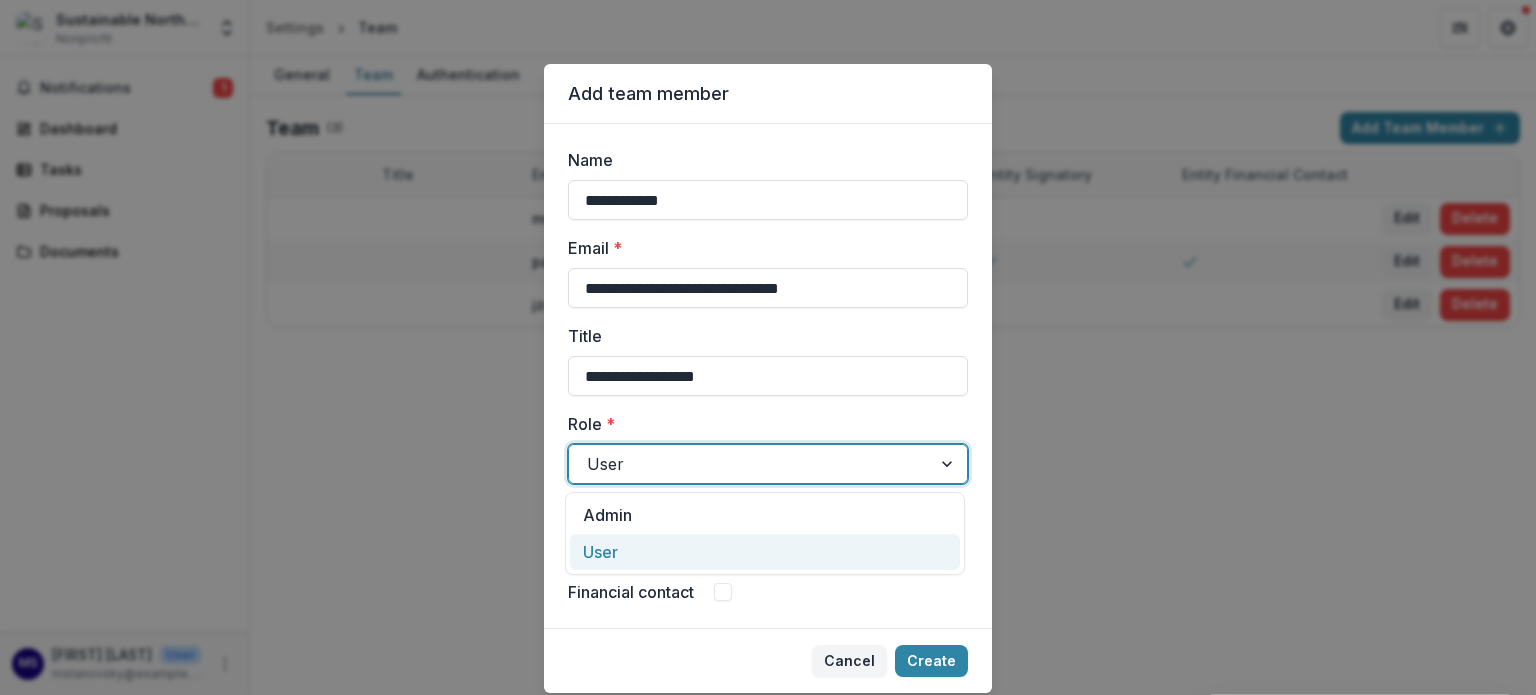 click on "User" at bounding box center (765, 552) 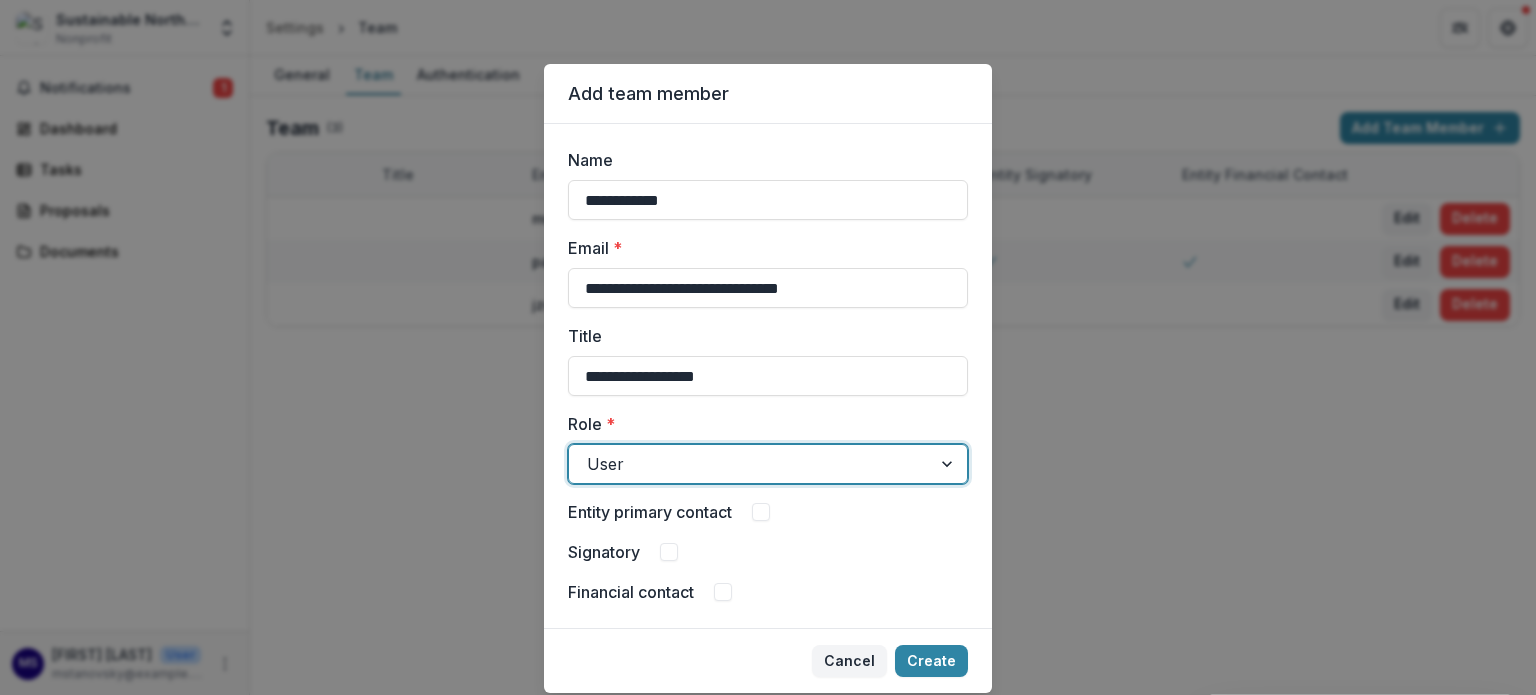 scroll, scrollTop: 61, scrollLeft: 0, axis: vertical 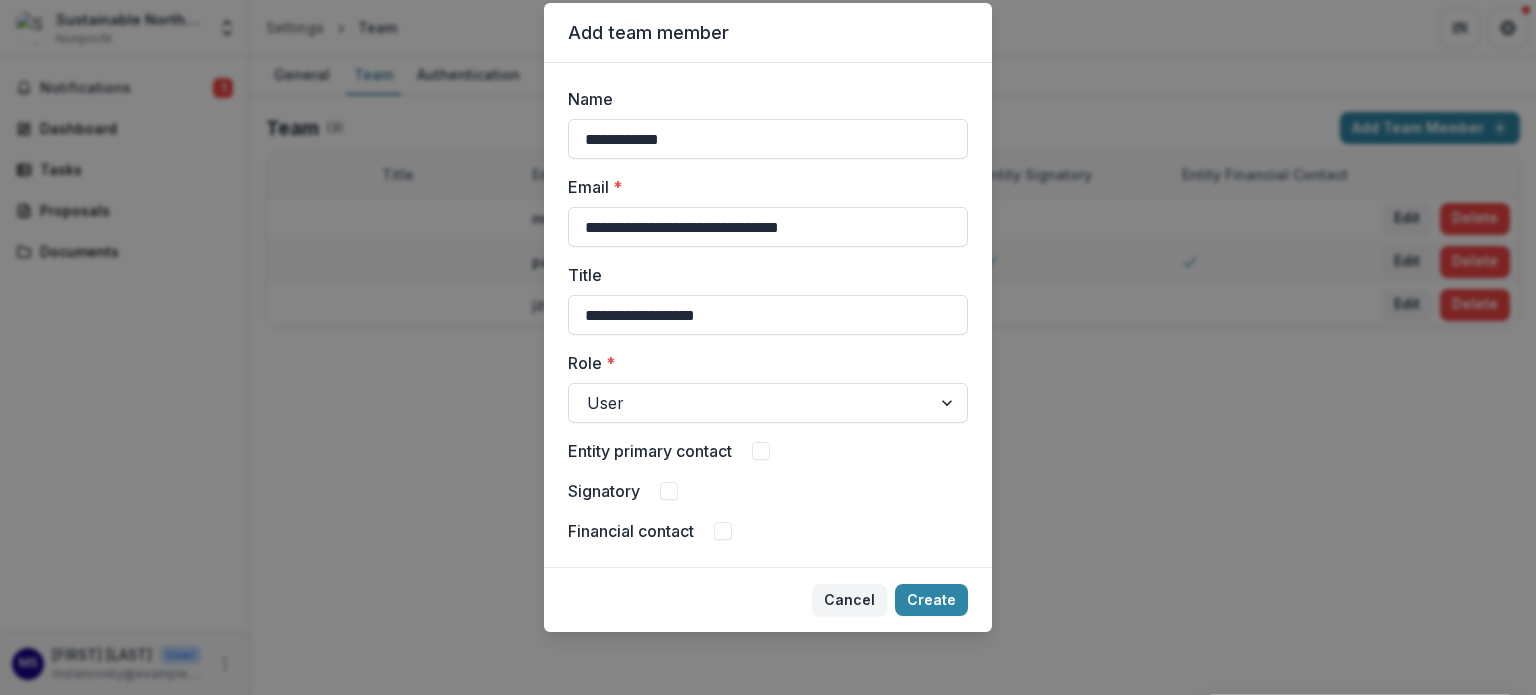 click at bounding box center (723, 531) 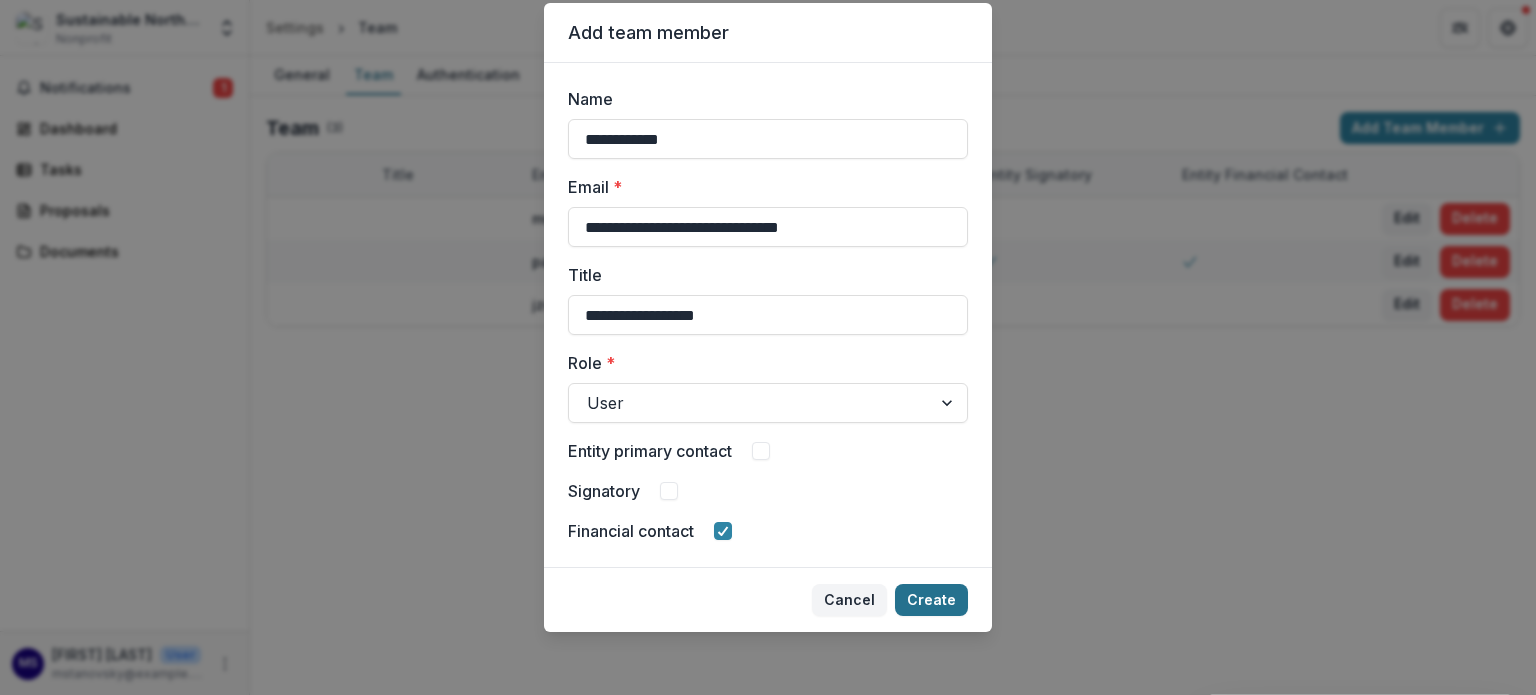 click on "Create" at bounding box center [931, 600] 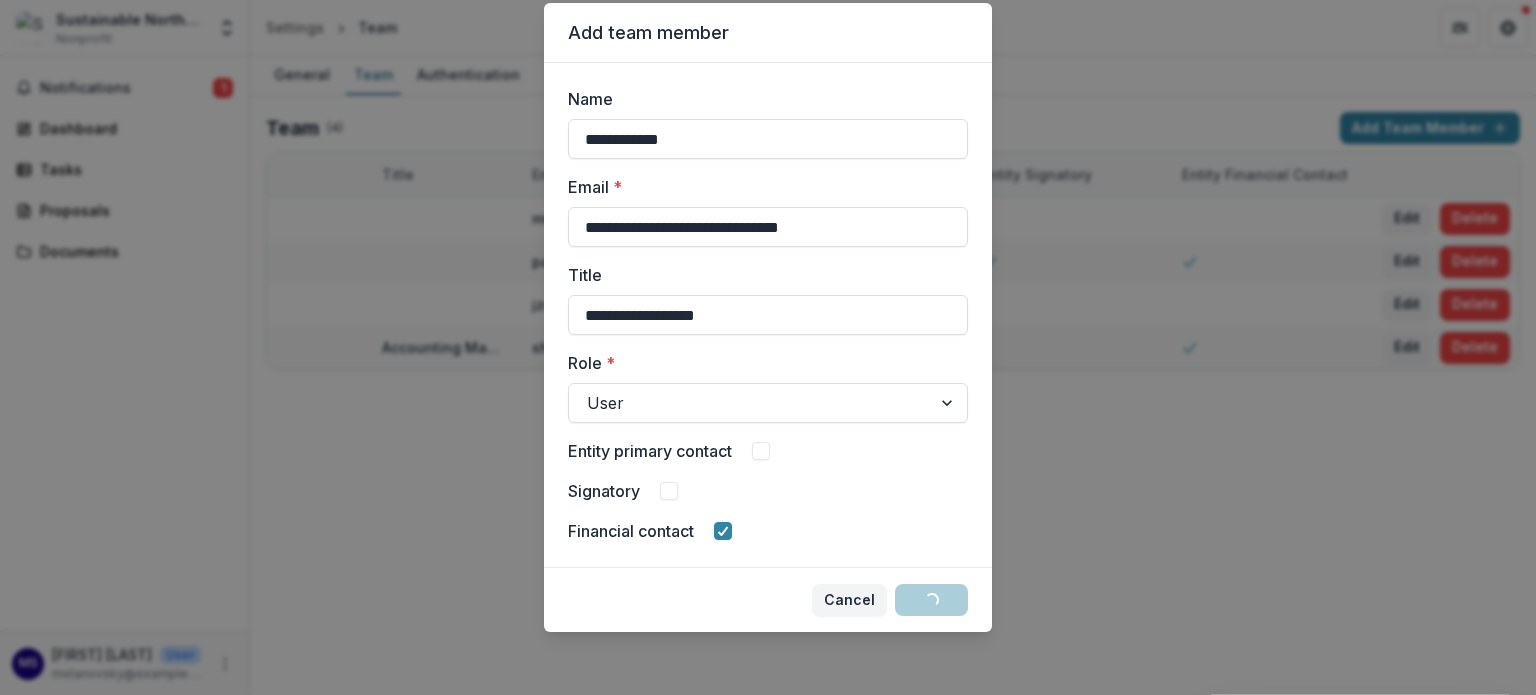 type 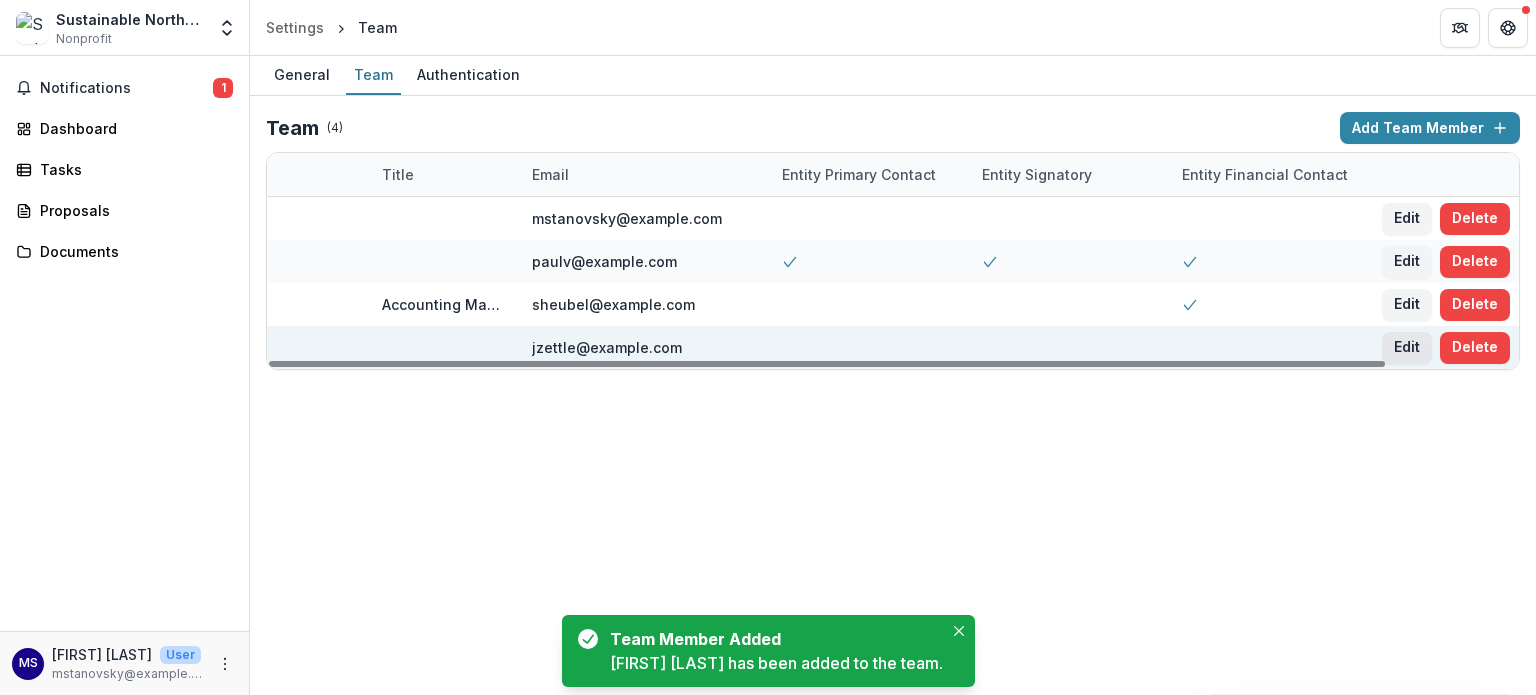 click on "Edit" at bounding box center [1407, 348] 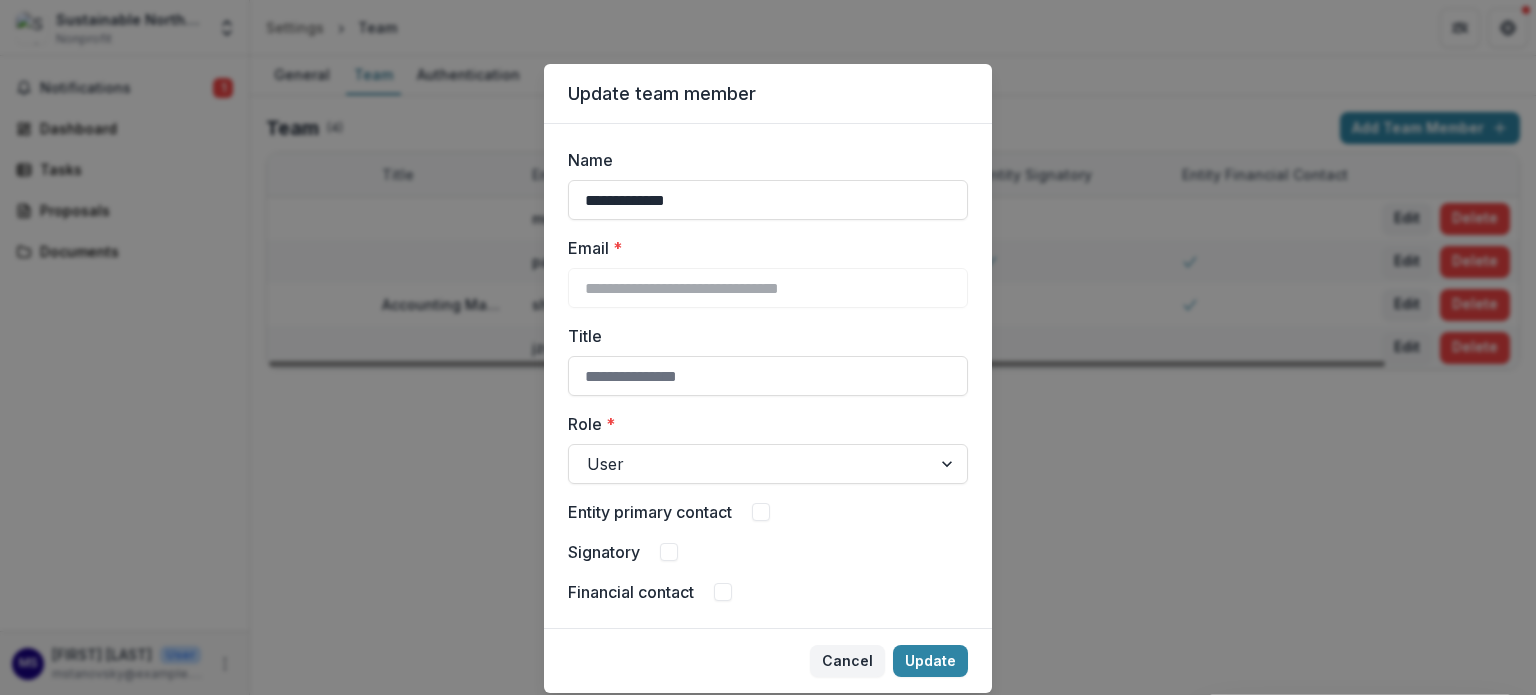 scroll, scrollTop: 61, scrollLeft: 0, axis: vertical 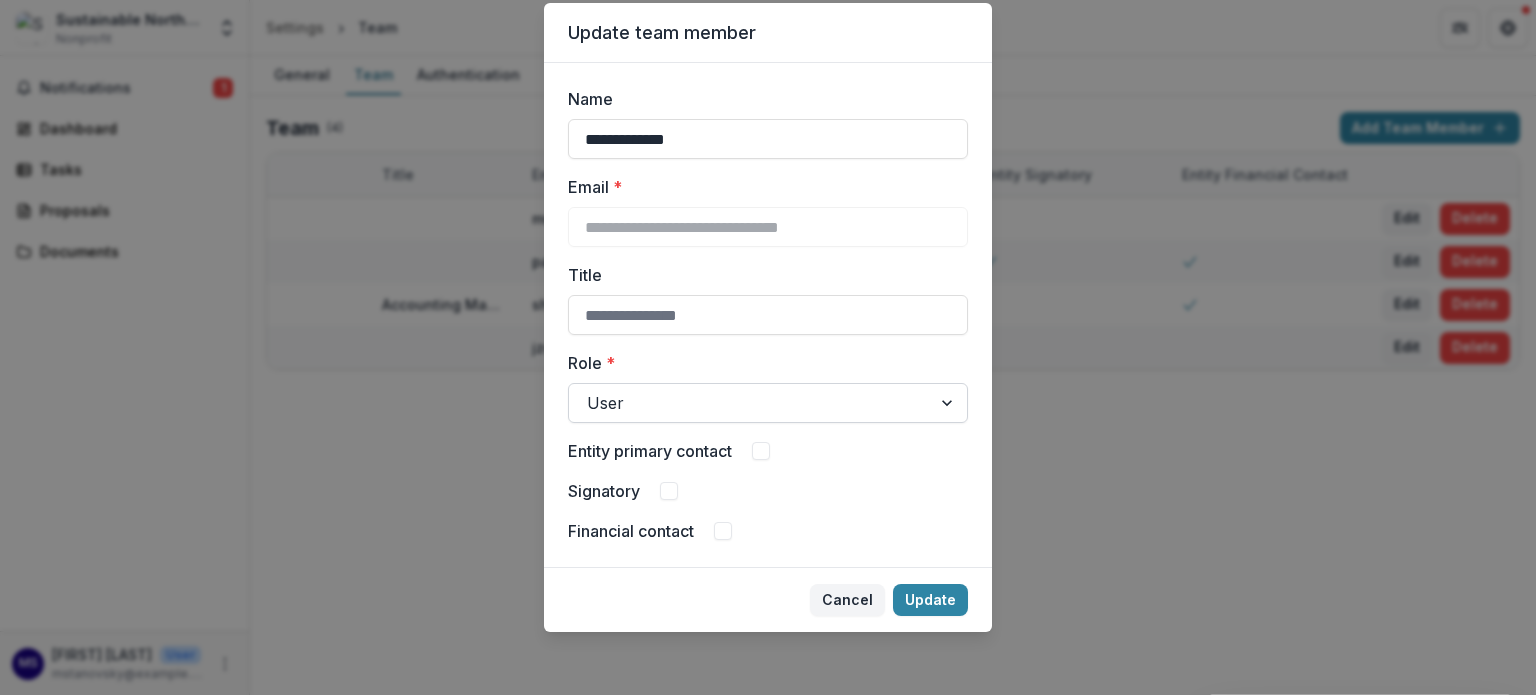 click at bounding box center [750, 403] 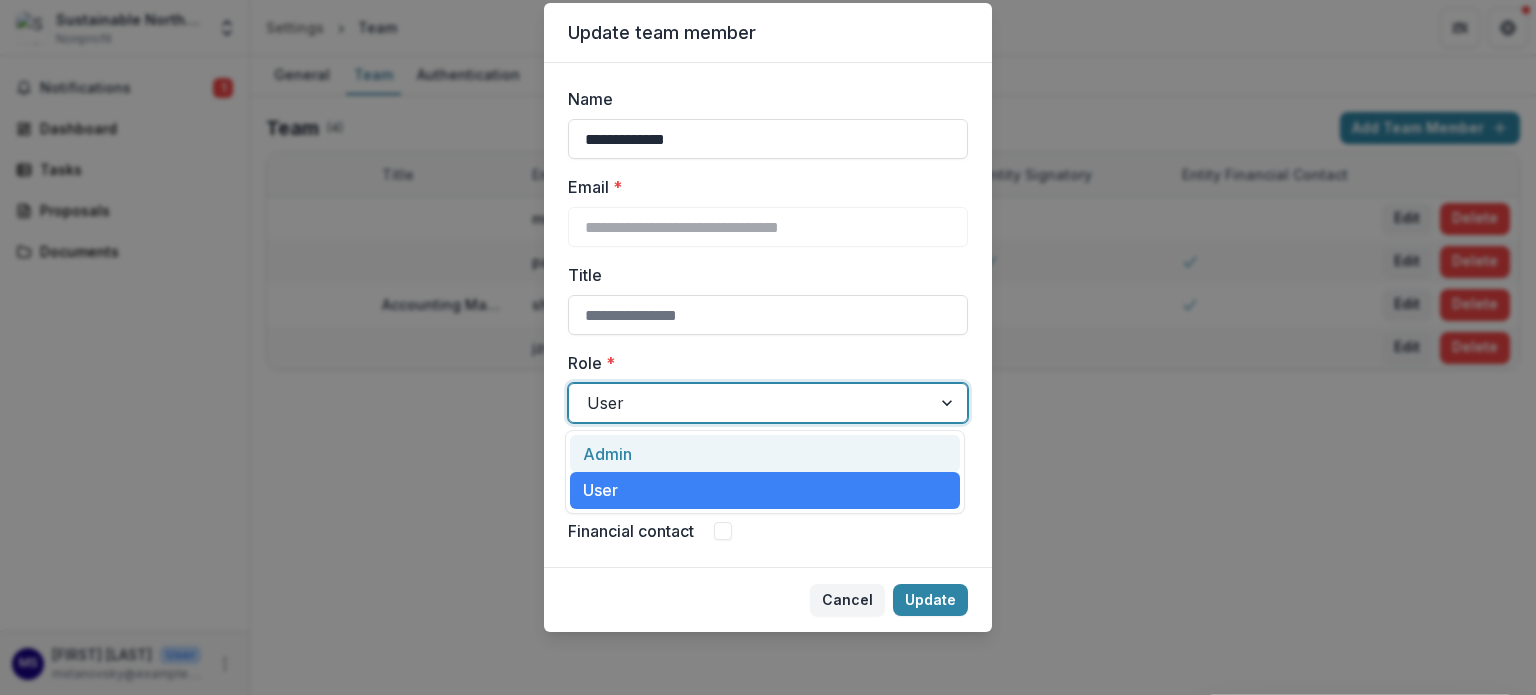 click on "Admin" at bounding box center (765, 453) 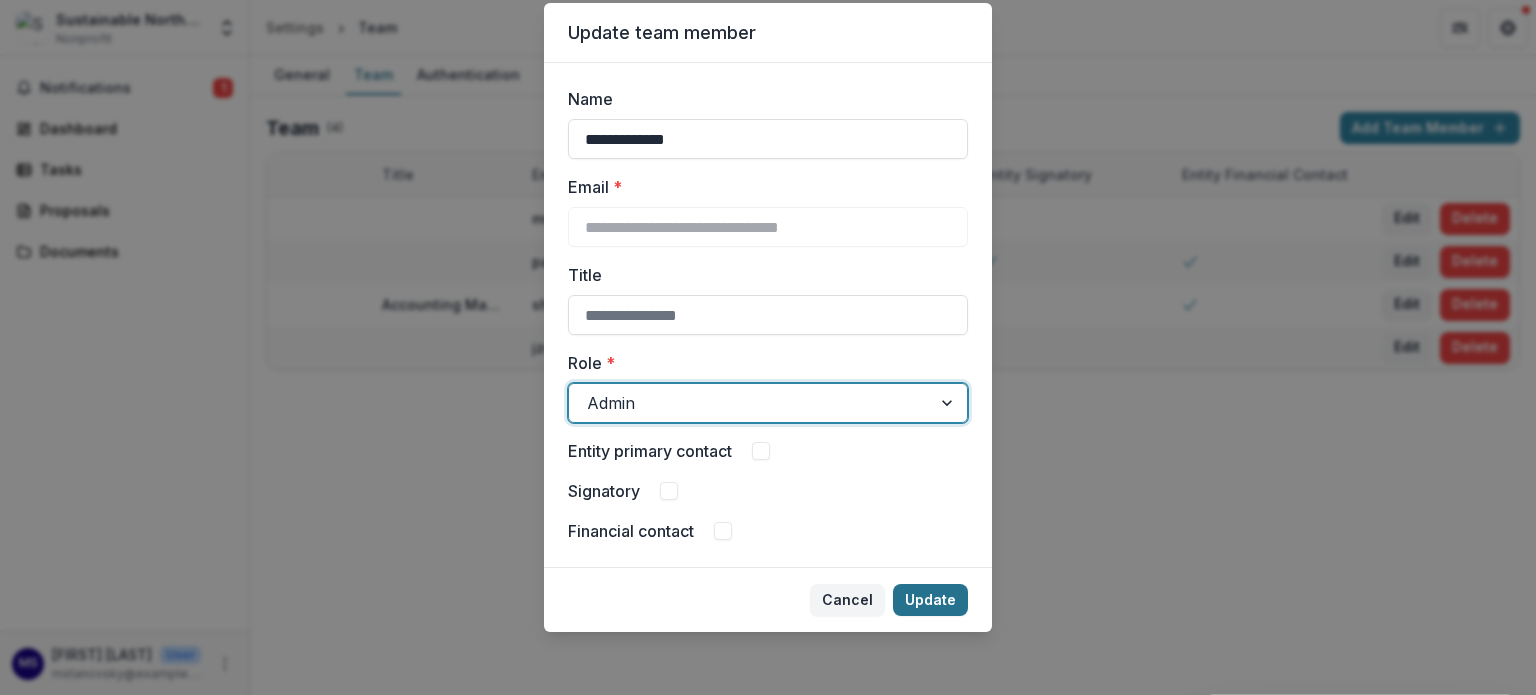click on "Update" at bounding box center [930, 600] 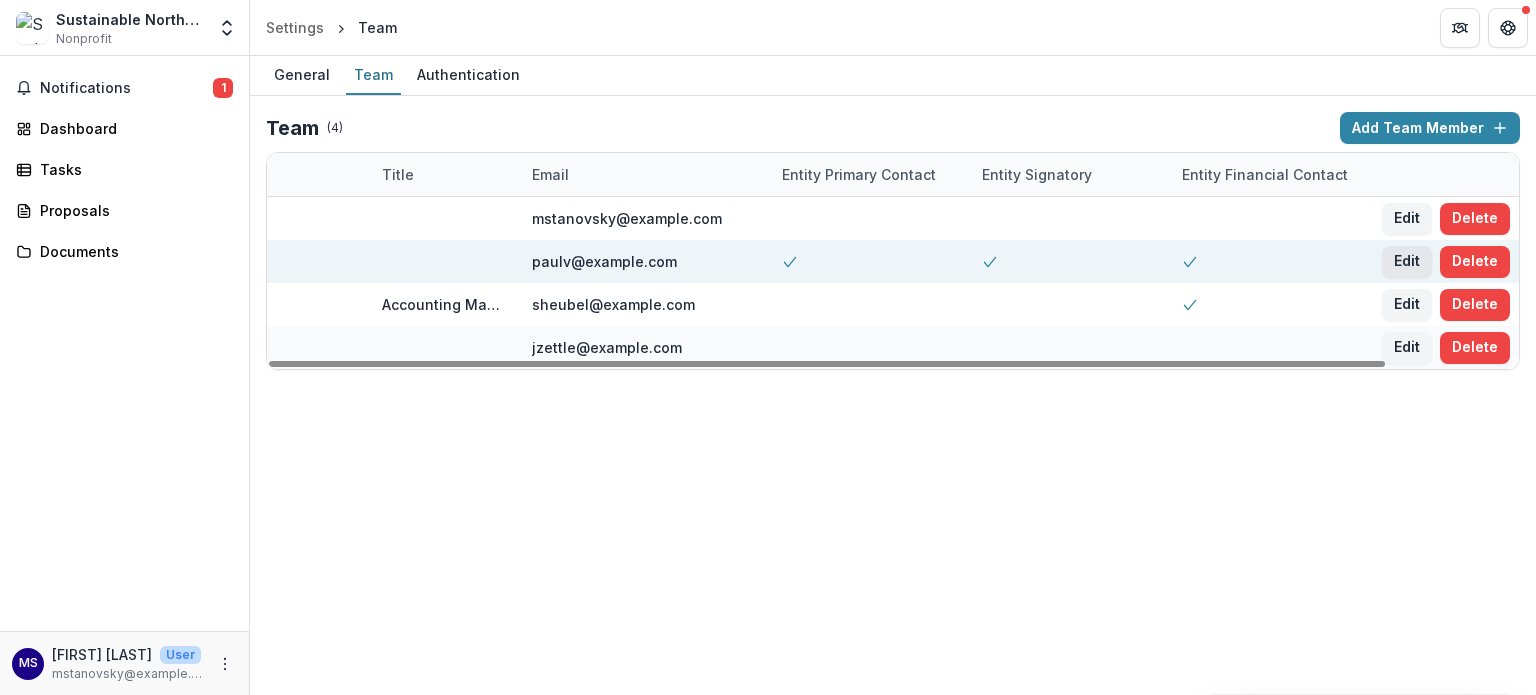click on "Edit" at bounding box center [1407, 262] 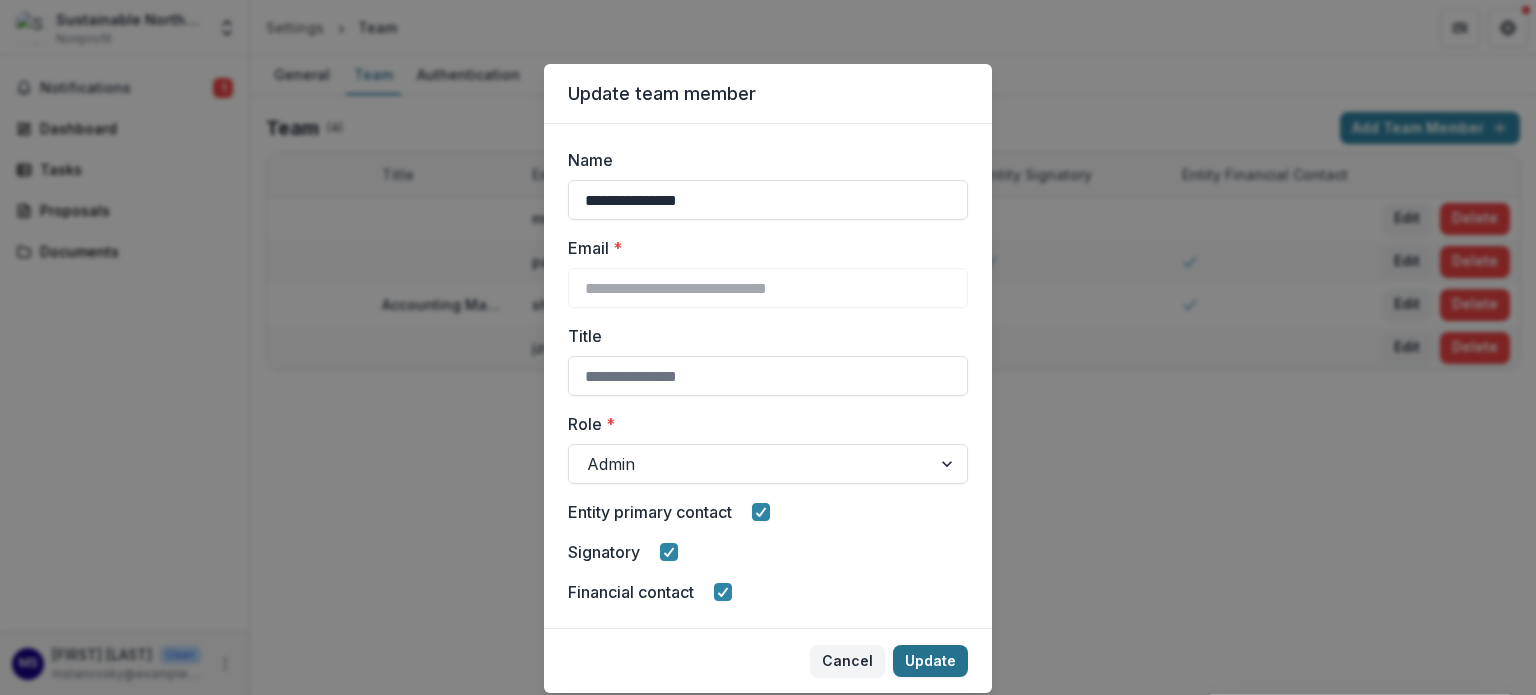 click on "Update" at bounding box center [930, 661] 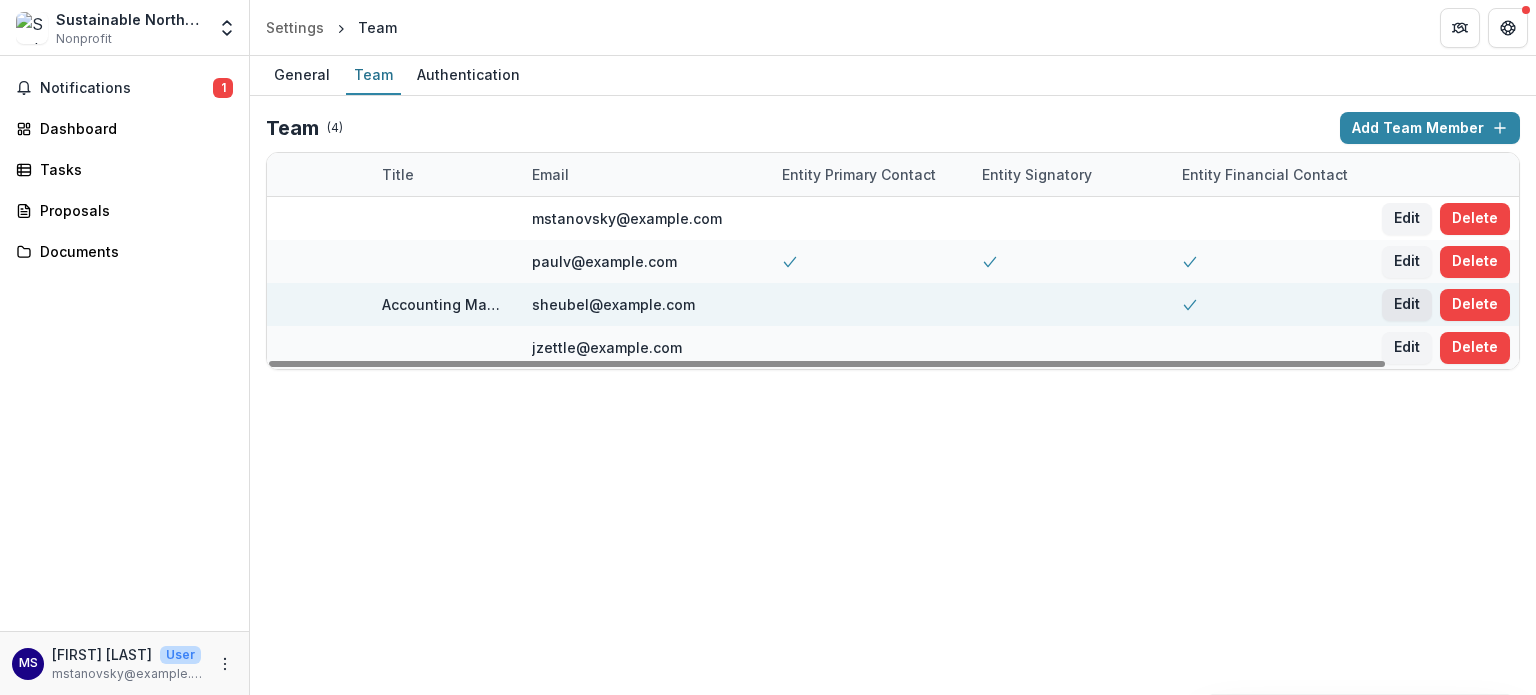 click on "Edit" at bounding box center (1407, 305) 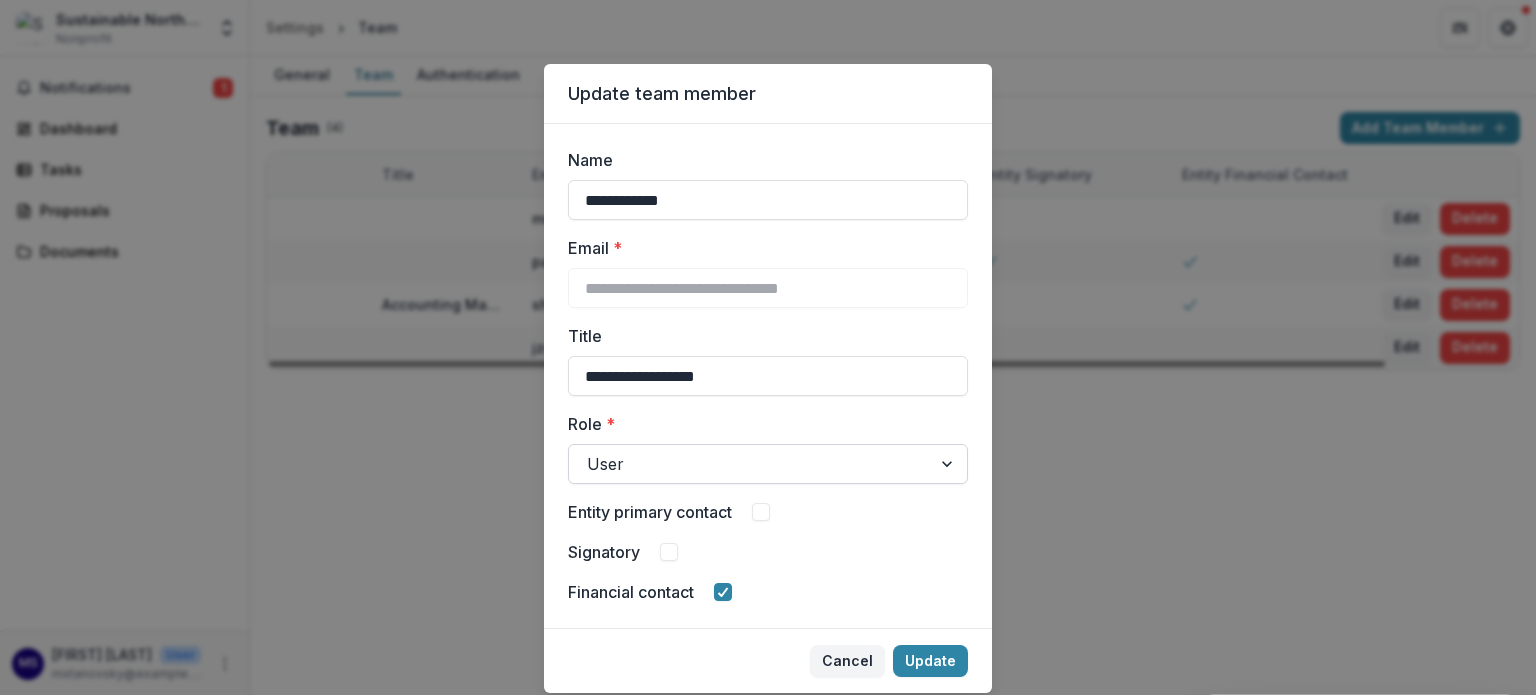 click at bounding box center (750, 464) 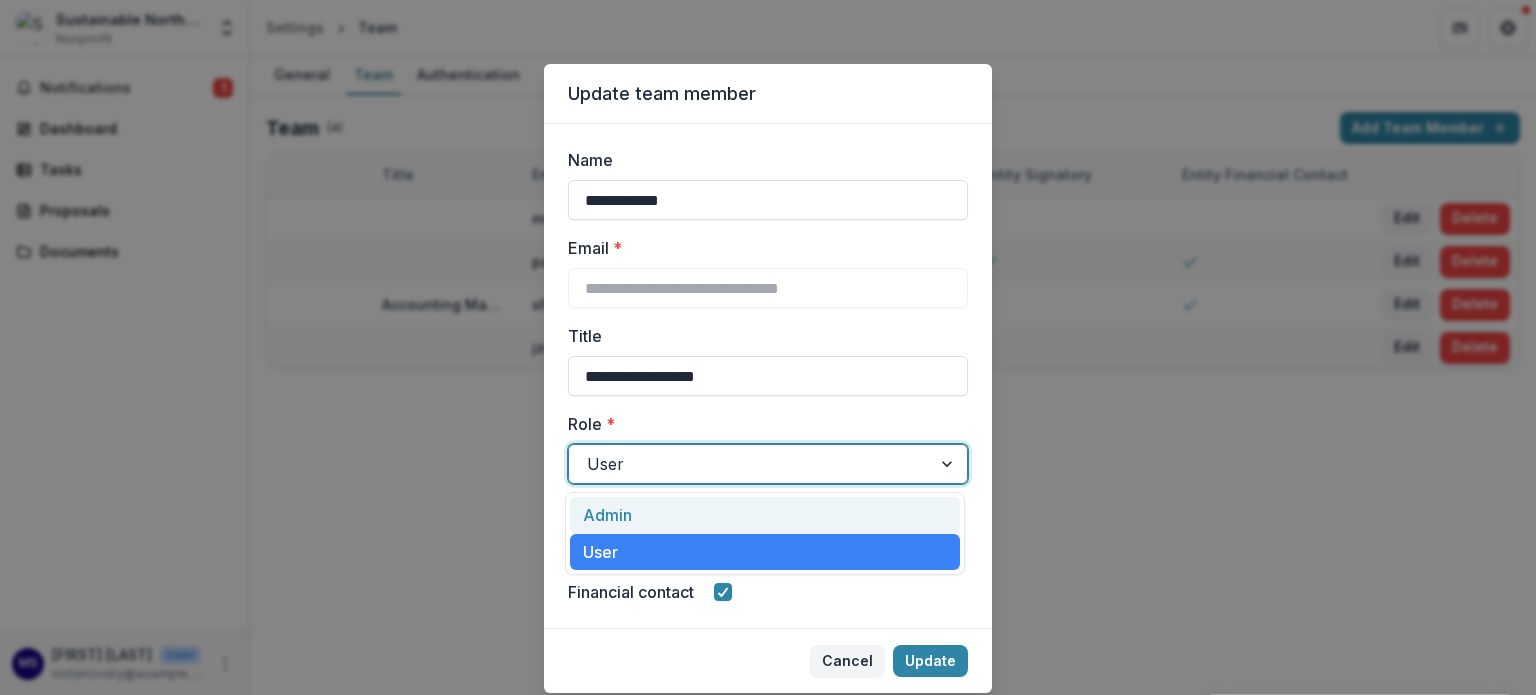click on "Admin" at bounding box center [765, 515] 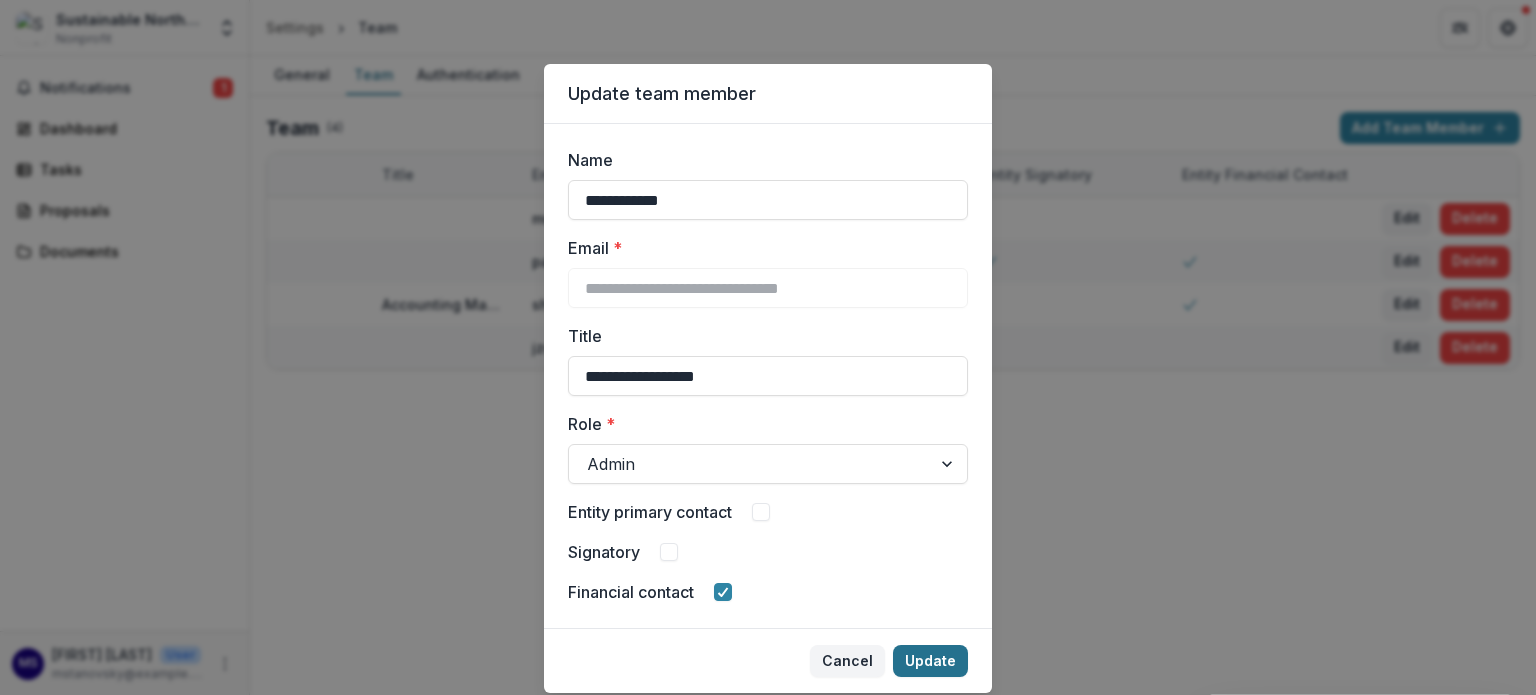 click on "Update" at bounding box center [930, 661] 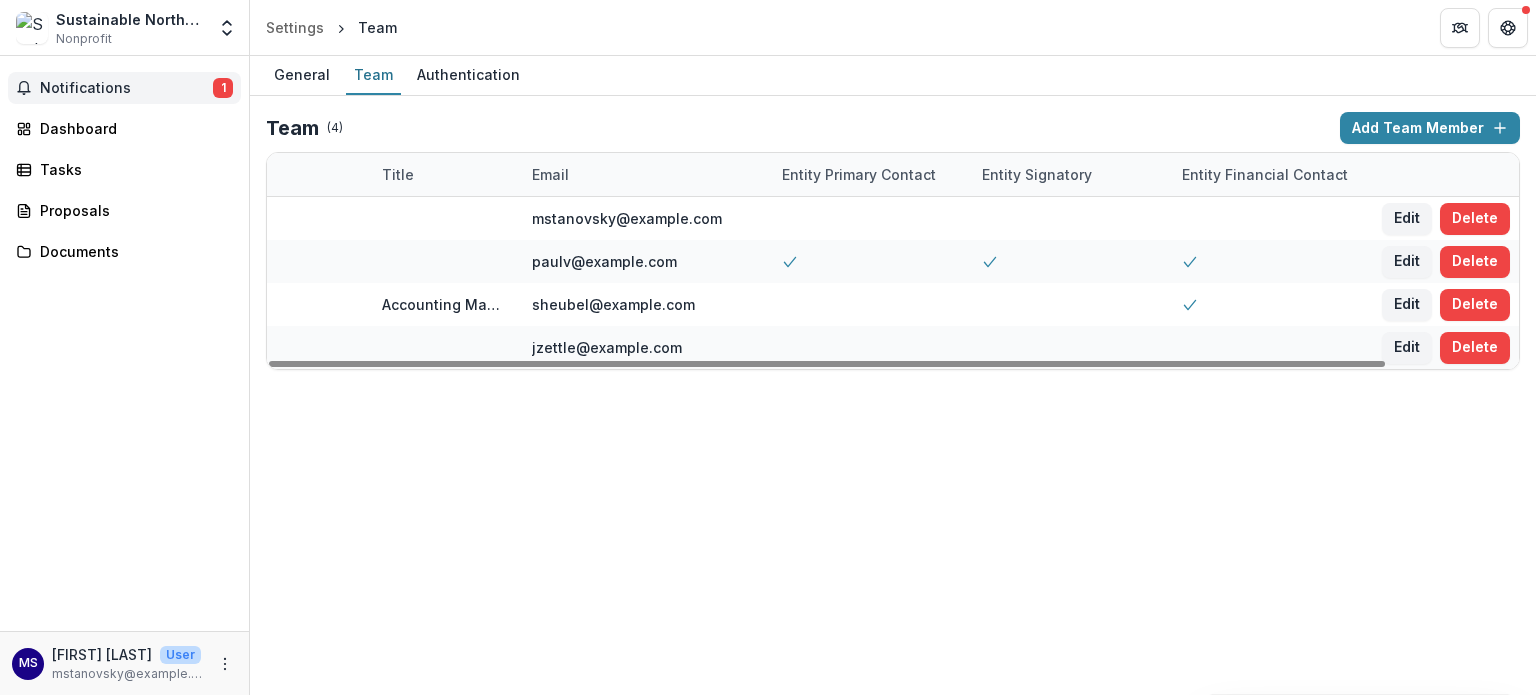 click on "Notifications" at bounding box center [126, 88] 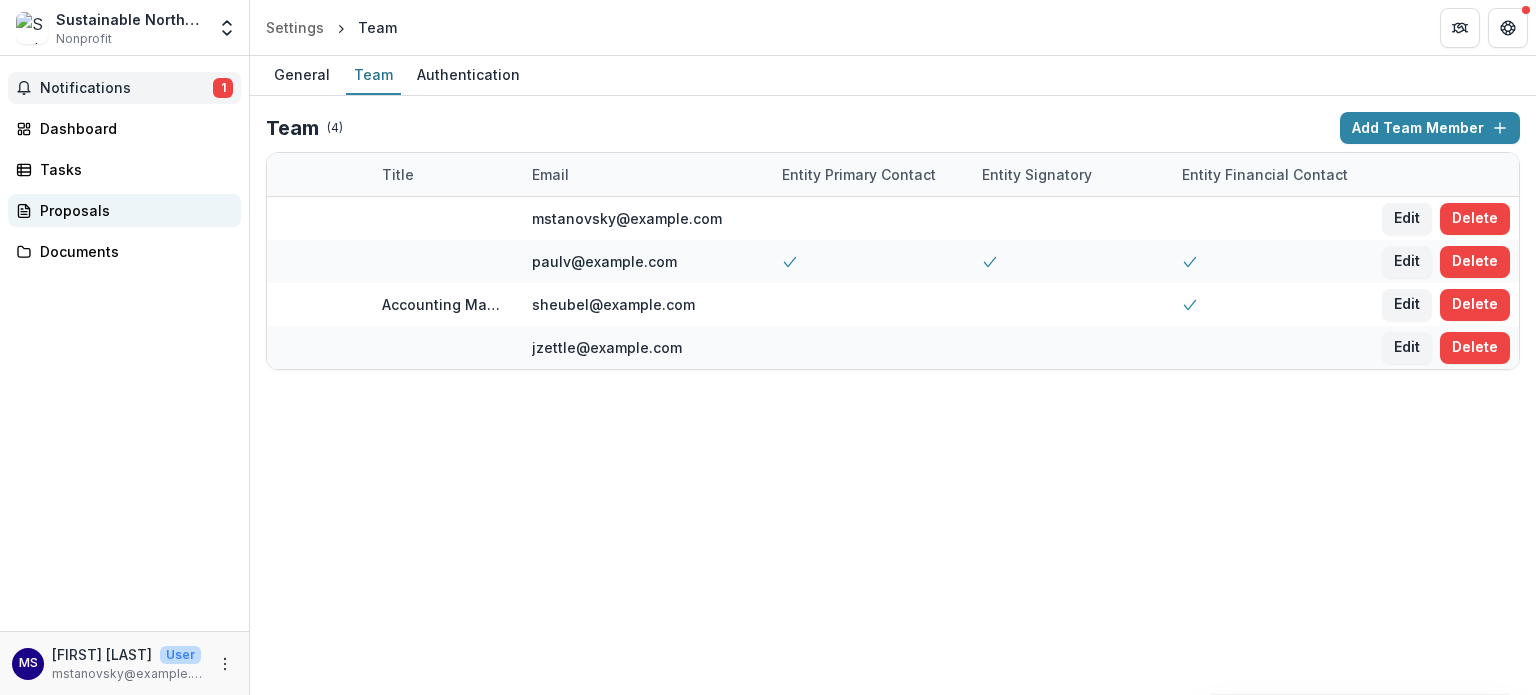 click on "Proposals" at bounding box center (132, 210) 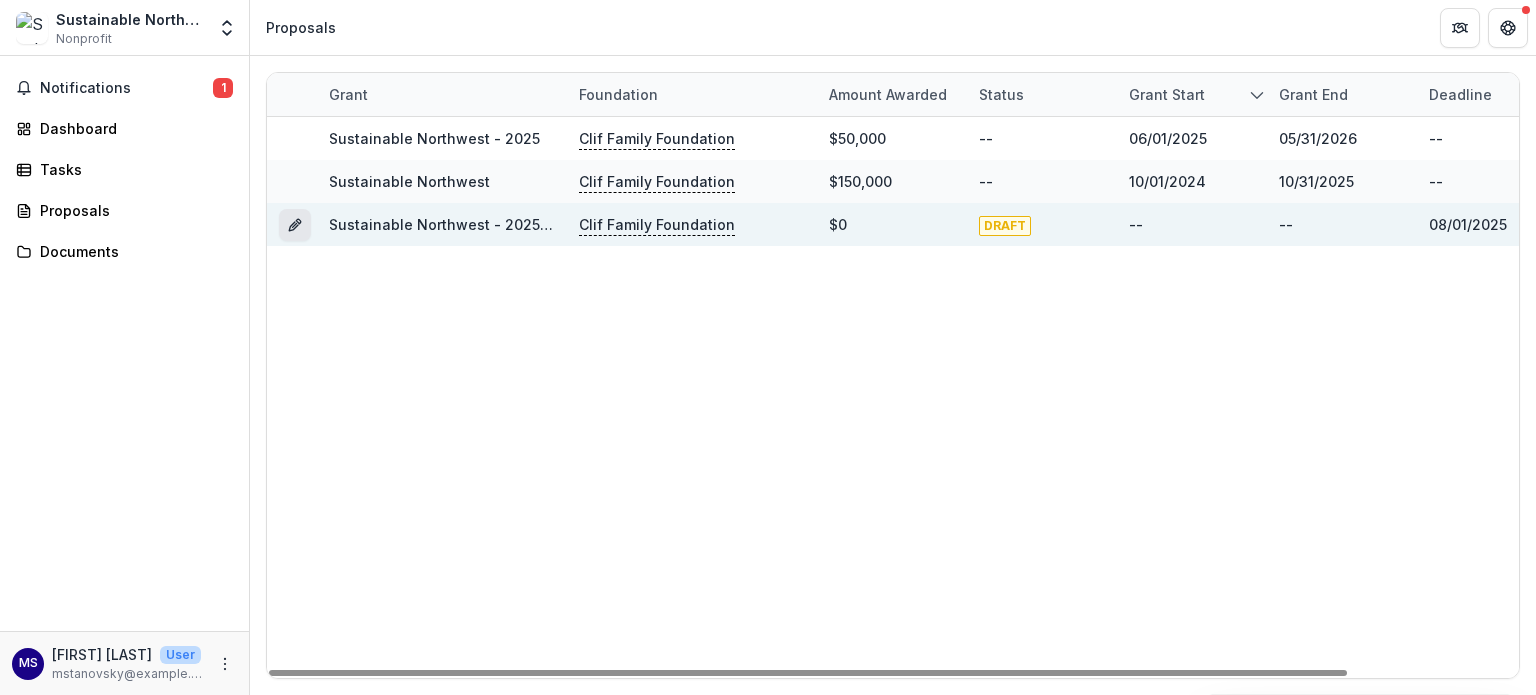 click 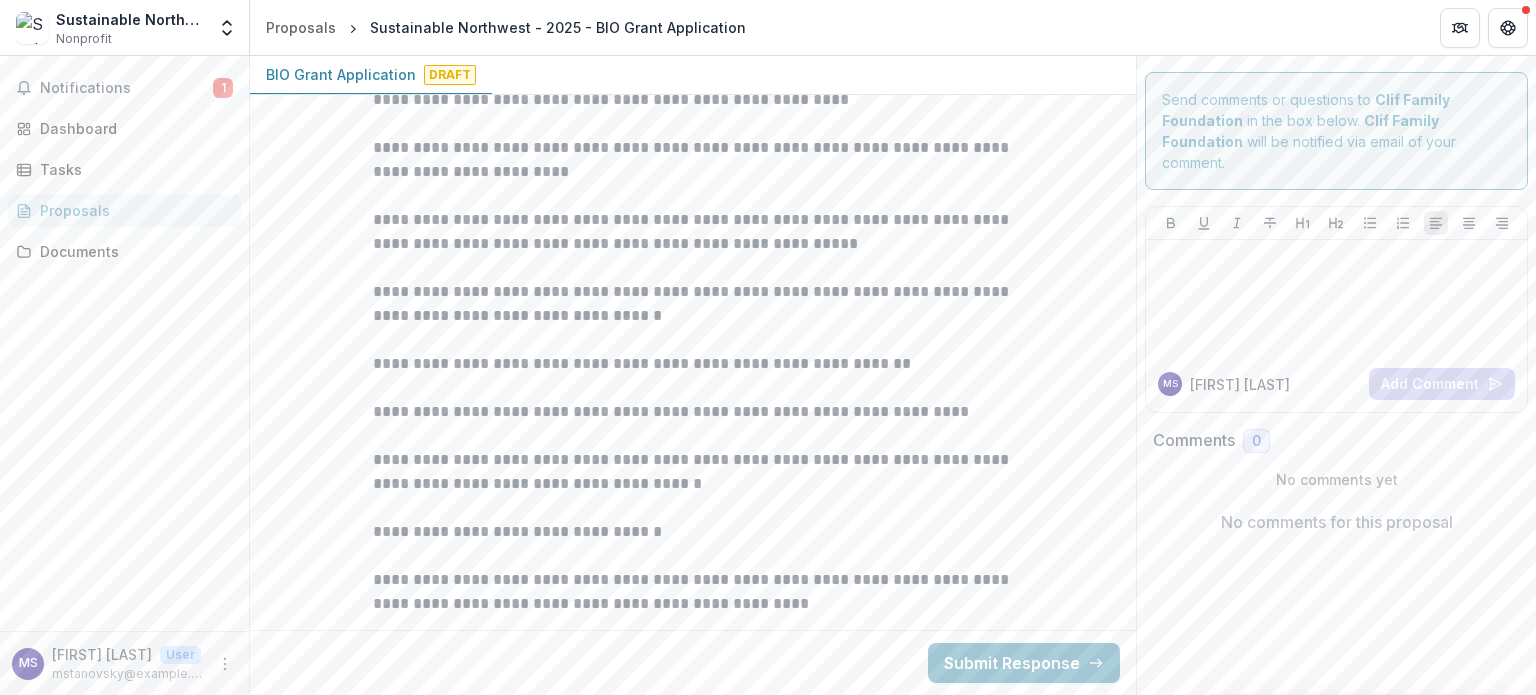 scroll, scrollTop: 2800, scrollLeft: 0, axis: vertical 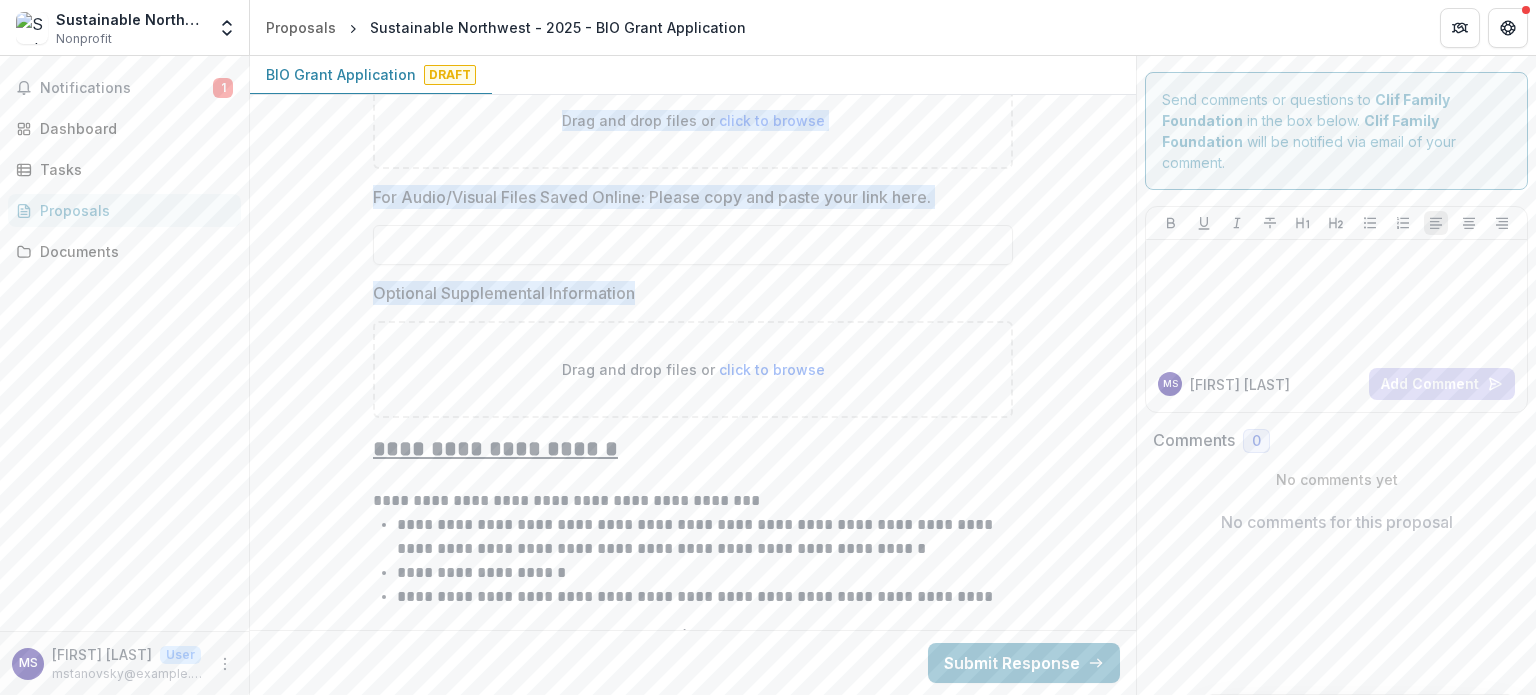 drag, startPoint x: 367, startPoint y: 342, endPoint x: 822, endPoint y: 311, distance: 456.0548 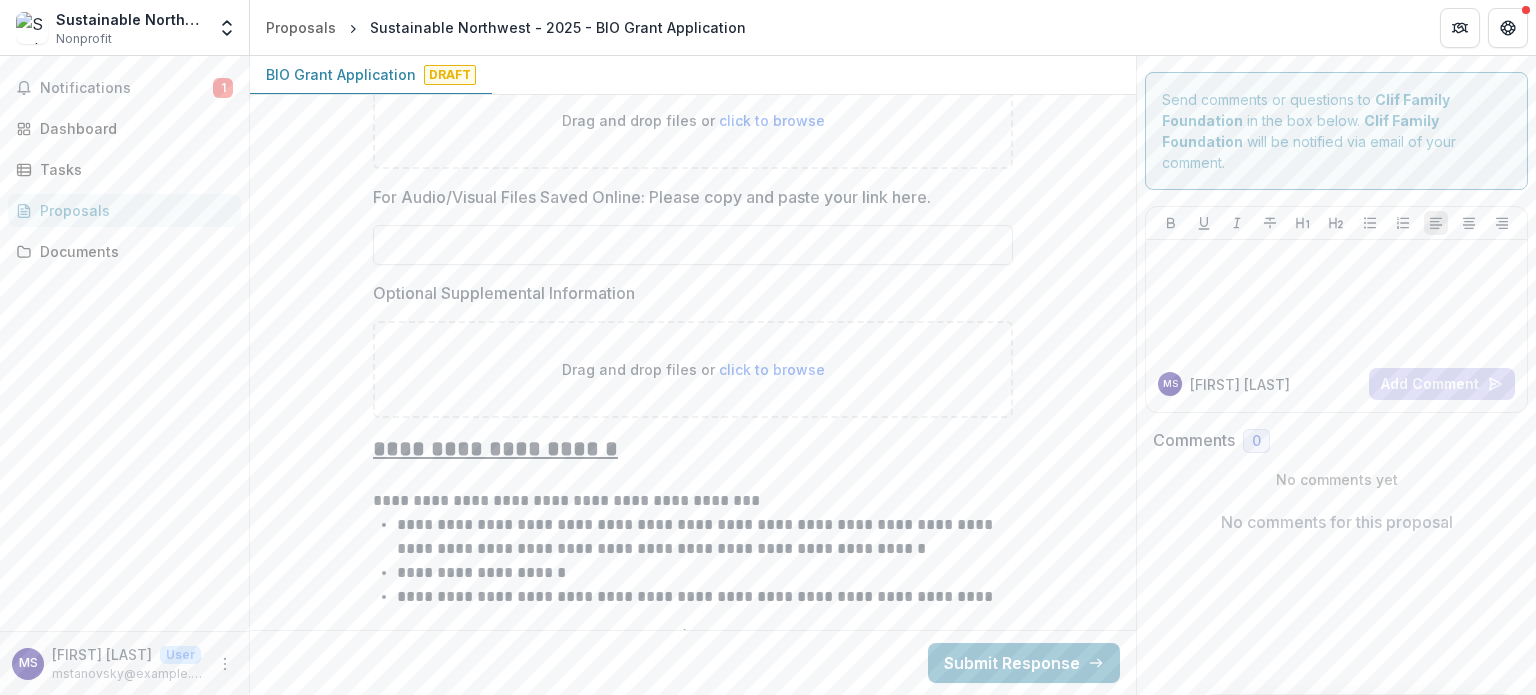 click on "For Audio/Visual Files Saved Online: Please copy and paste your link here." at bounding box center (693, 245) 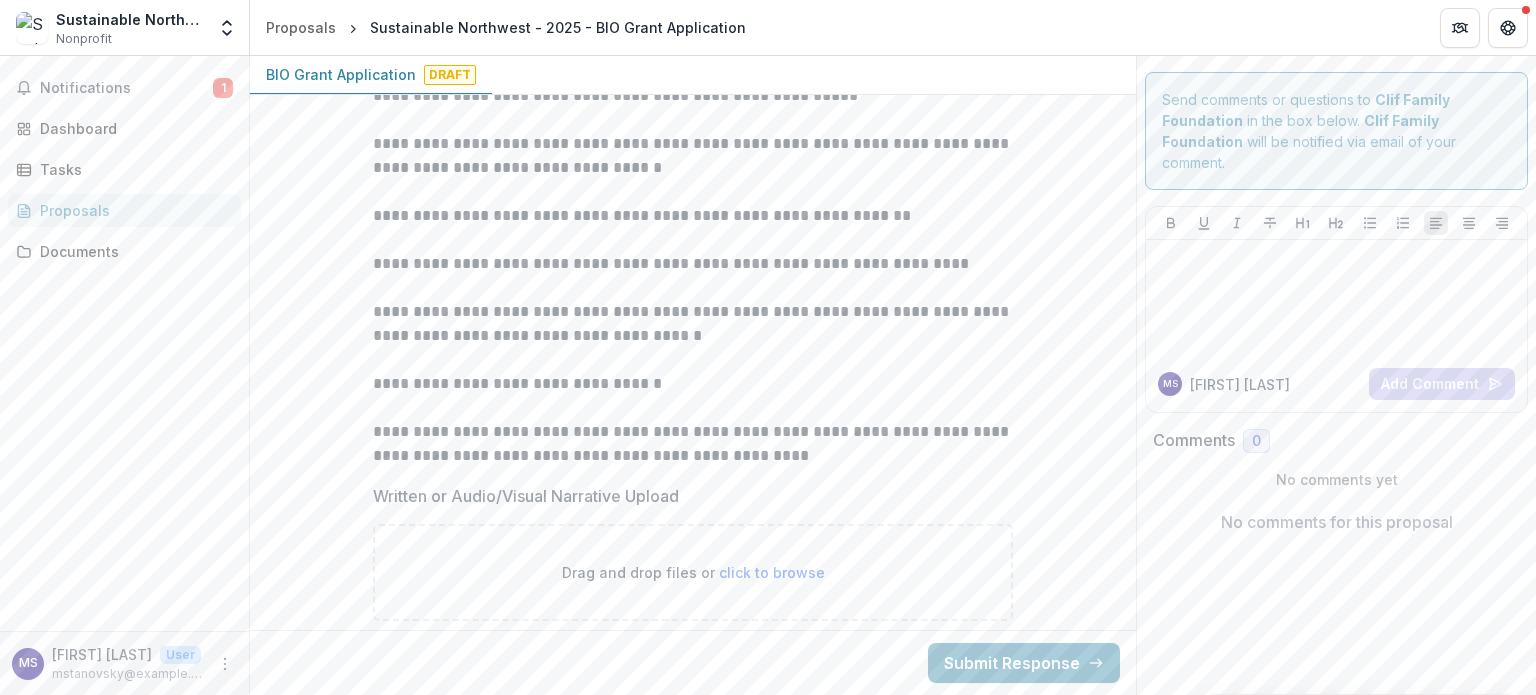 scroll, scrollTop: 3100, scrollLeft: 0, axis: vertical 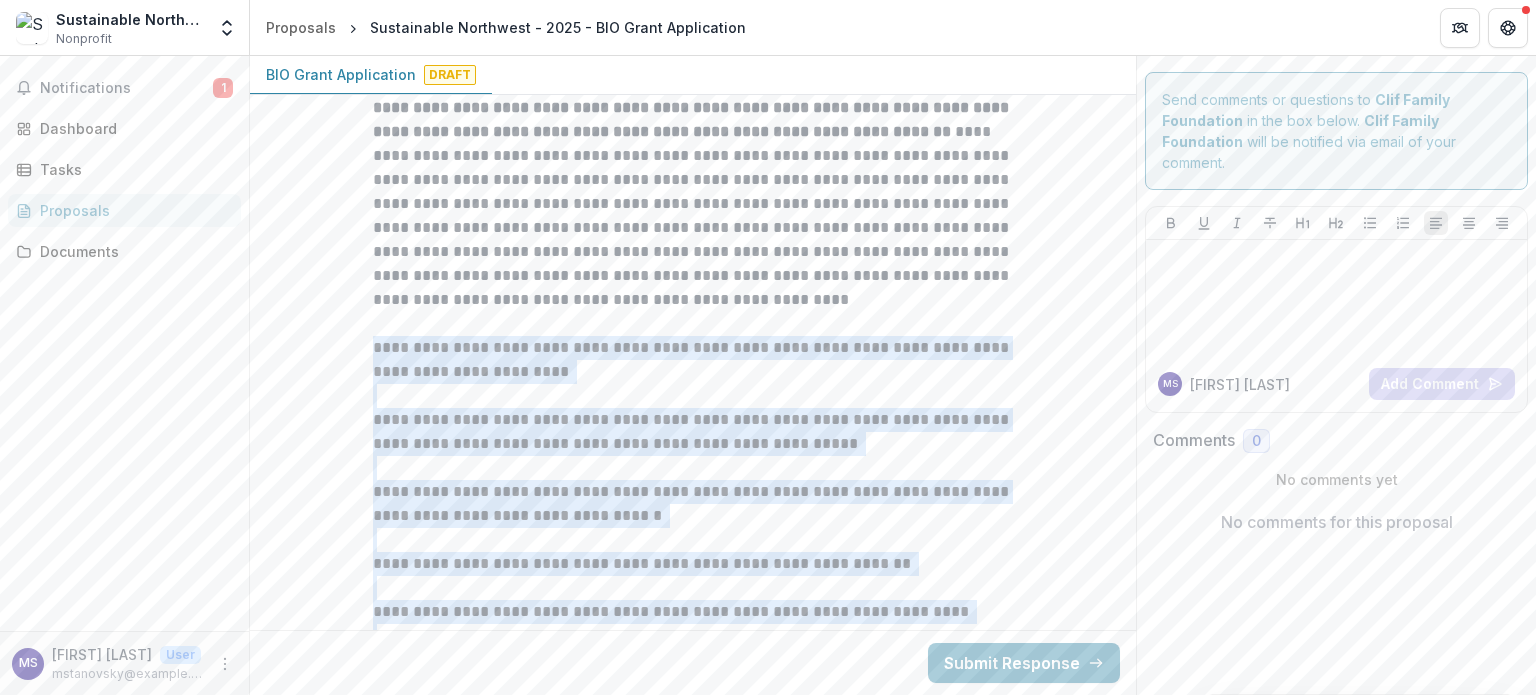 drag, startPoint x: 822, startPoint y: 503, endPoint x: 363, endPoint y: 348, distance: 484.46466 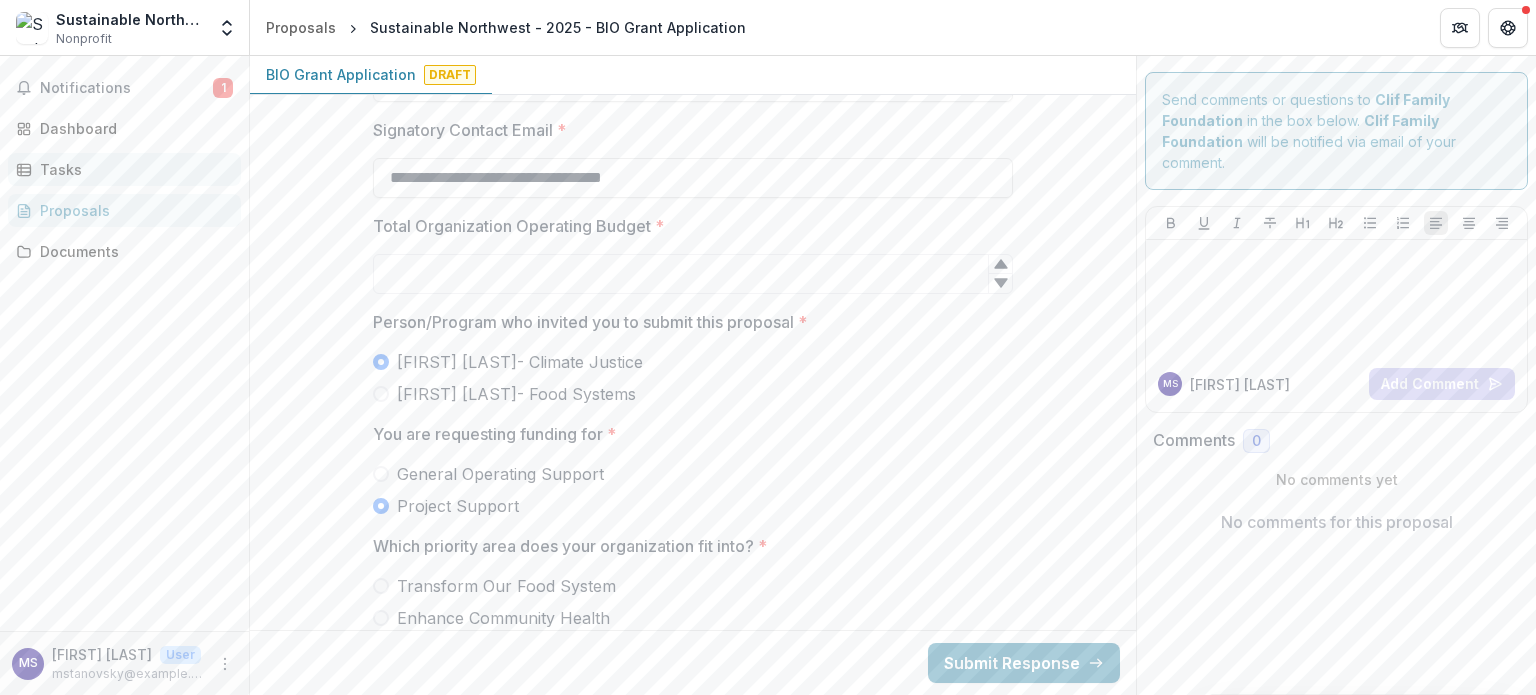 scroll, scrollTop: 1700, scrollLeft: 0, axis: vertical 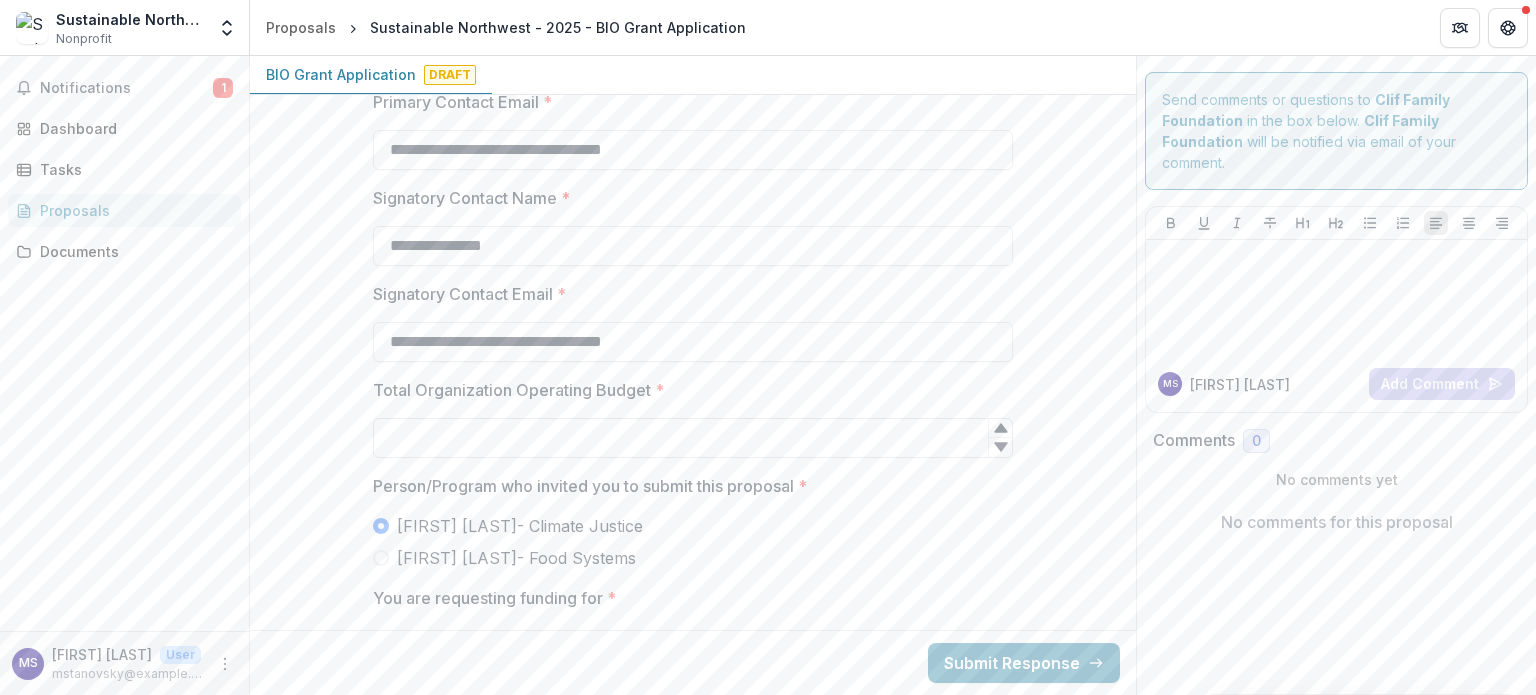 click on "Total Organization Operating Budget *" at bounding box center [693, 438] 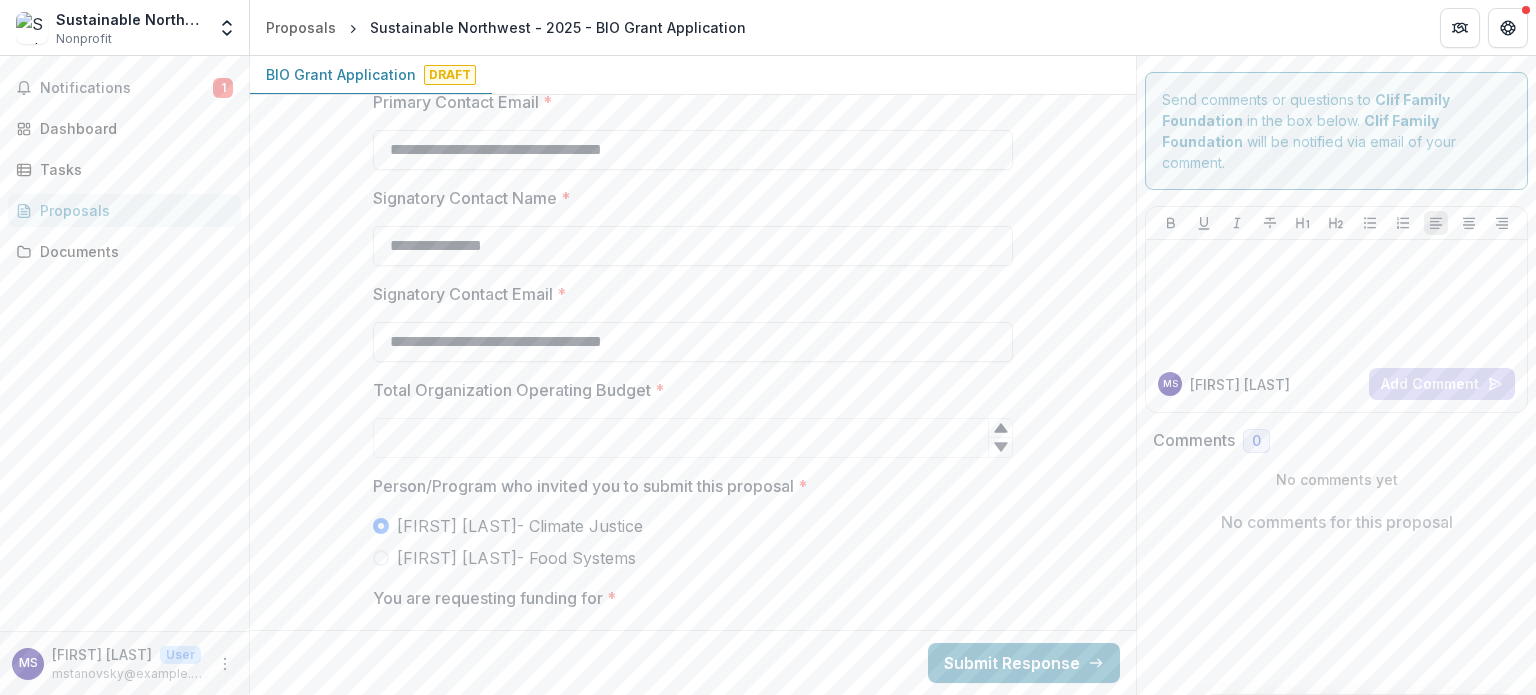 click on "**********" at bounding box center [693, 1332] 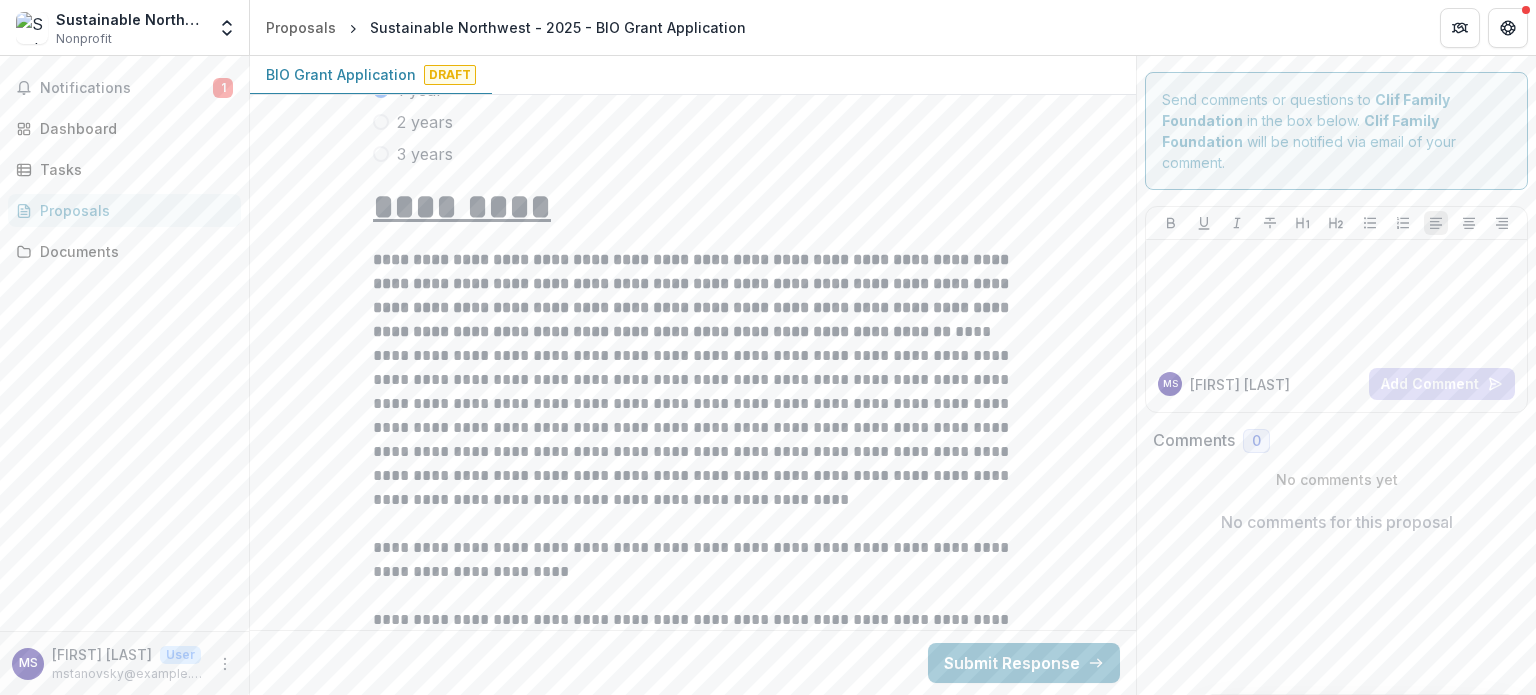 scroll, scrollTop: 2900, scrollLeft: 0, axis: vertical 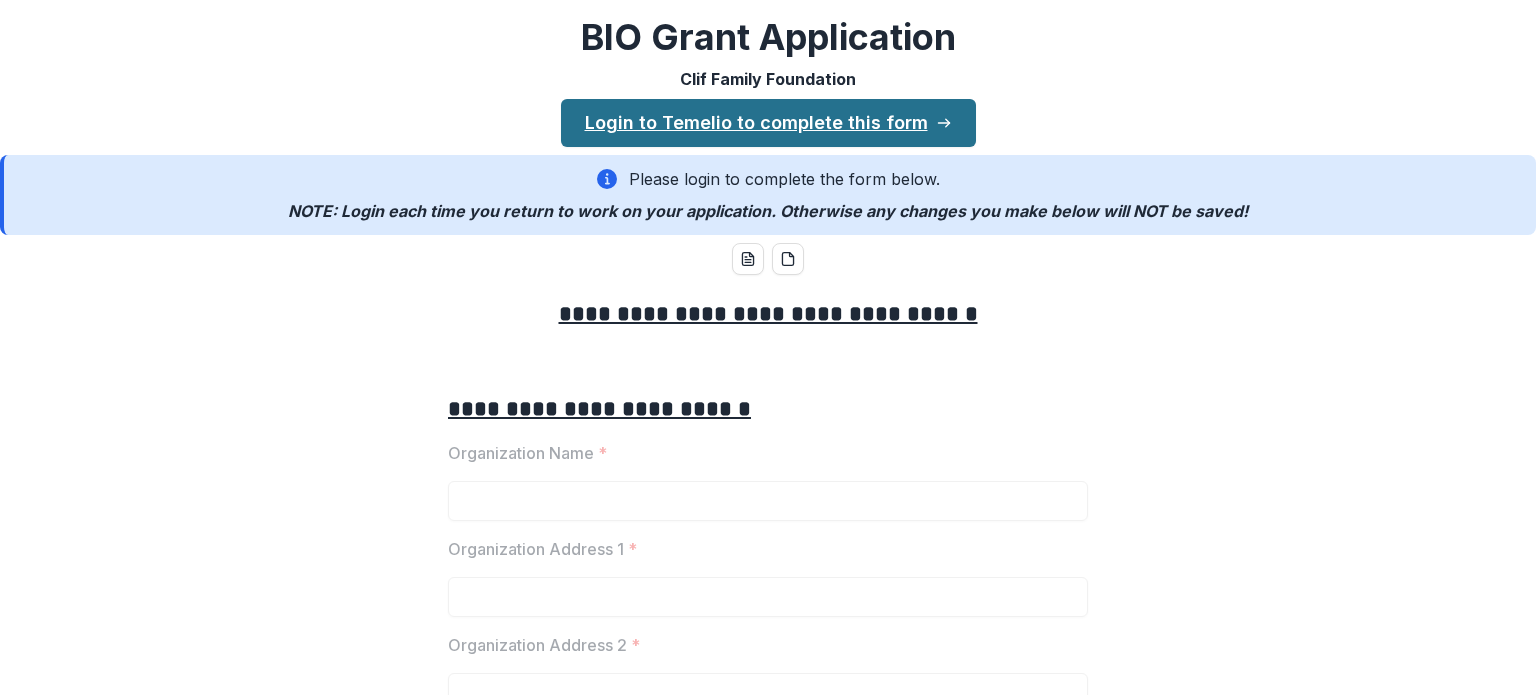 click on "Login to Temelio to complete this form" at bounding box center (768, 123) 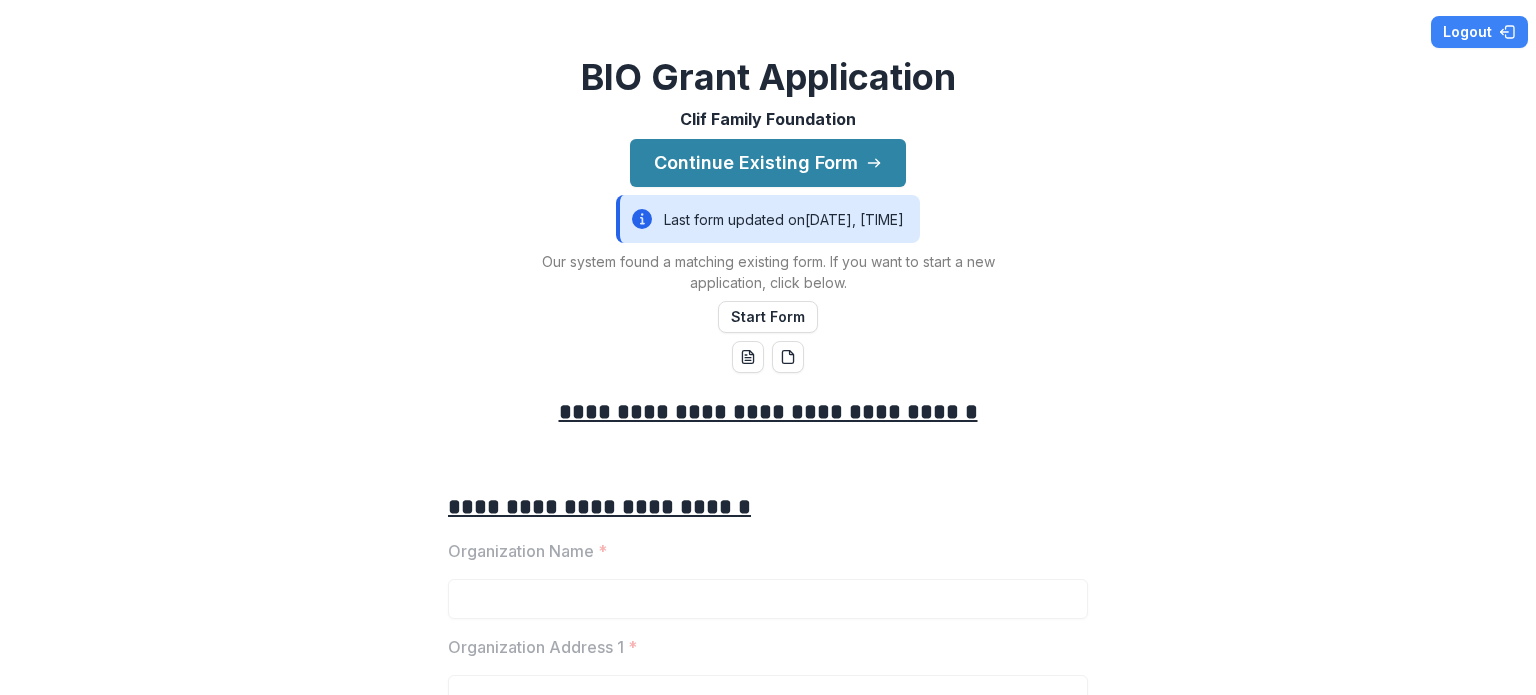 scroll, scrollTop: 0, scrollLeft: 0, axis: both 